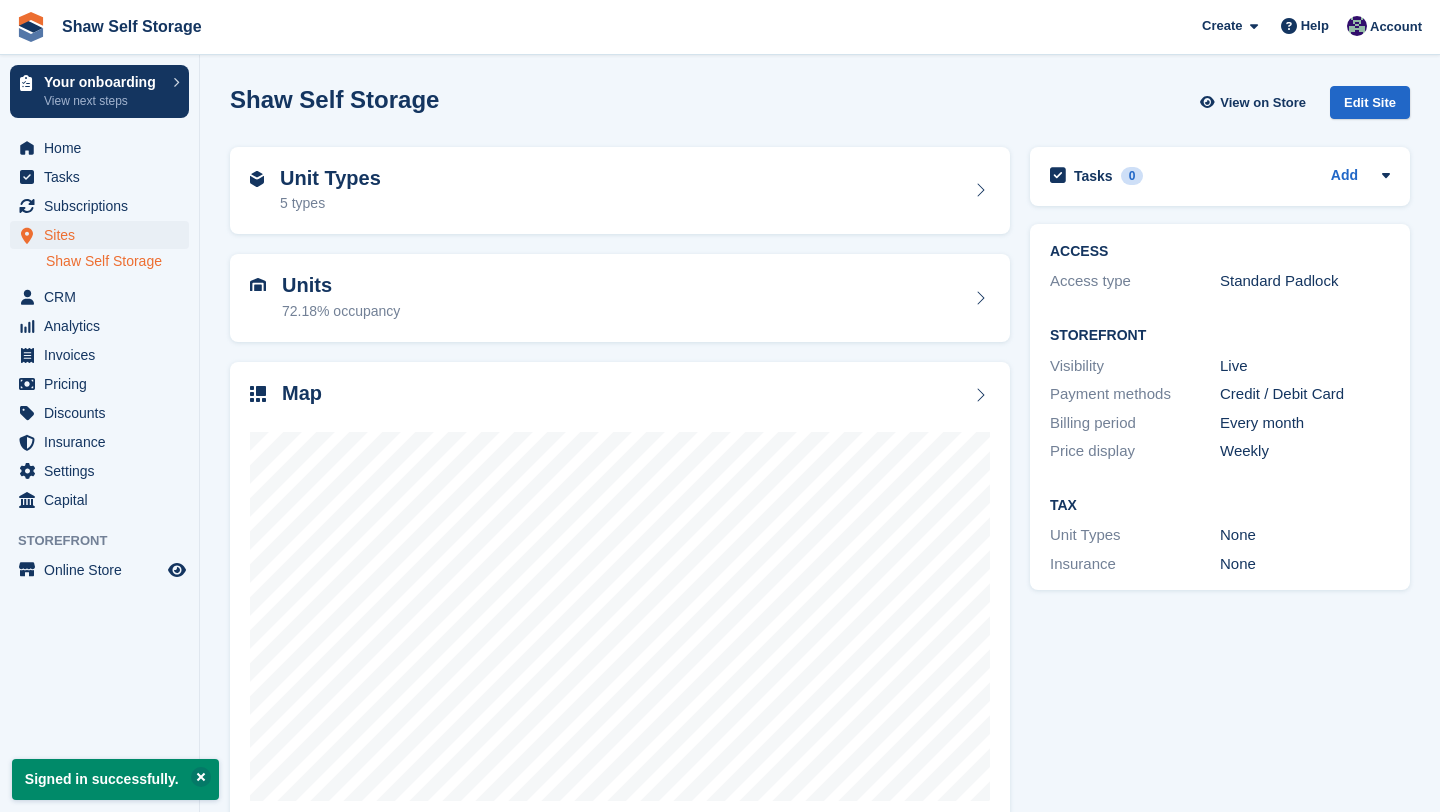 scroll, scrollTop: 0, scrollLeft: 0, axis: both 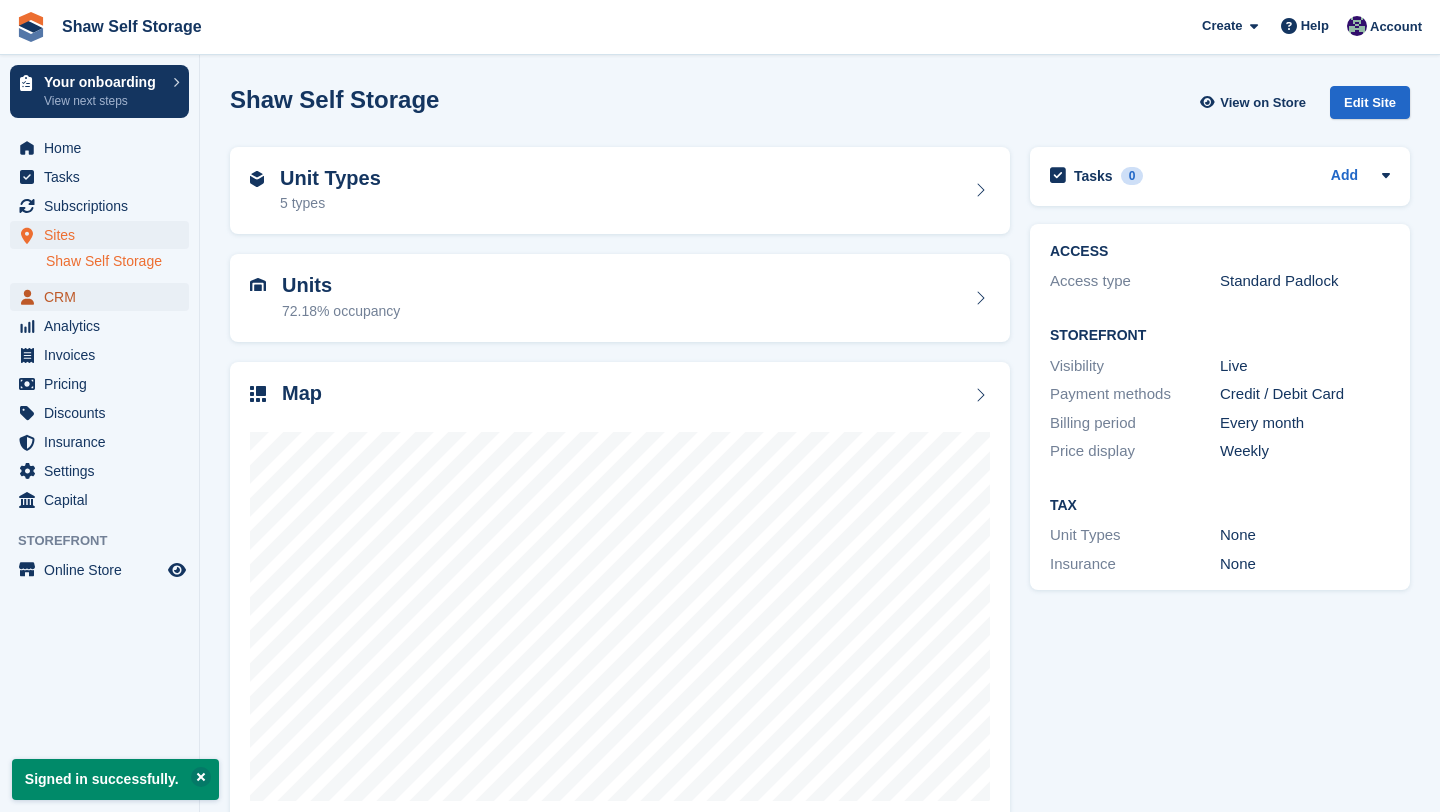 click on "CRM" at bounding box center [104, 297] 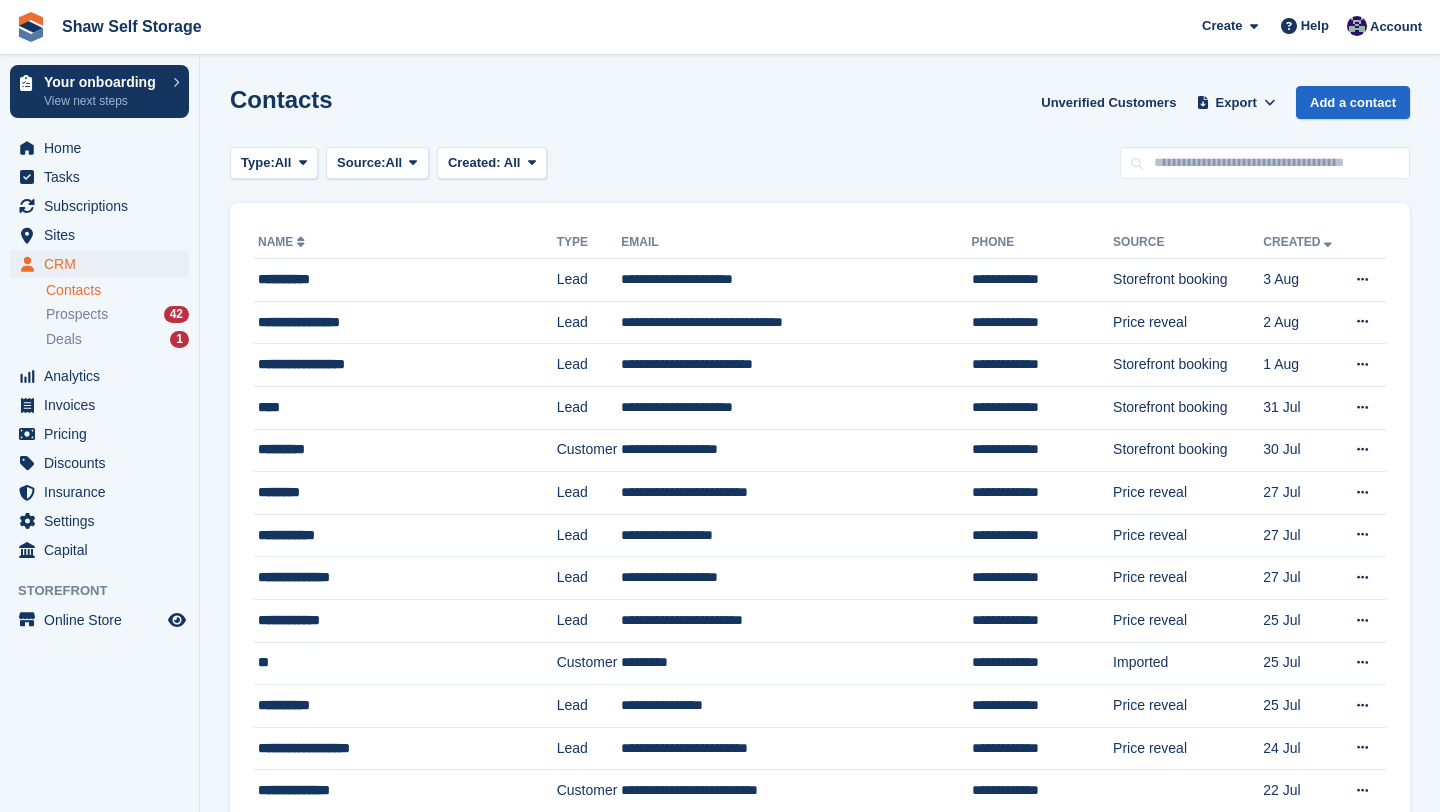 scroll, scrollTop: 0, scrollLeft: 0, axis: both 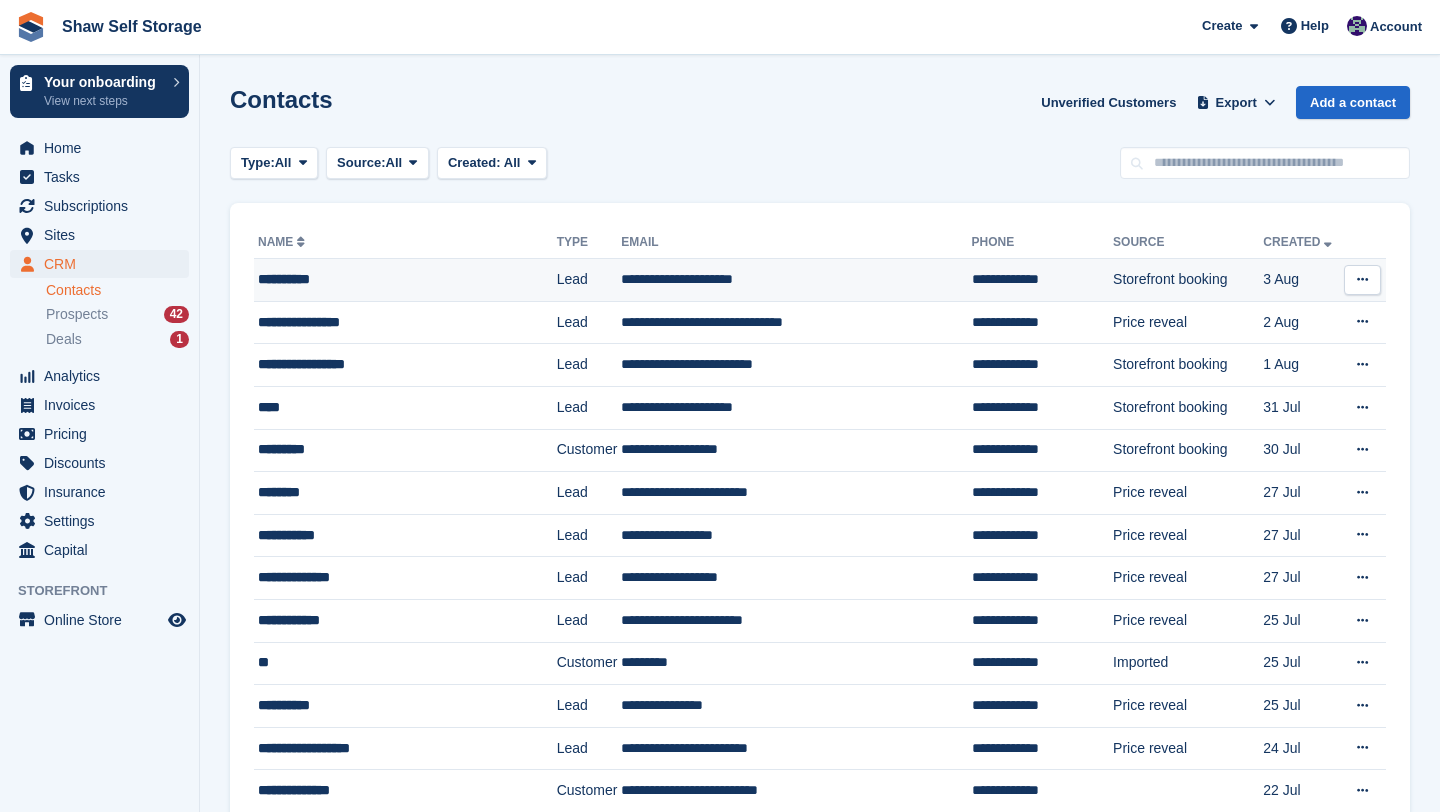 click on "**********" at bounding box center [796, 280] 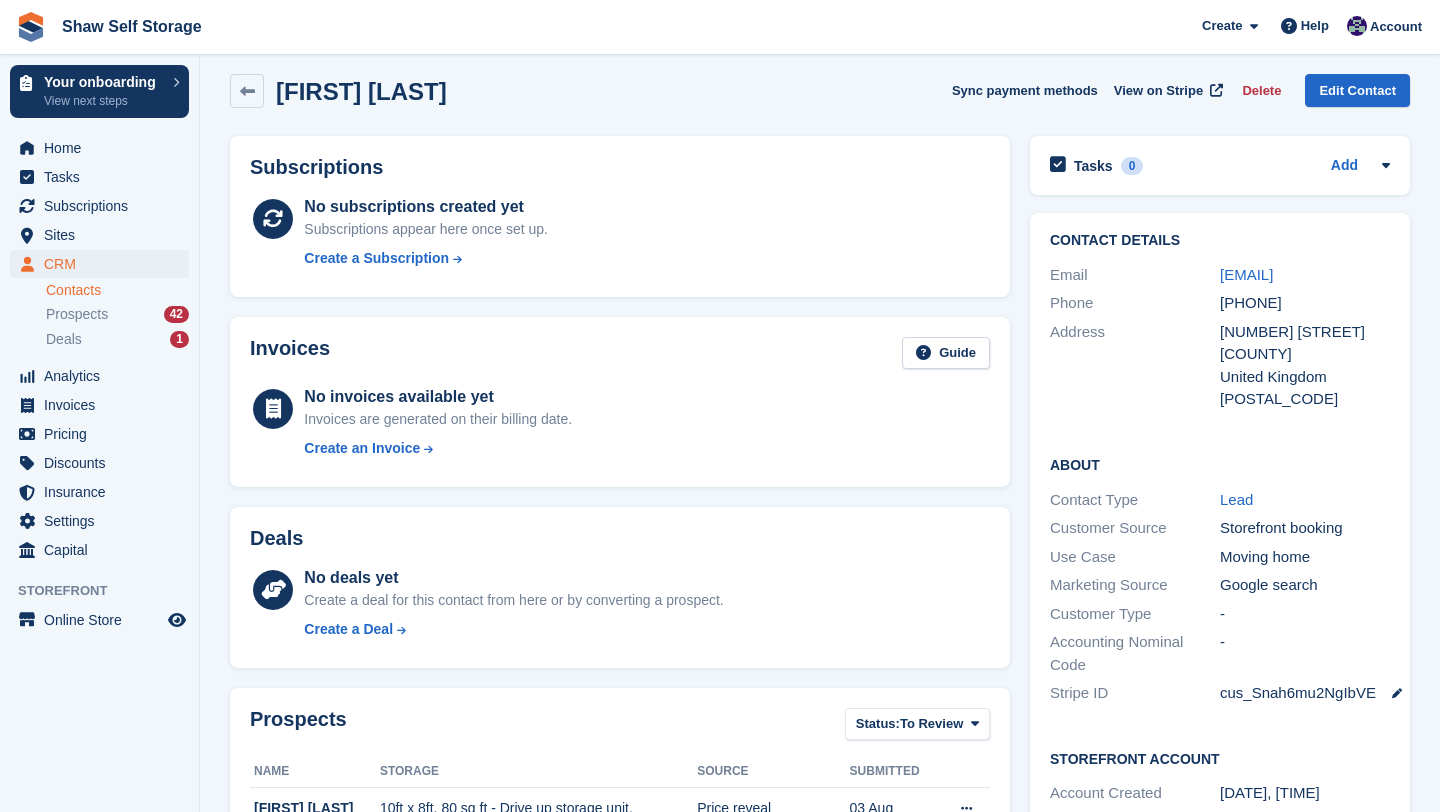 scroll, scrollTop: 0, scrollLeft: 0, axis: both 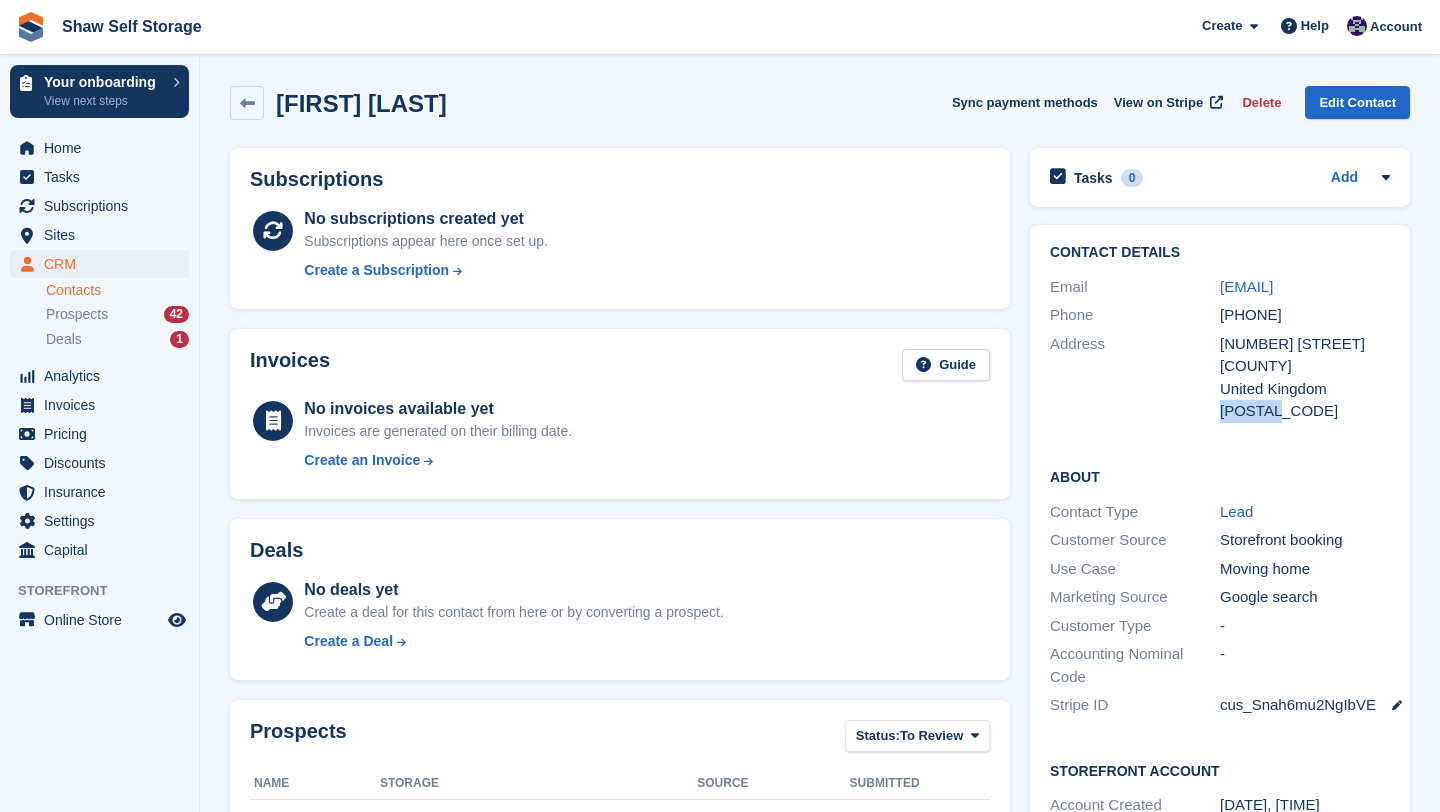 drag, startPoint x: 1286, startPoint y: 411, endPoint x: 1224, endPoint y: 418, distance: 62.39391 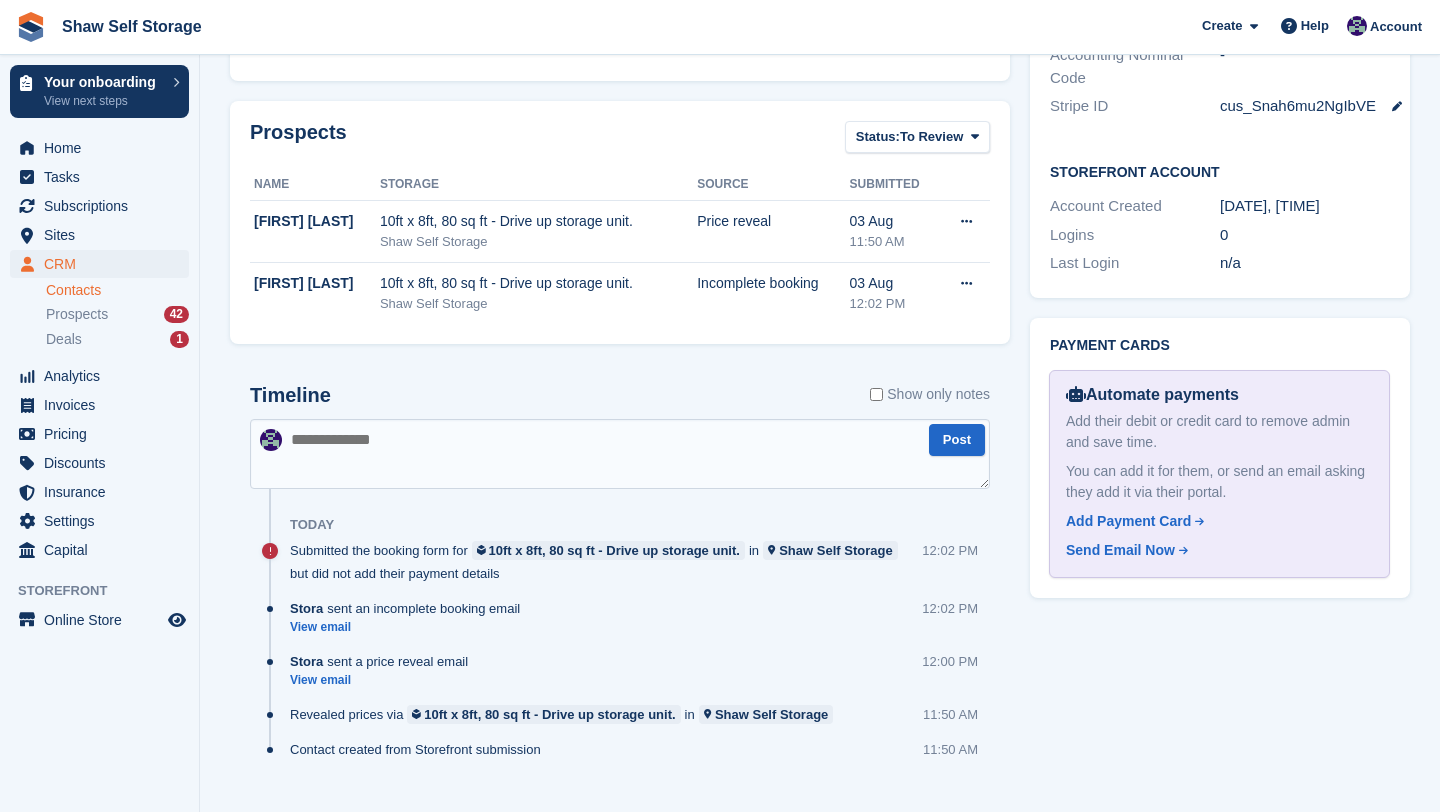 scroll, scrollTop: 634, scrollLeft: 0, axis: vertical 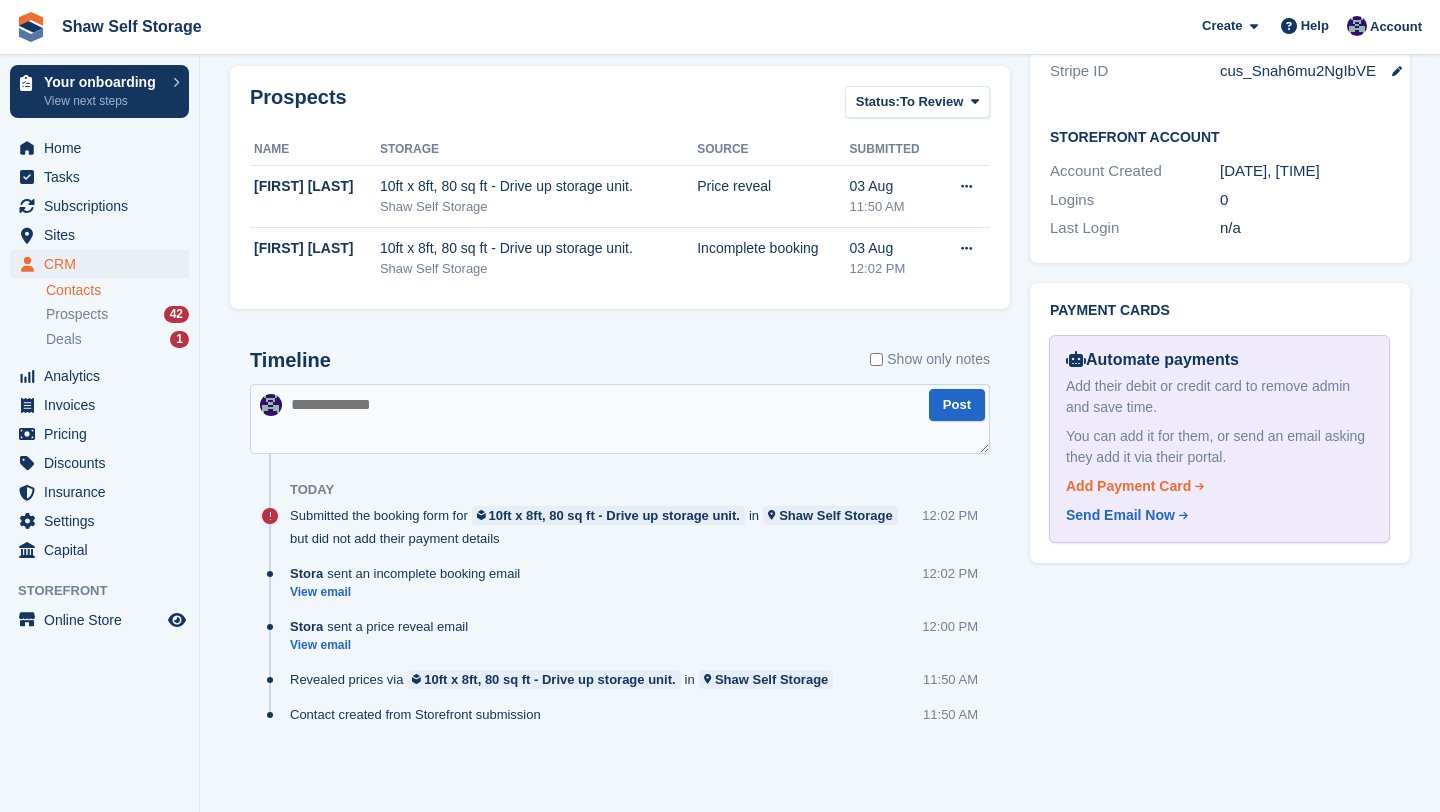 click on "Add Payment Card" at bounding box center (1128, 486) 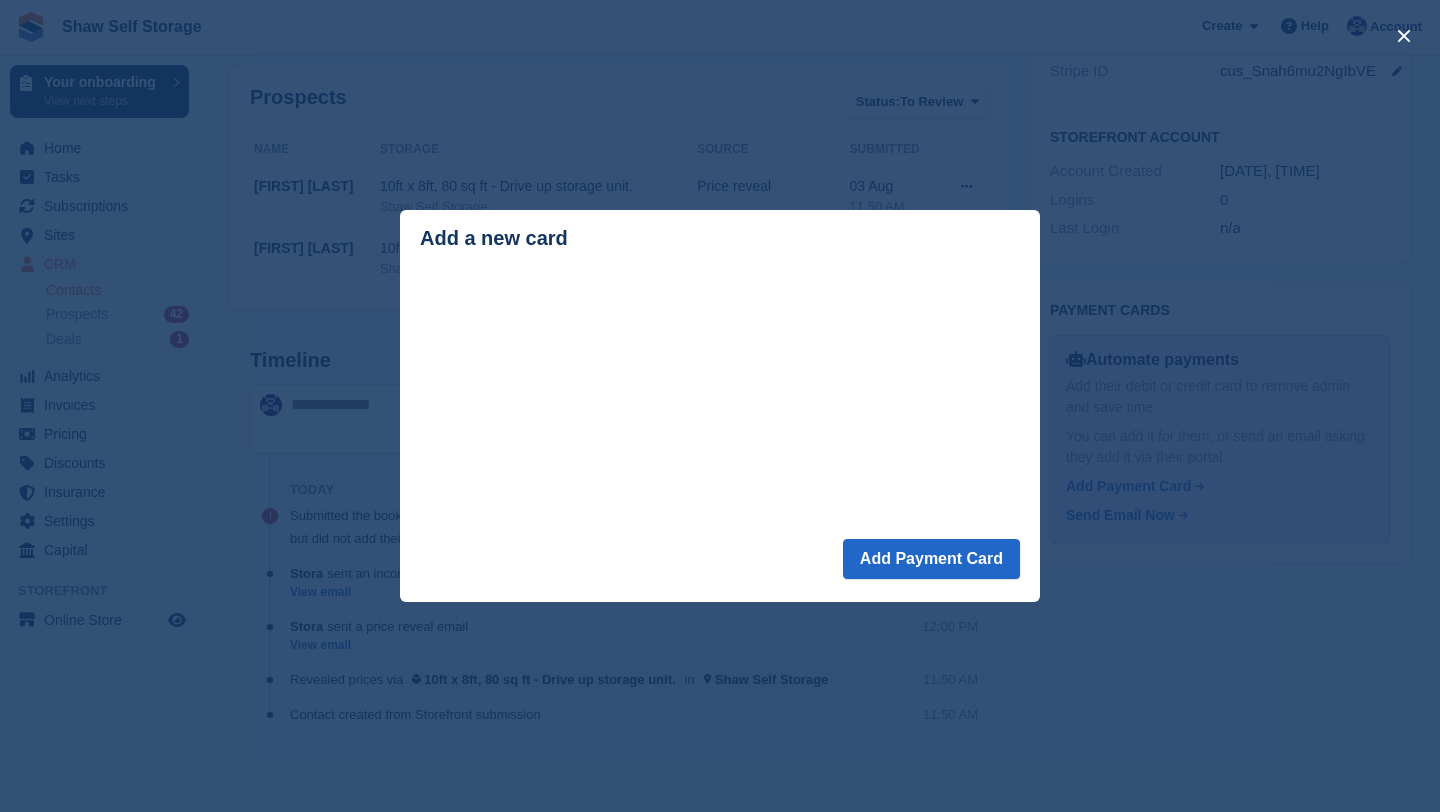 click at bounding box center (720, 406) 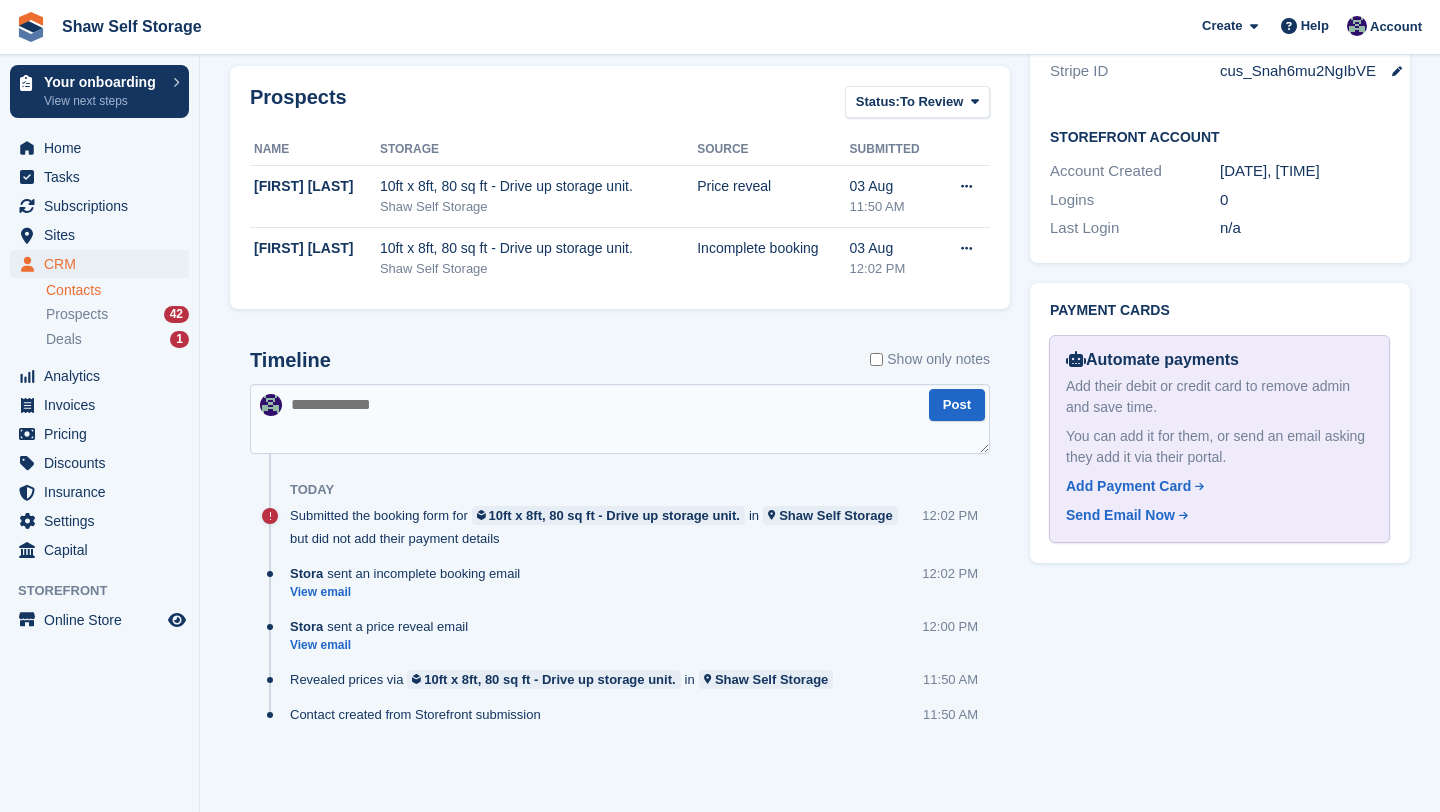 click on "Tasks
0
Add
No tasks related to Debra Carr
Contact Details
Email
debby.42@hotmail.co.uk
Phone
+447843383407
Address
2 Alexandra Crescent
Oldham
United Kingdom
OL1 4DT
About
Contact Type
Lead
- - 0" at bounding box center (1220, 149) 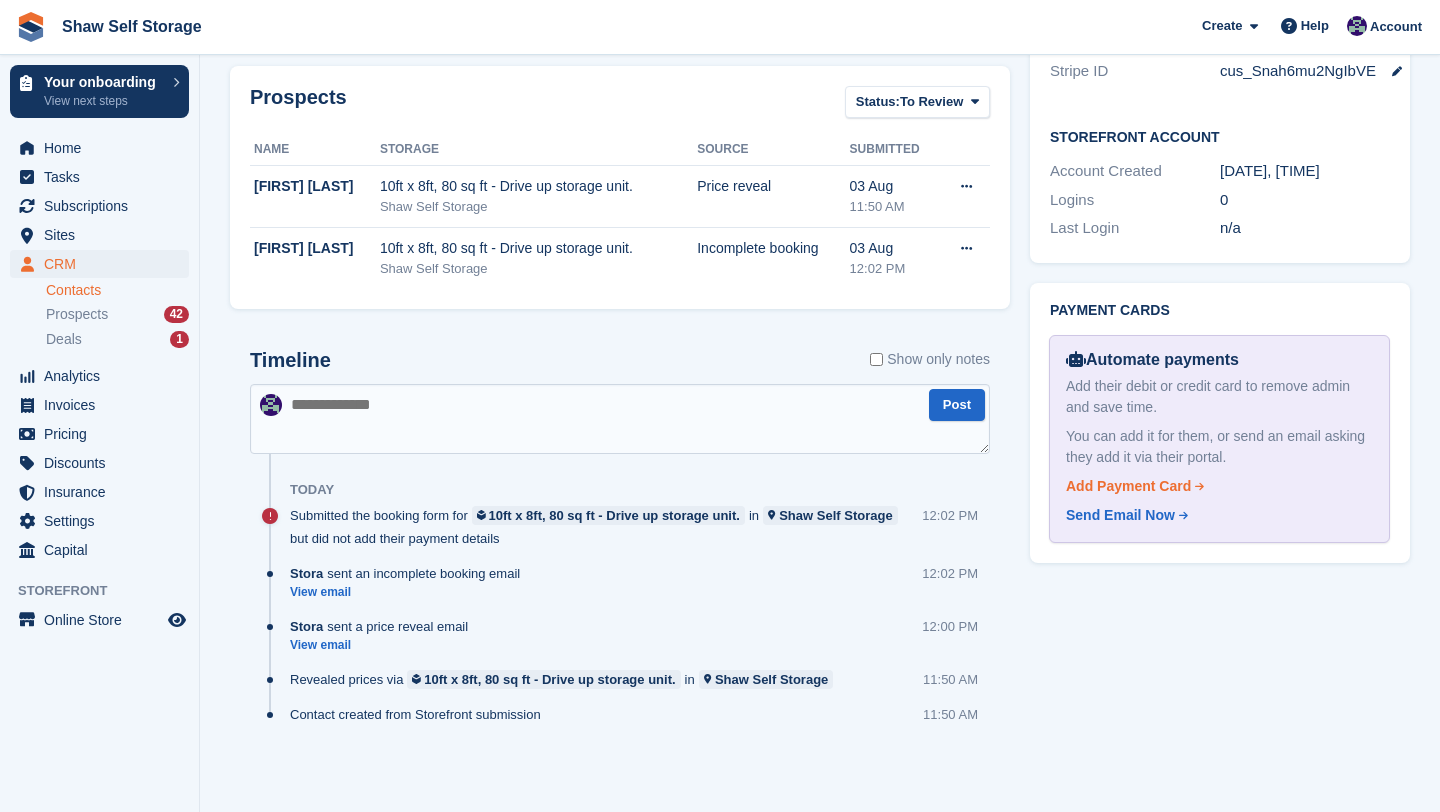 click on "Add Payment Card" at bounding box center (1128, 486) 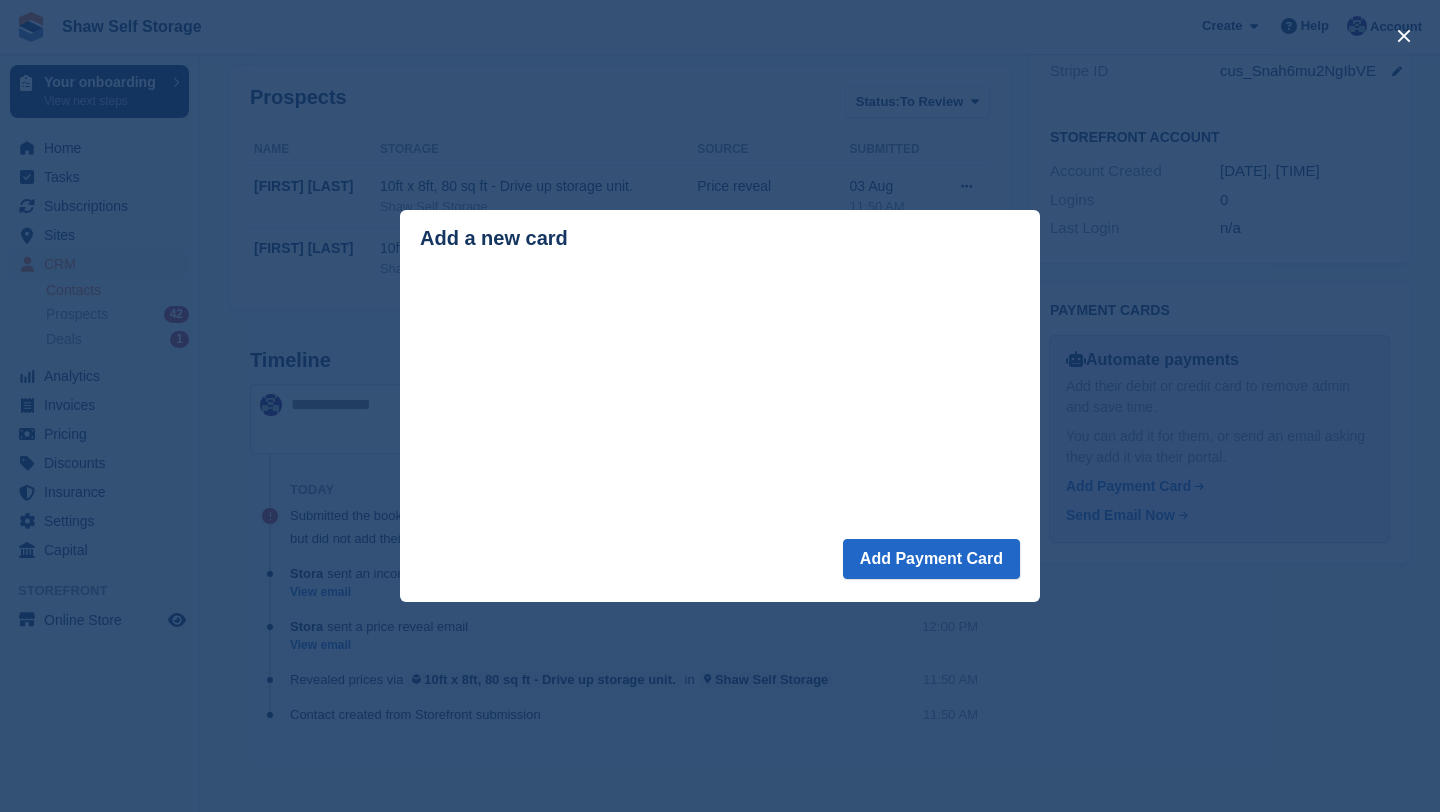 click on "Add a new card" at bounding box center [720, 242] 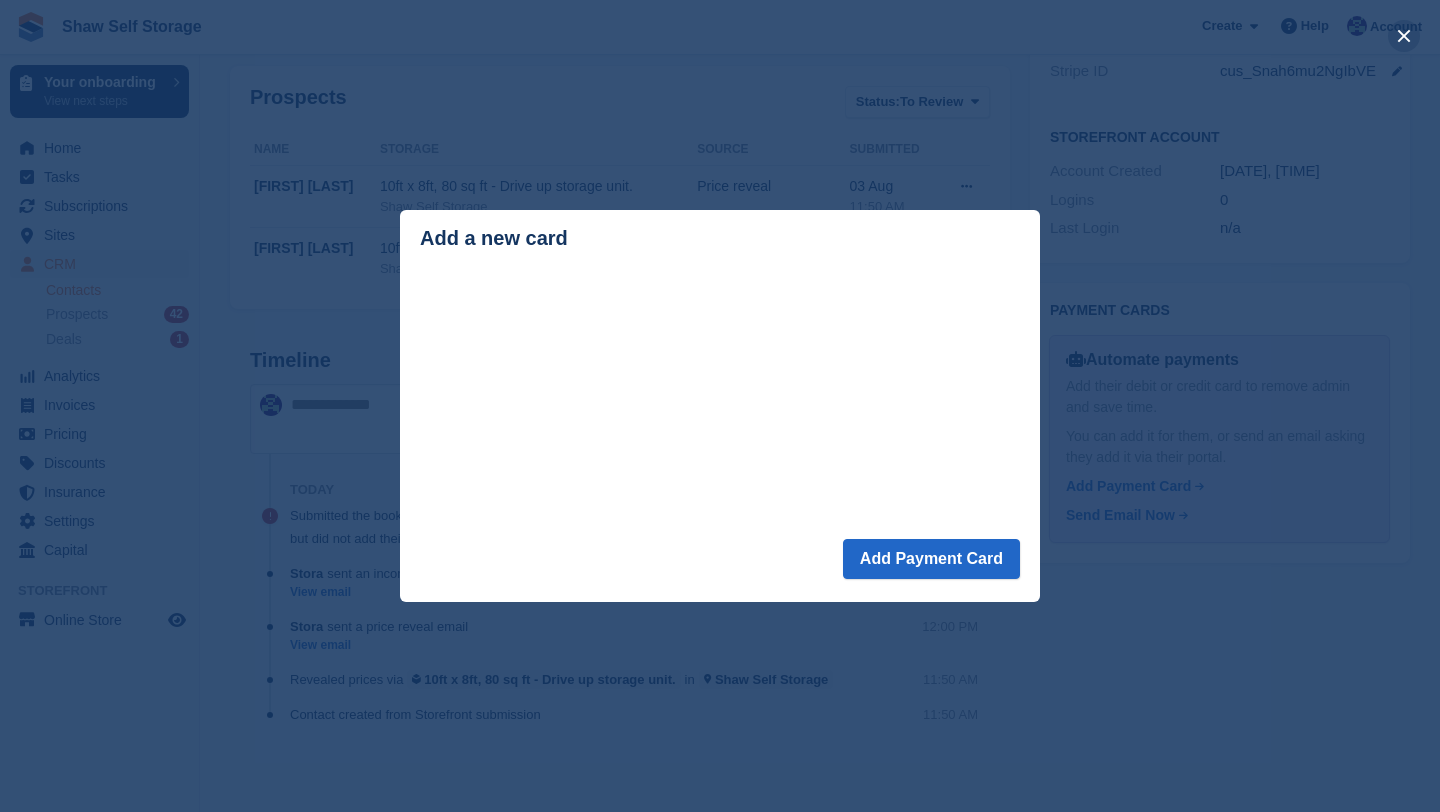 click at bounding box center (1404, 36) 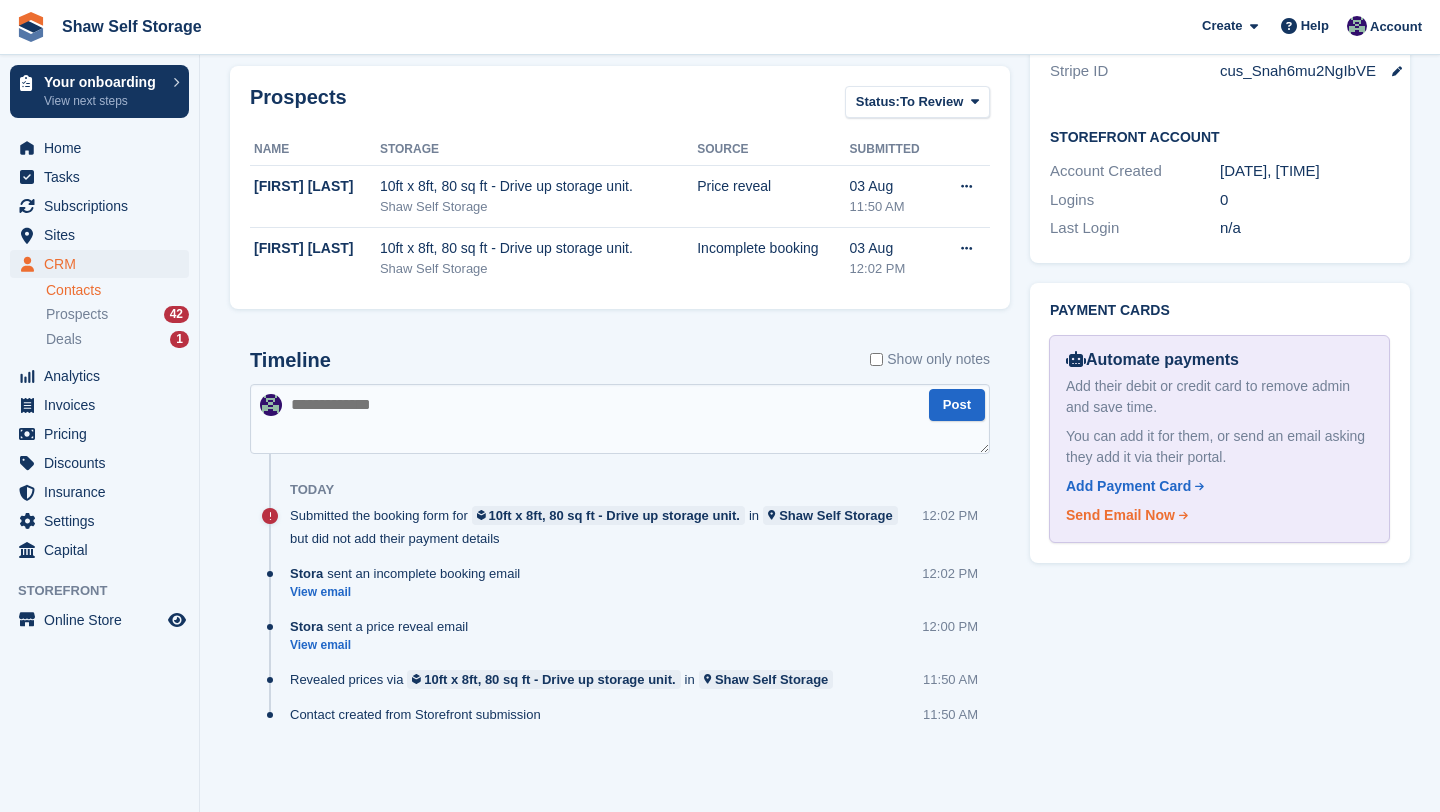 click on "Send Email Now" at bounding box center (1120, 515) 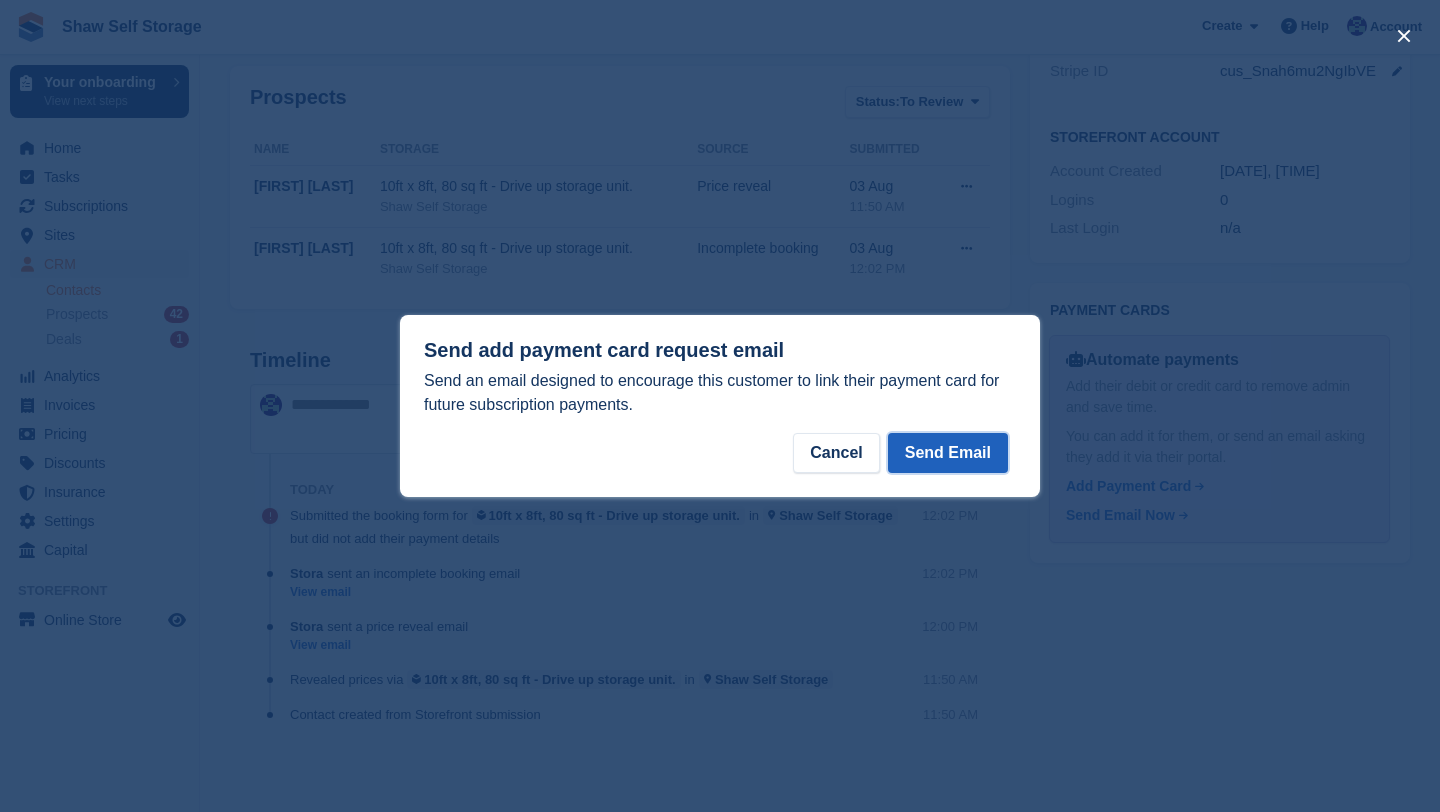click on "Send Email" at bounding box center [948, 453] 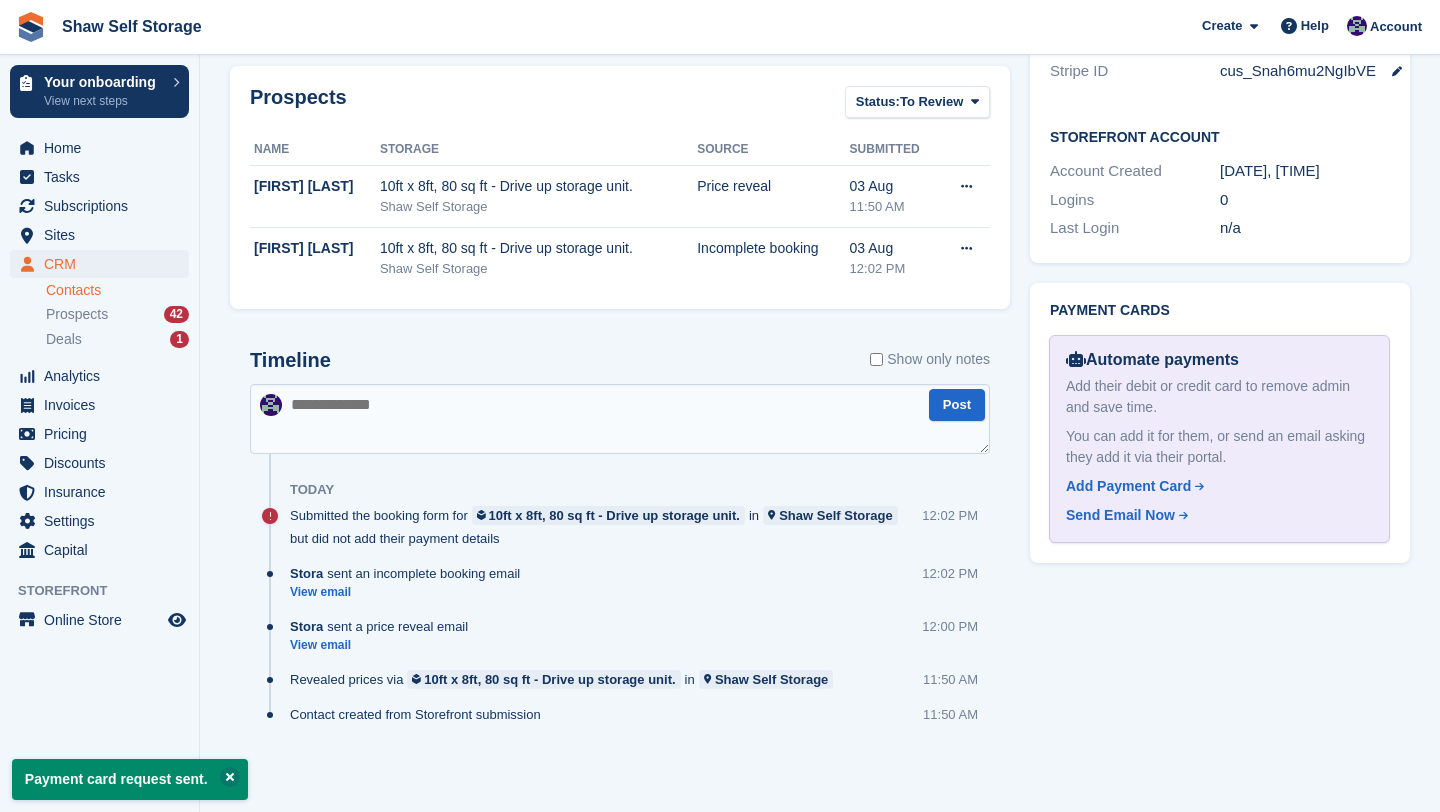 scroll, scrollTop: 0, scrollLeft: 0, axis: both 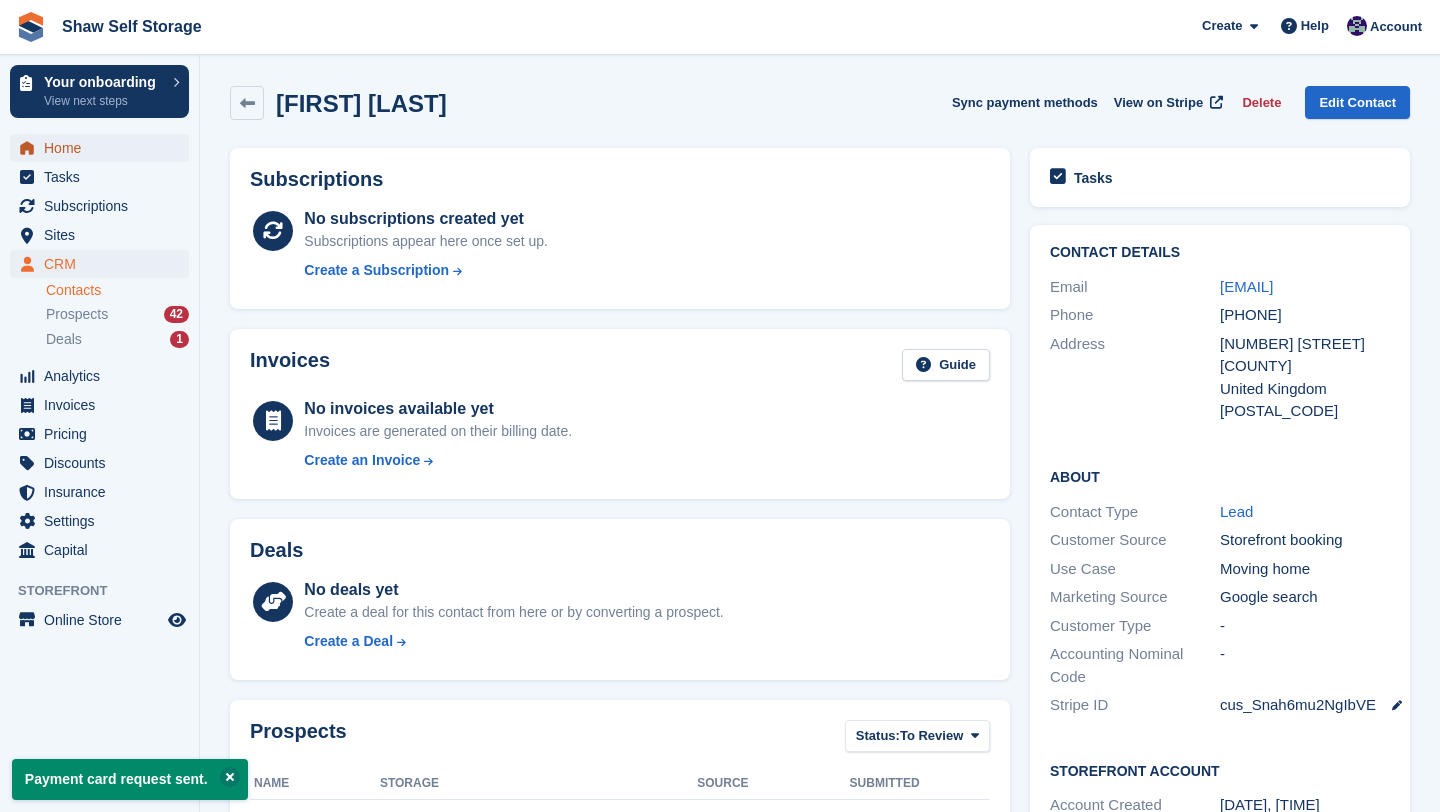 click on "Home" at bounding box center [104, 148] 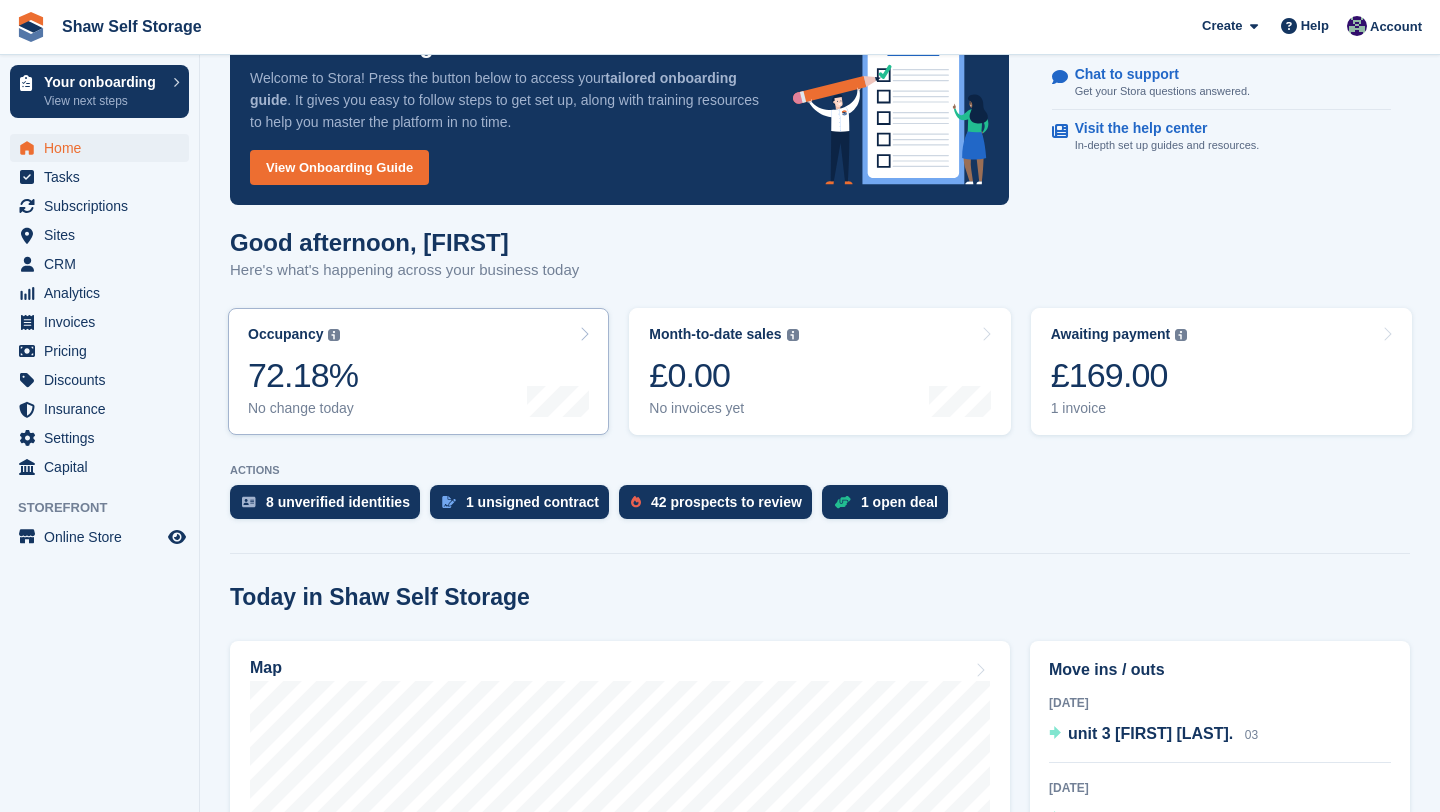 scroll, scrollTop: 0, scrollLeft: 0, axis: both 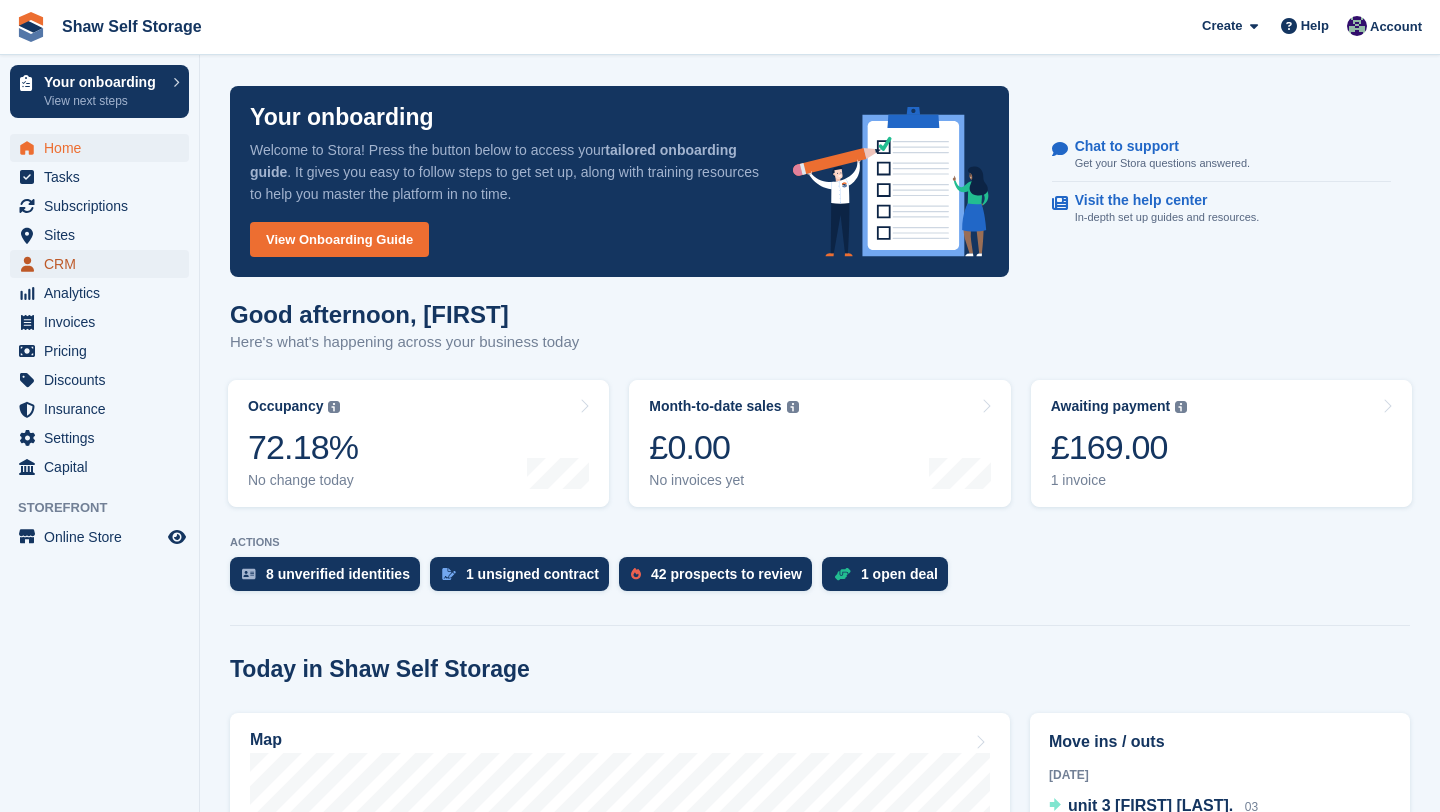 click on "CRM" at bounding box center [104, 264] 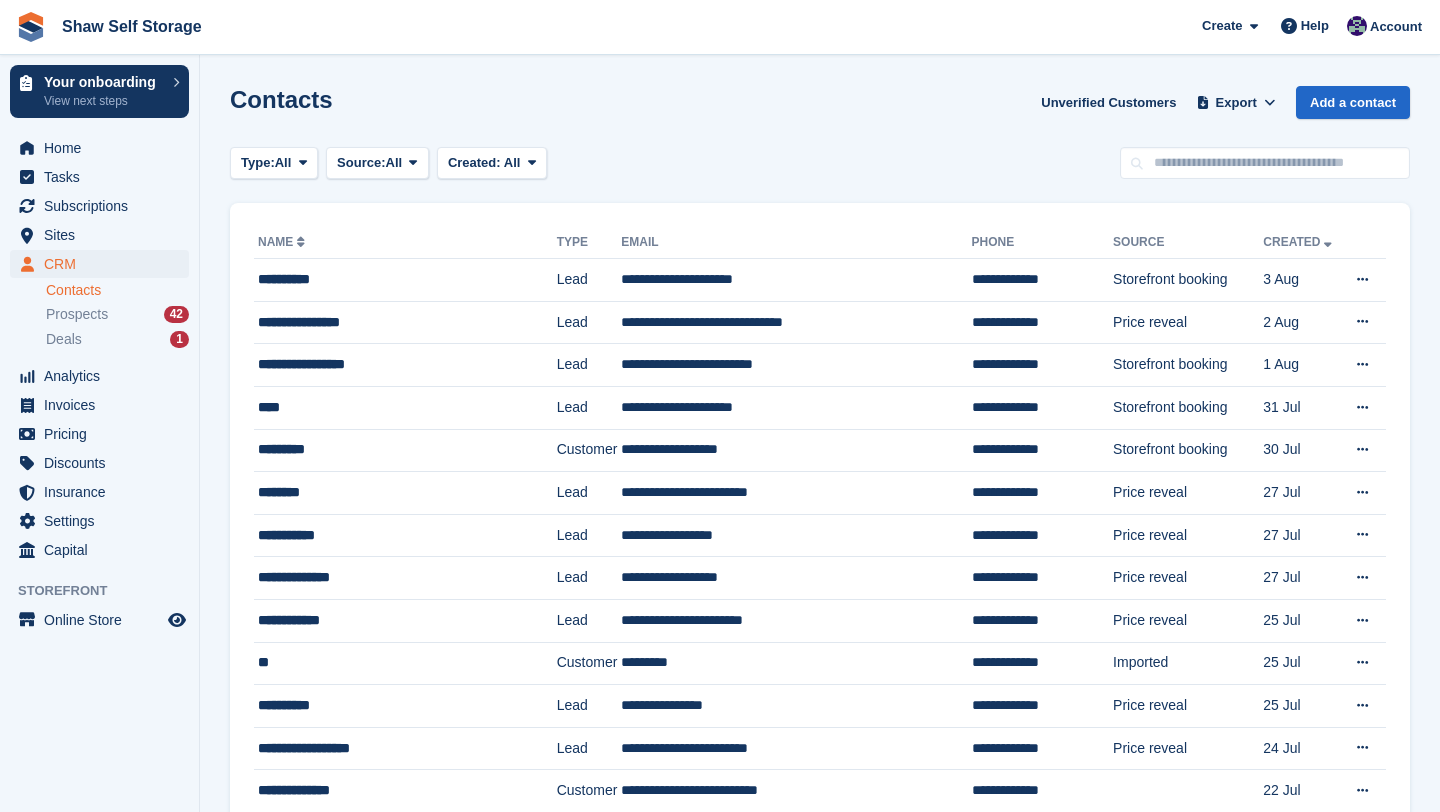 scroll, scrollTop: 0, scrollLeft: 0, axis: both 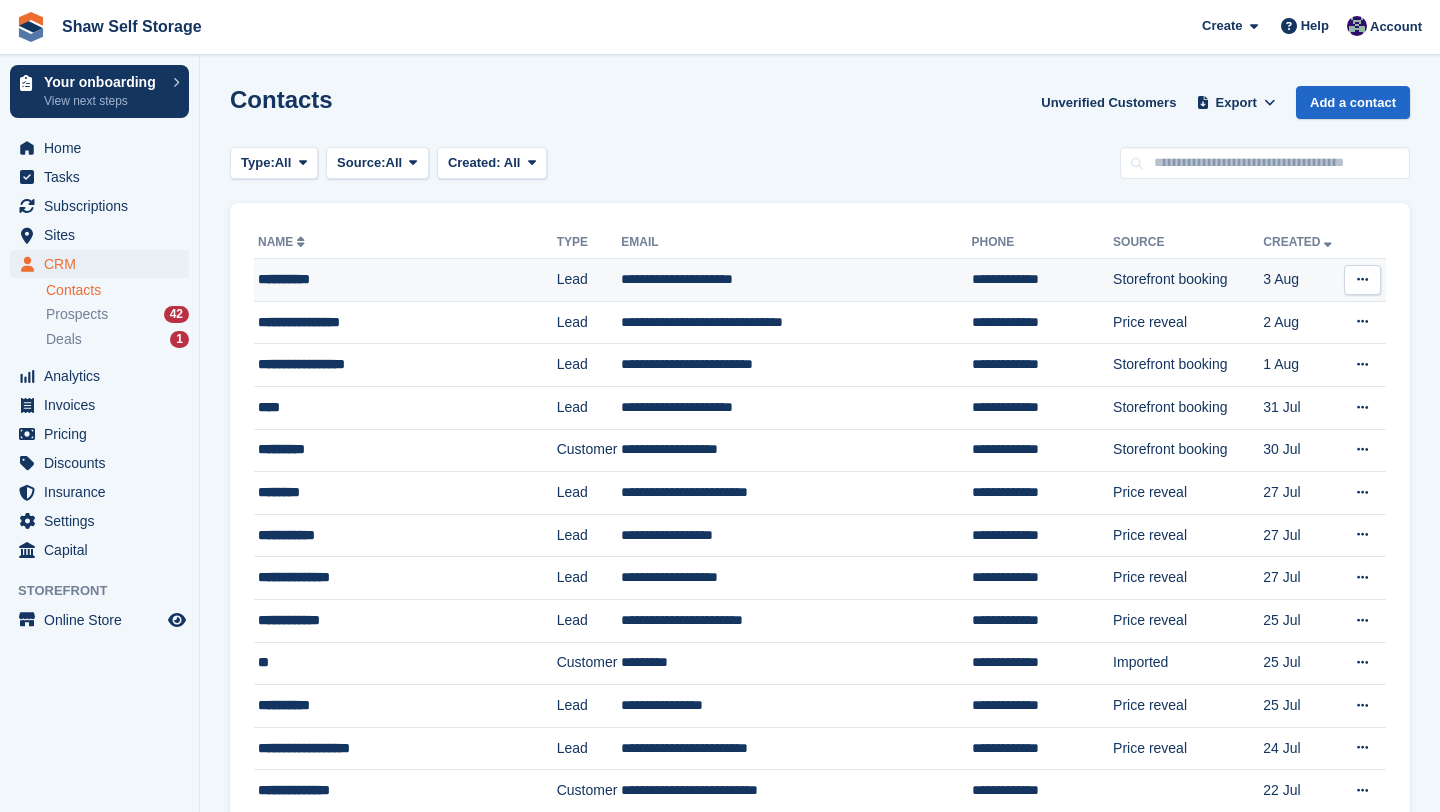 click on "**********" at bounding box center (398, 279) 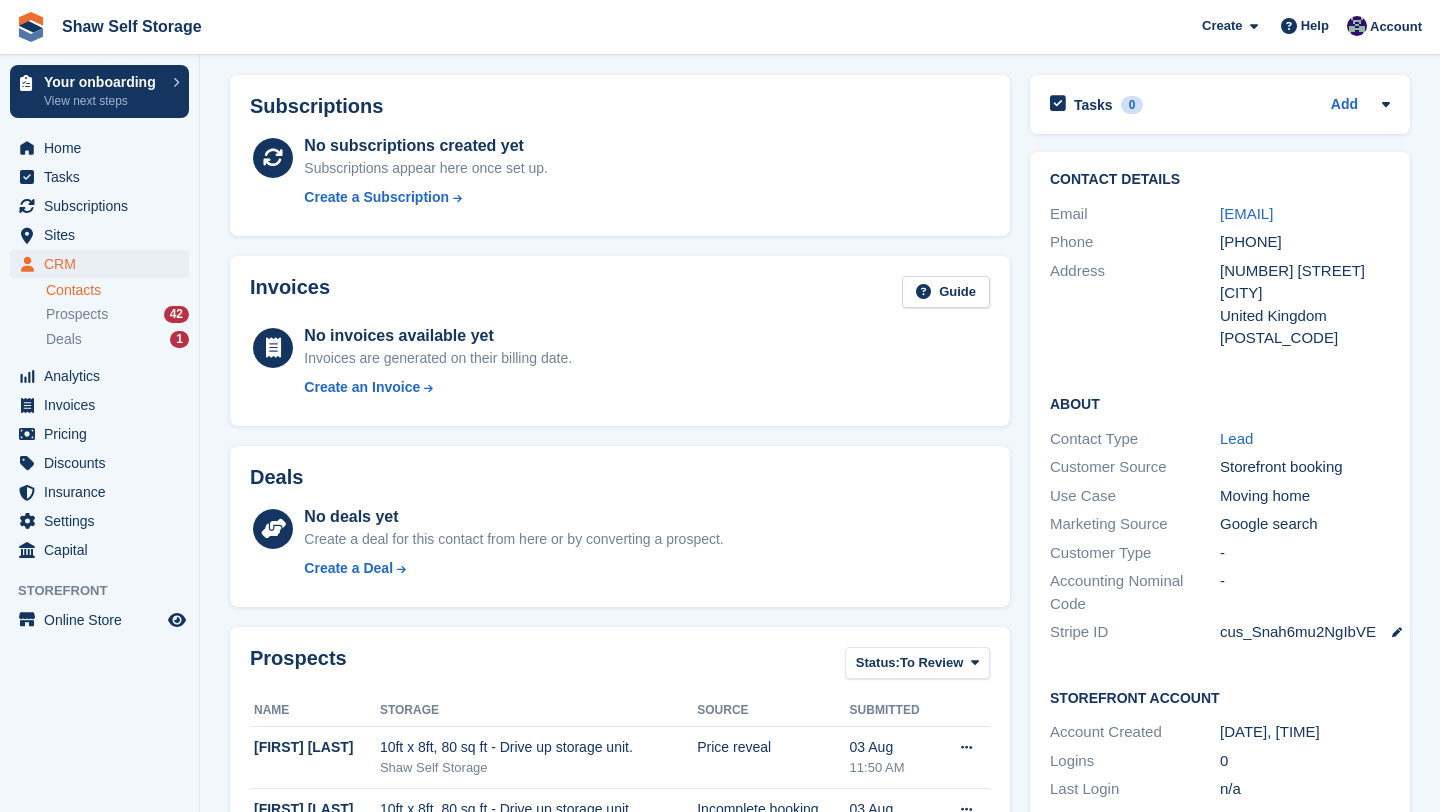 scroll, scrollTop: 75, scrollLeft: 0, axis: vertical 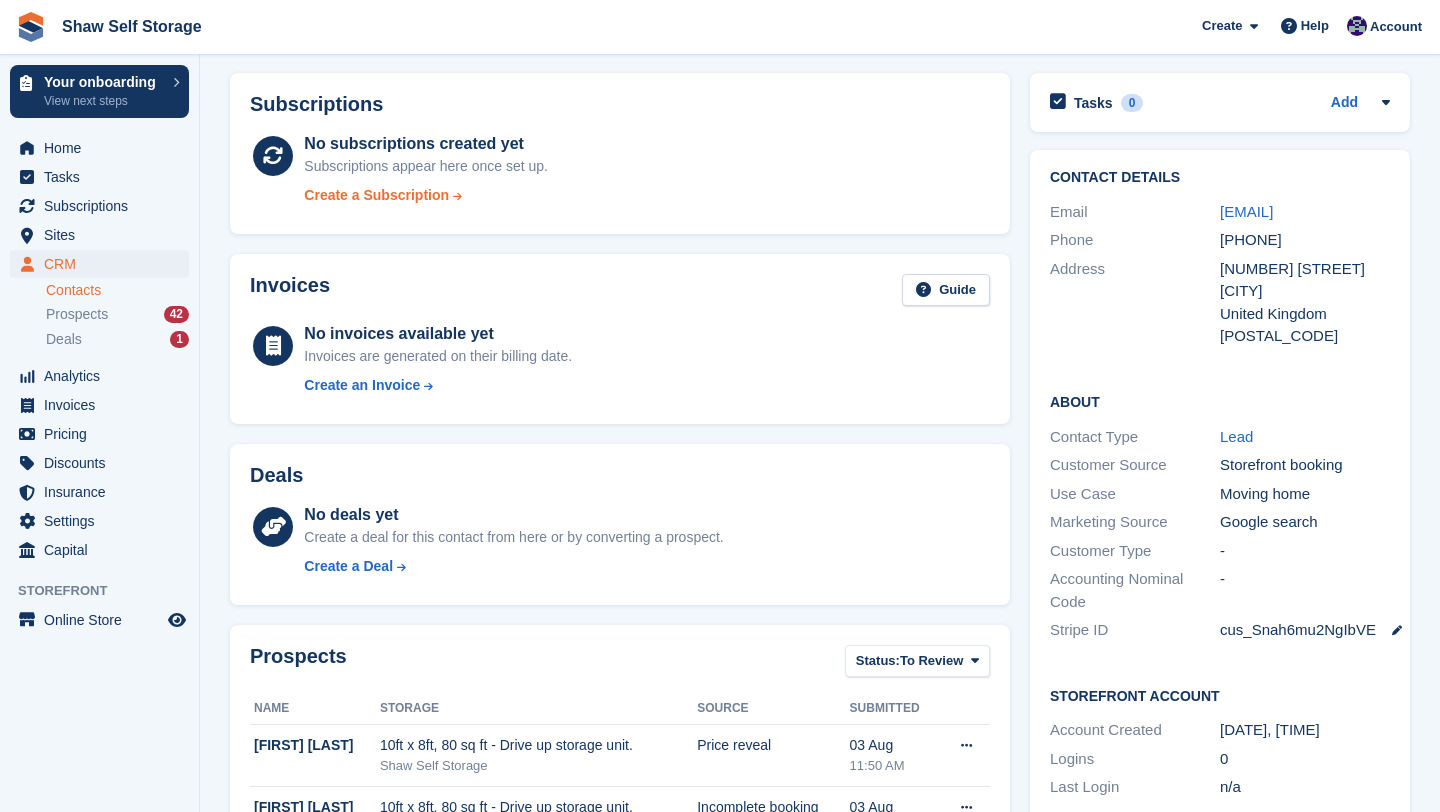 click on "Create a Subscription" at bounding box center [376, 195] 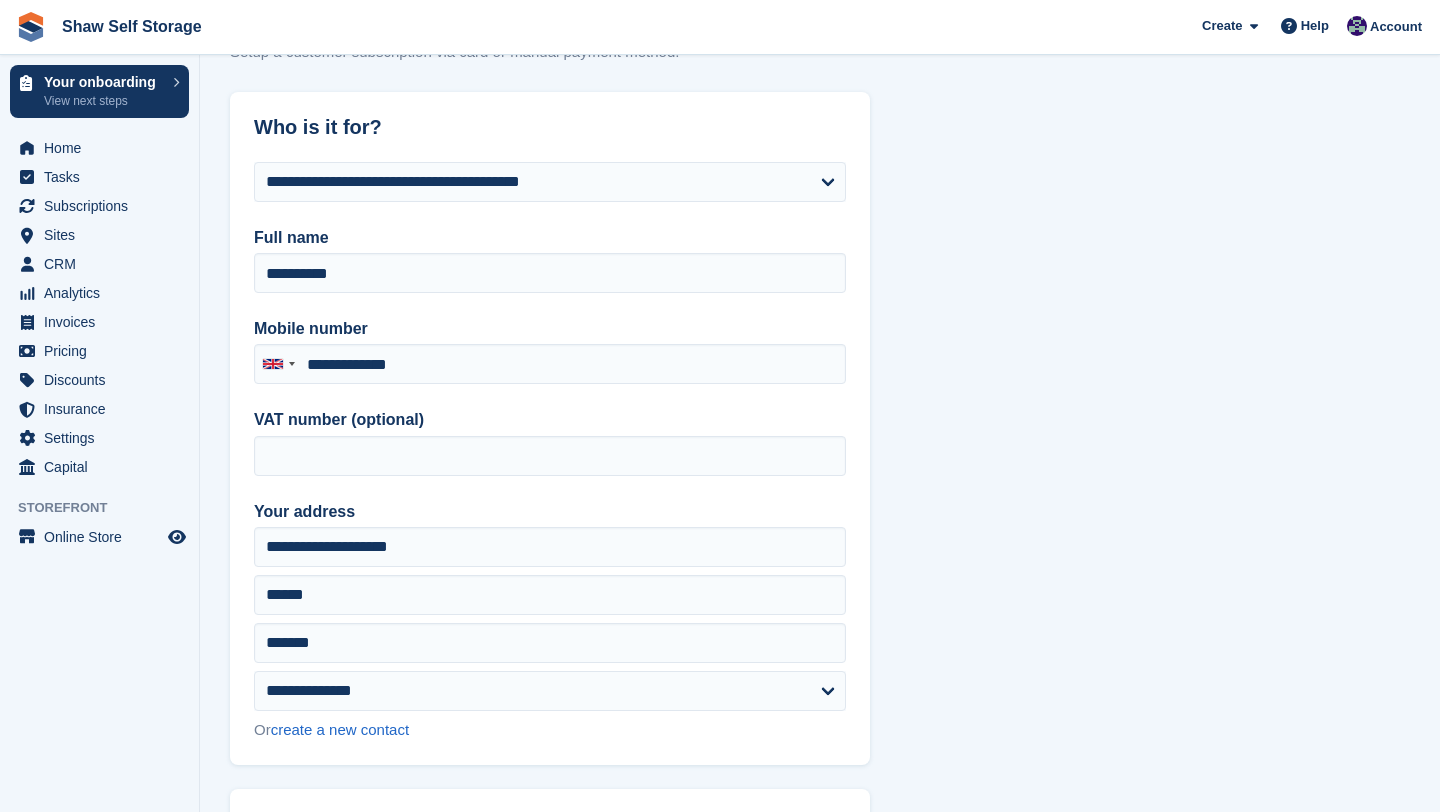 type on "**********" 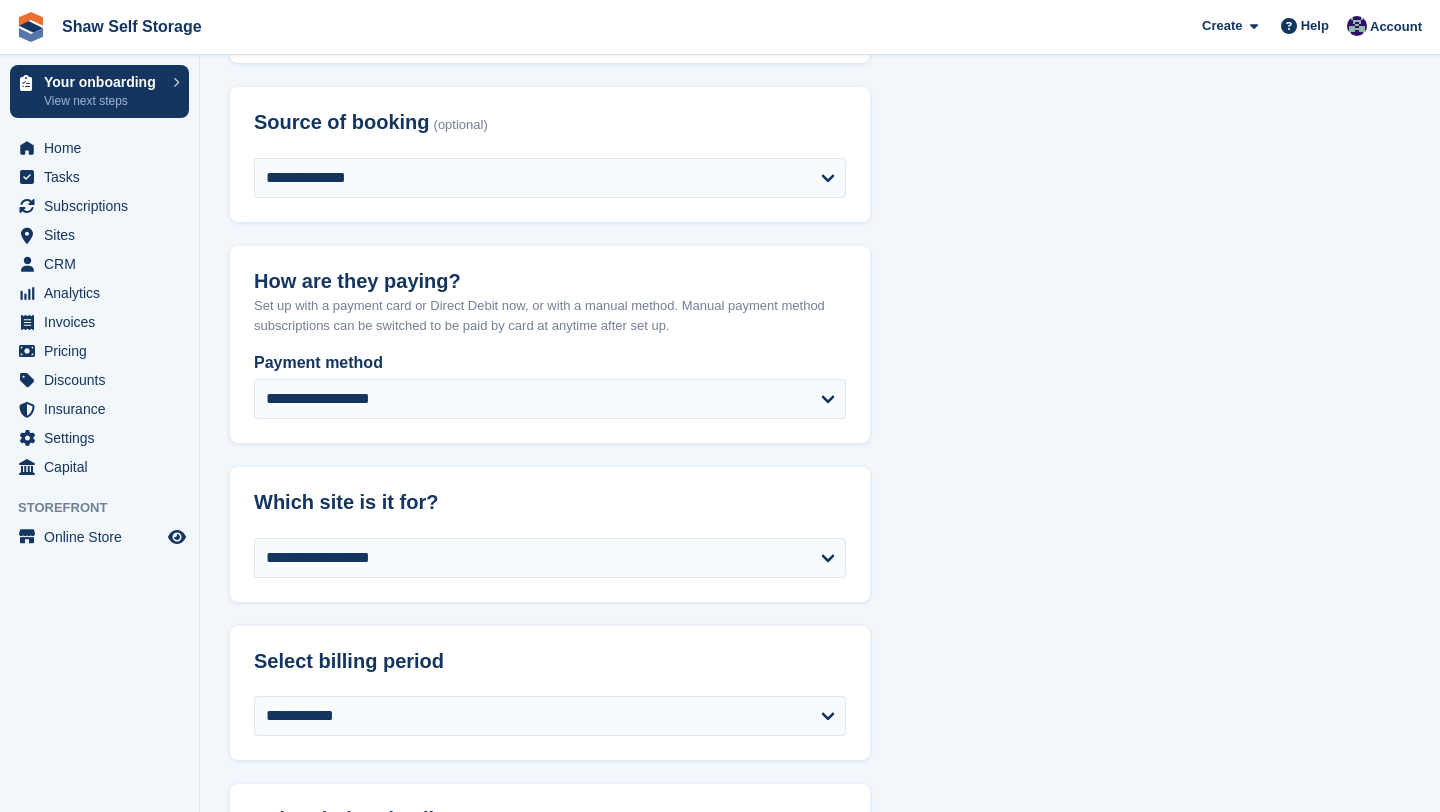 scroll, scrollTop: 784, scrollLeft: 0, axis: vertical 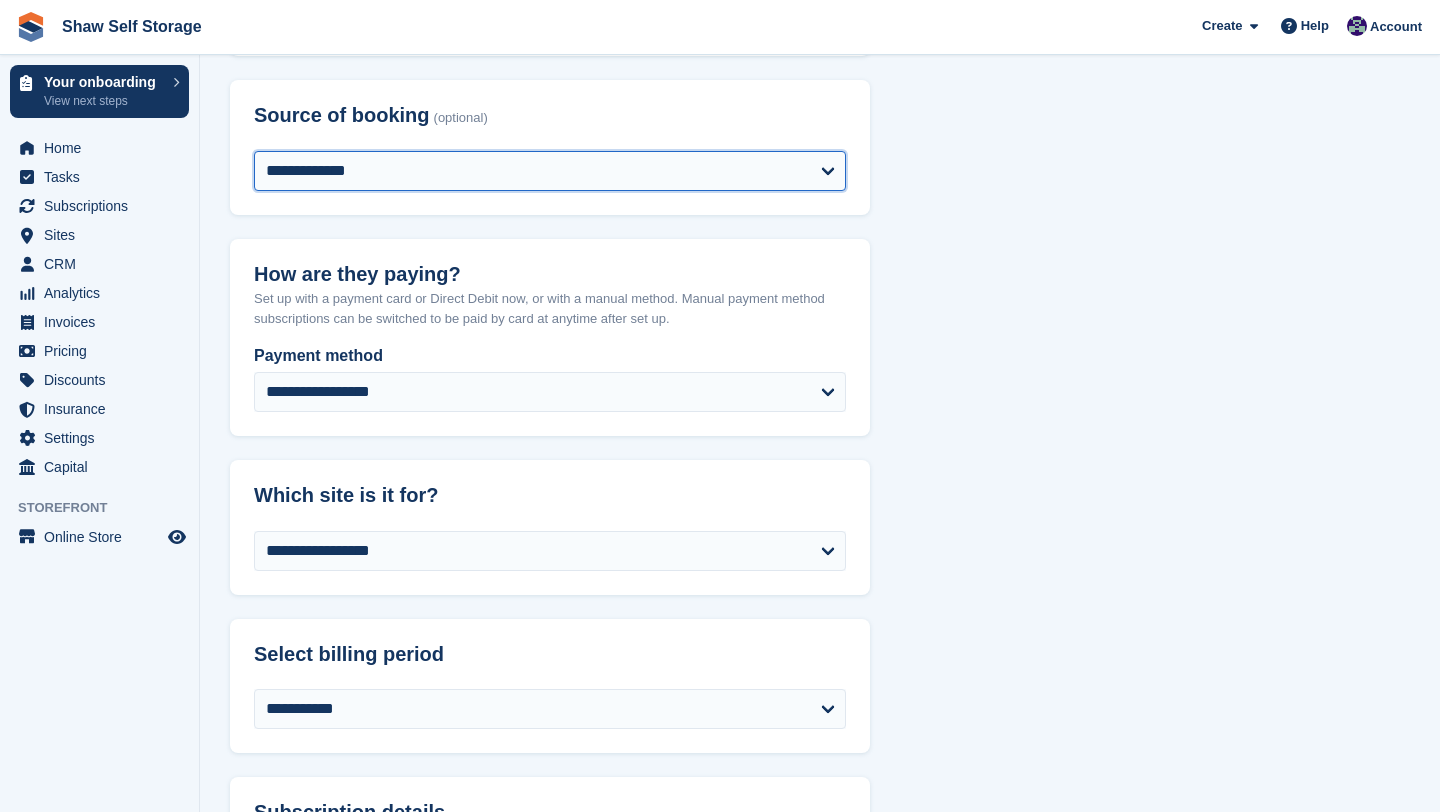 click on "**********" at bounding box center (550, 171) 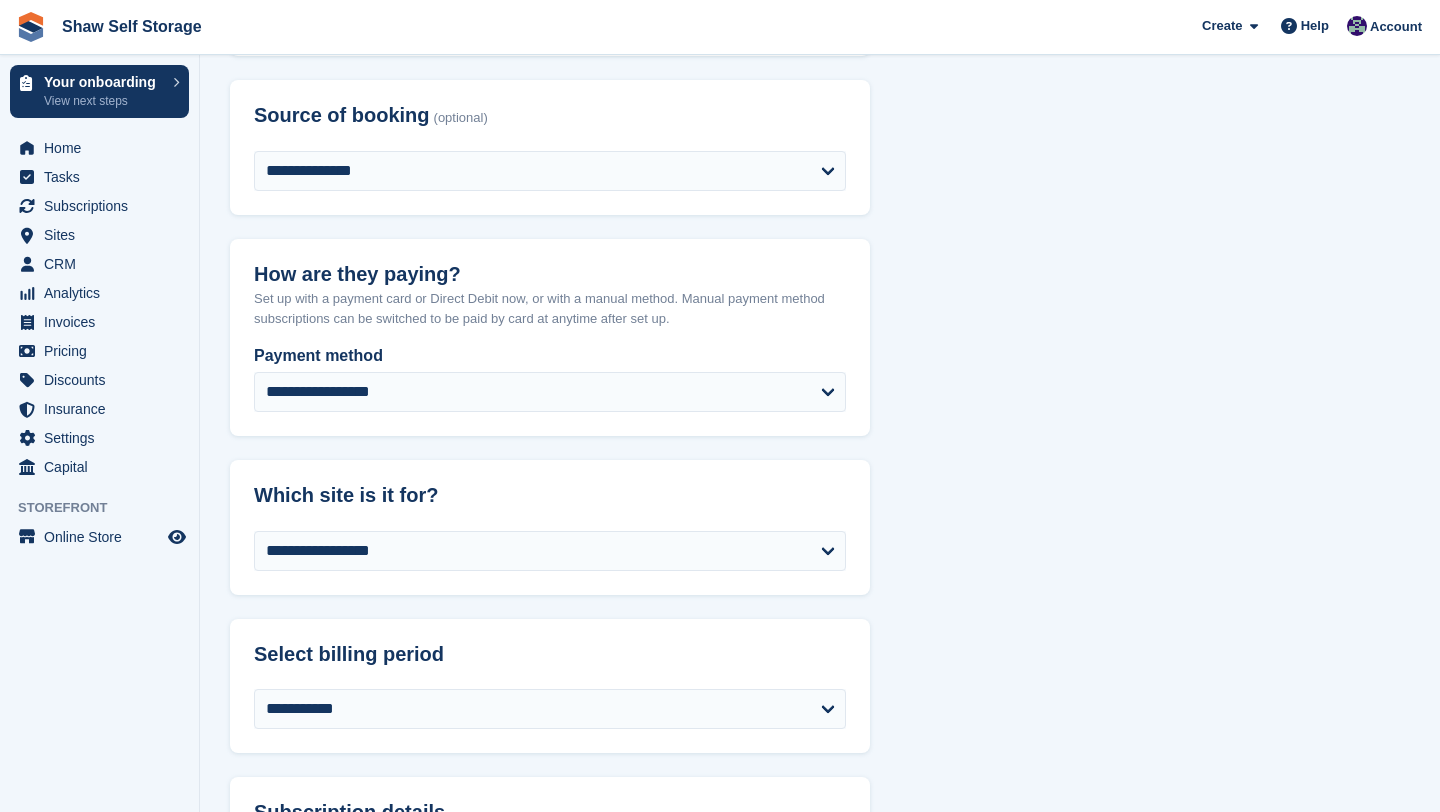 click on "**********" at bounding box center (820, 929) 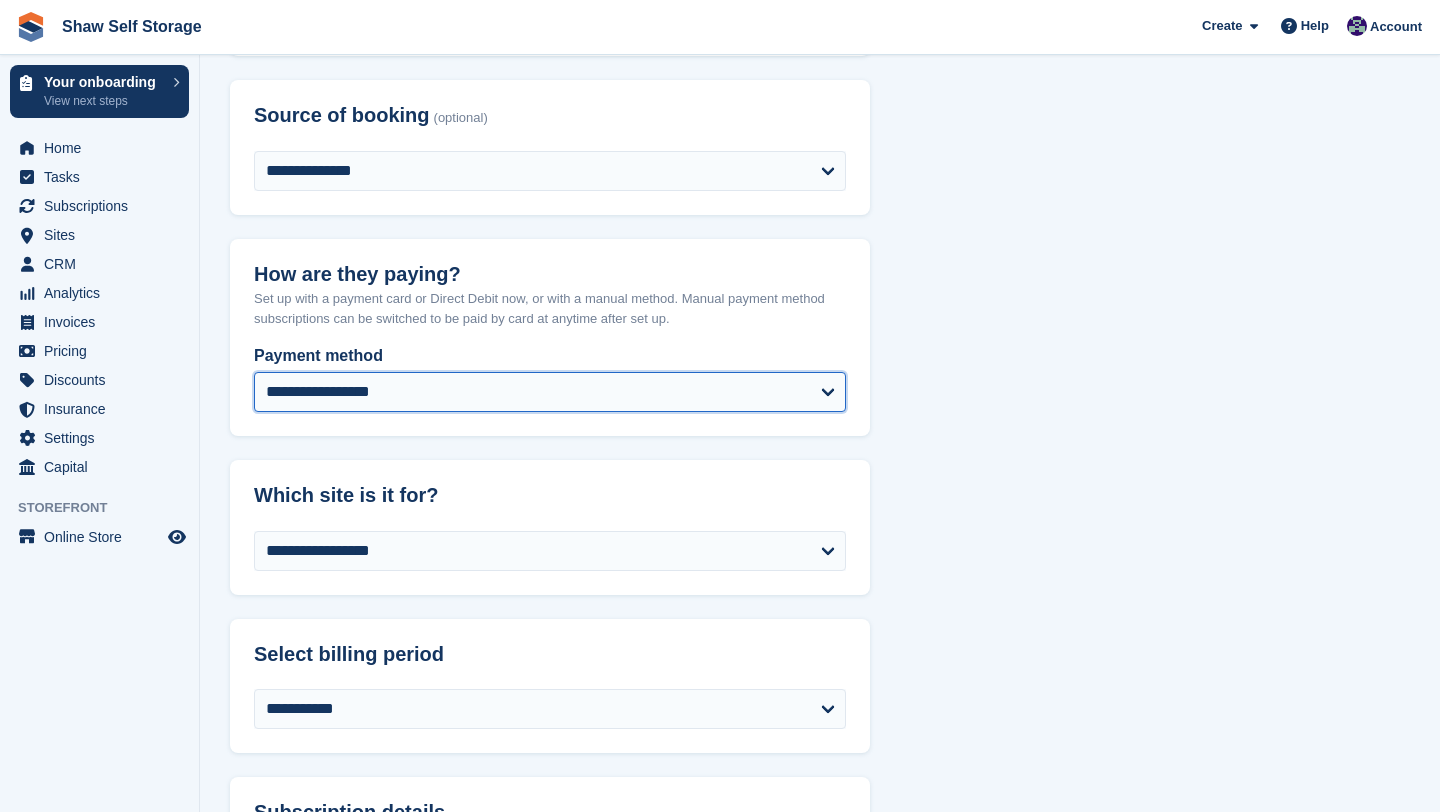 click on "**********" at bounding box center (550, 392) 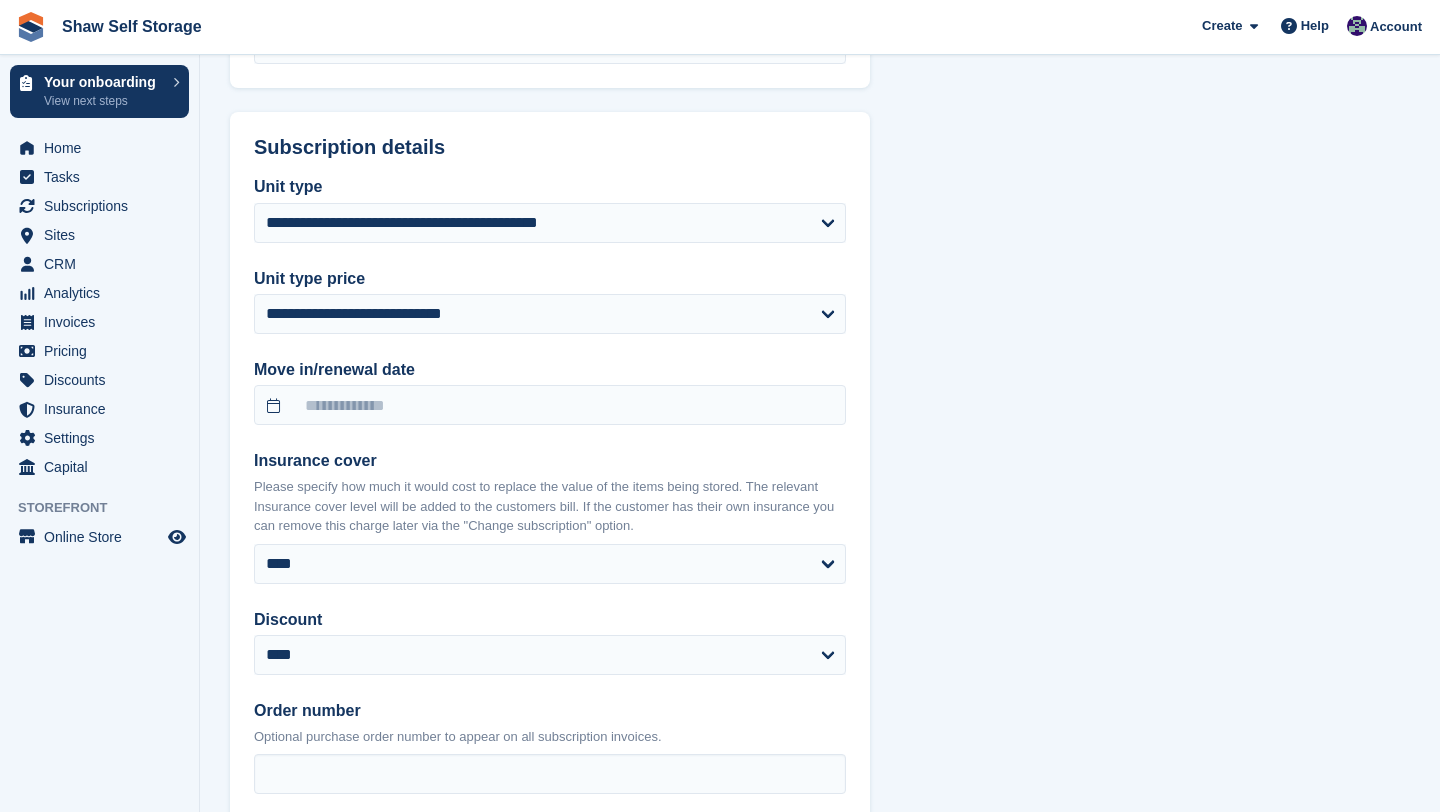 scroll, scrollTop: 1571, scrollLeft: 0, axis: vertical 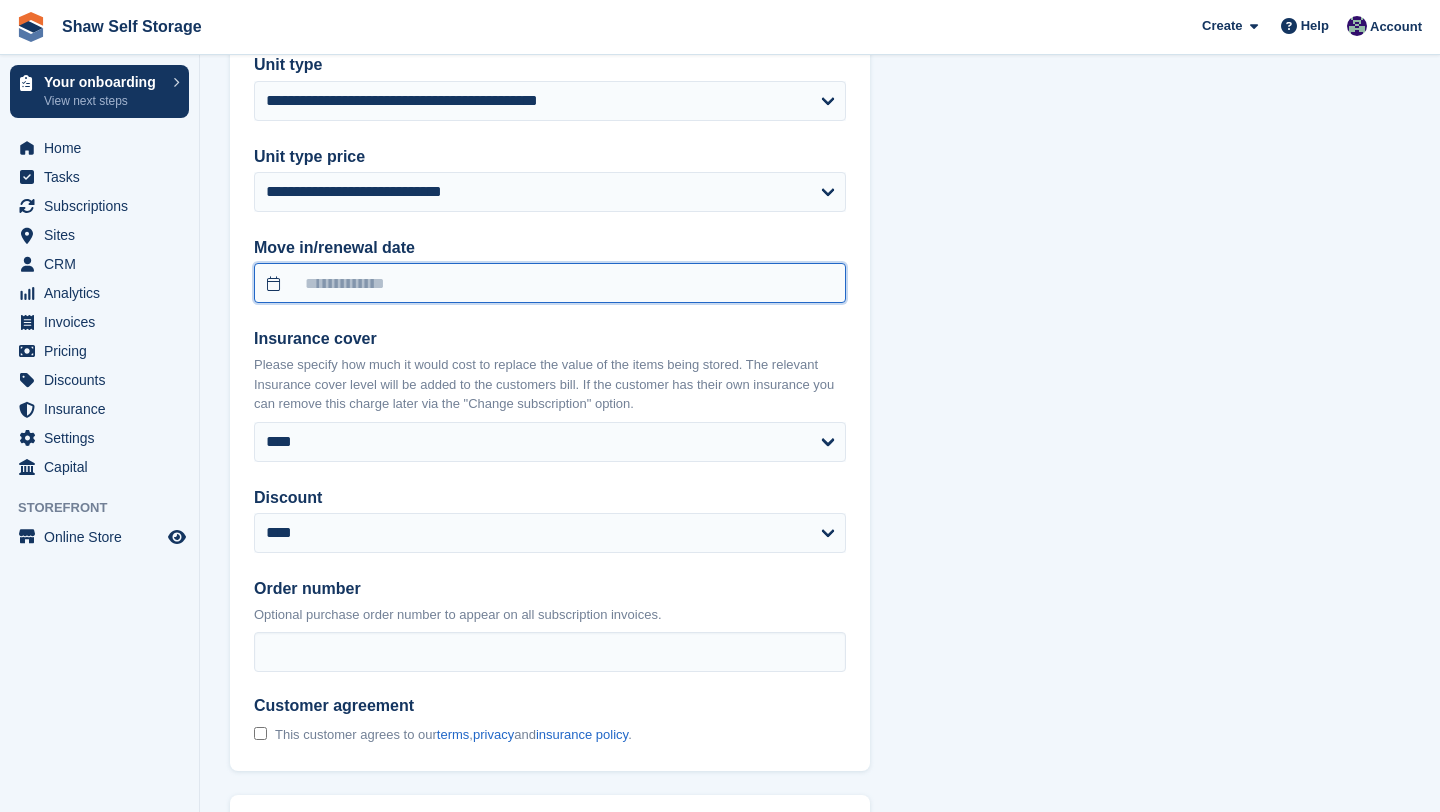 click at bounding box center (550, 283) 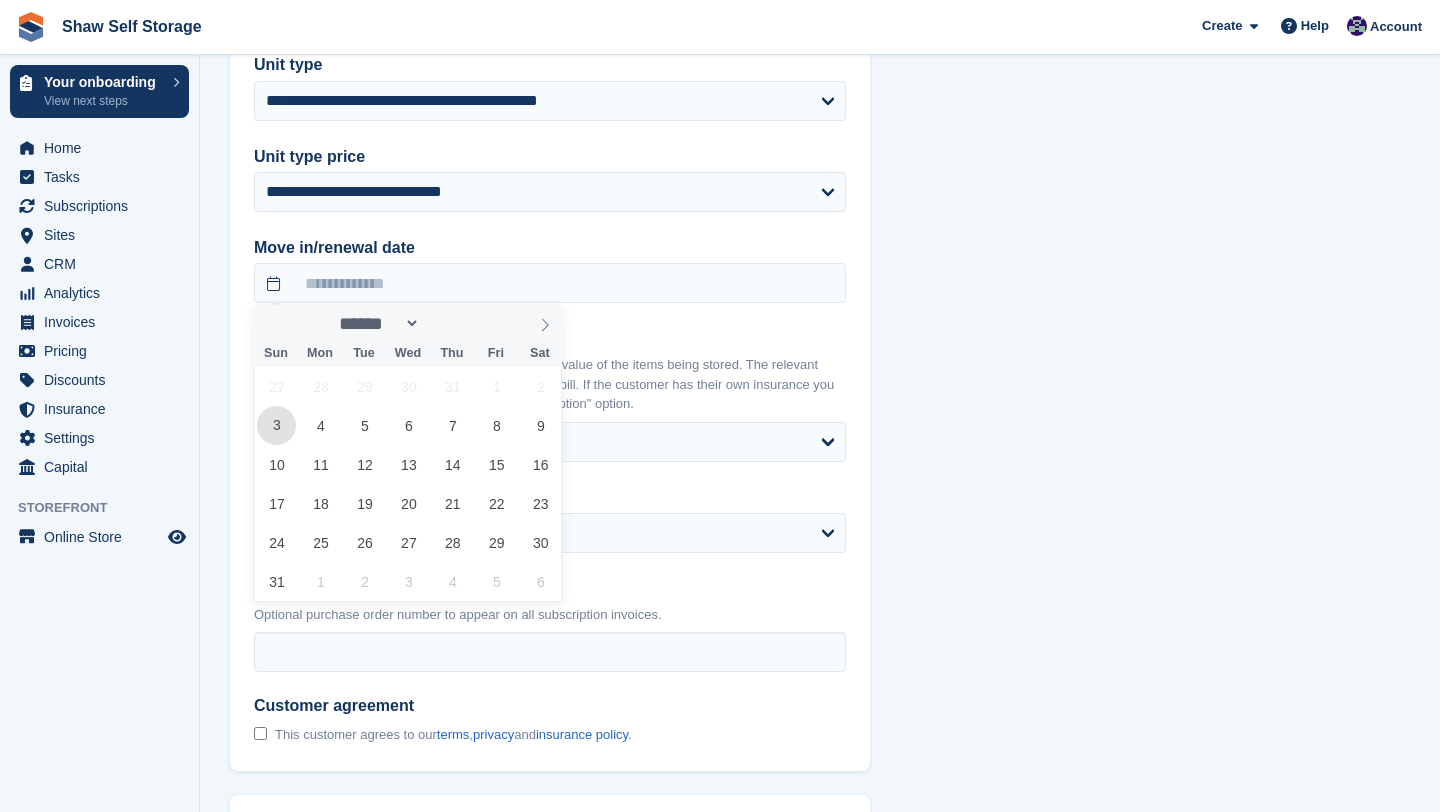 click on "3" at bounding box center (276, 425) 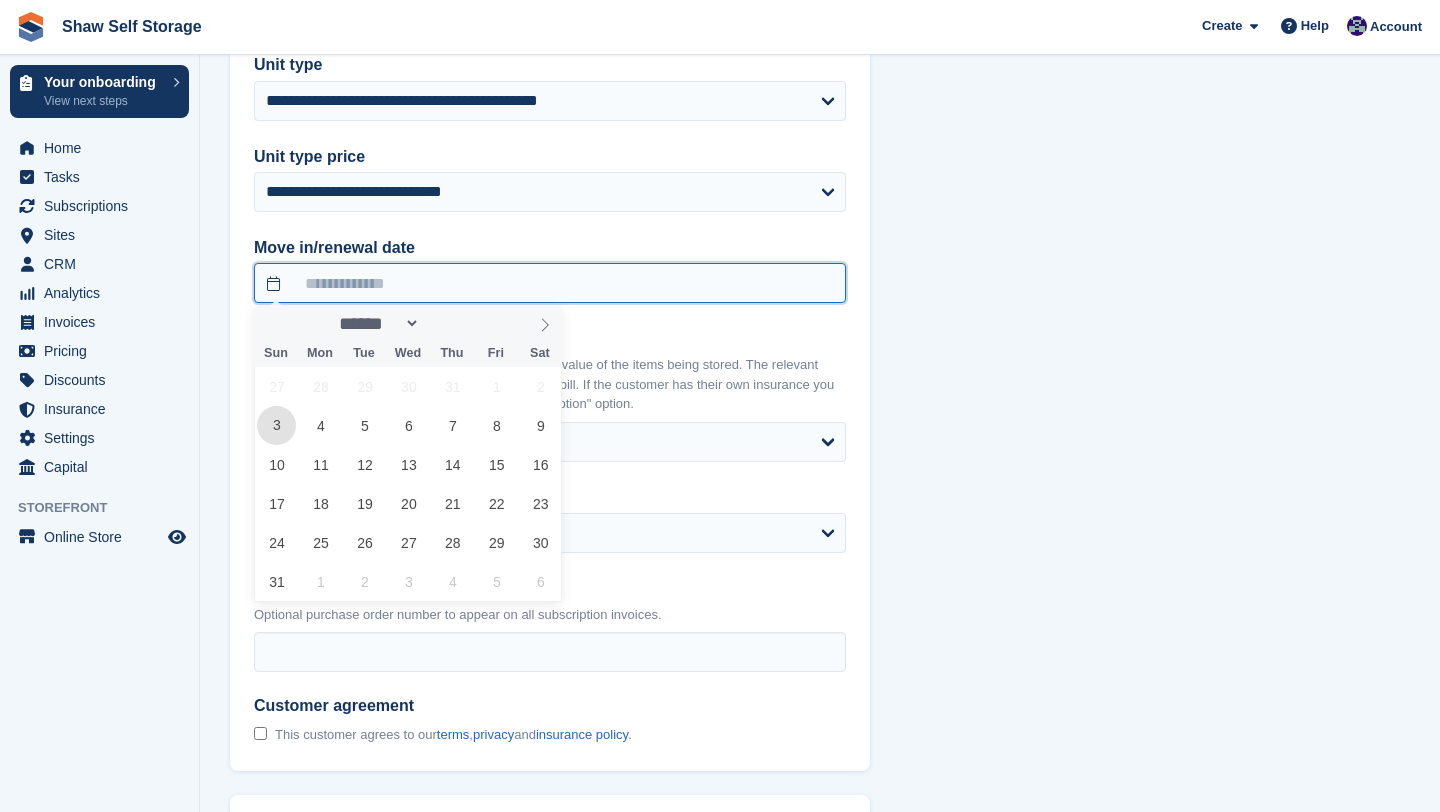 type on "**********" 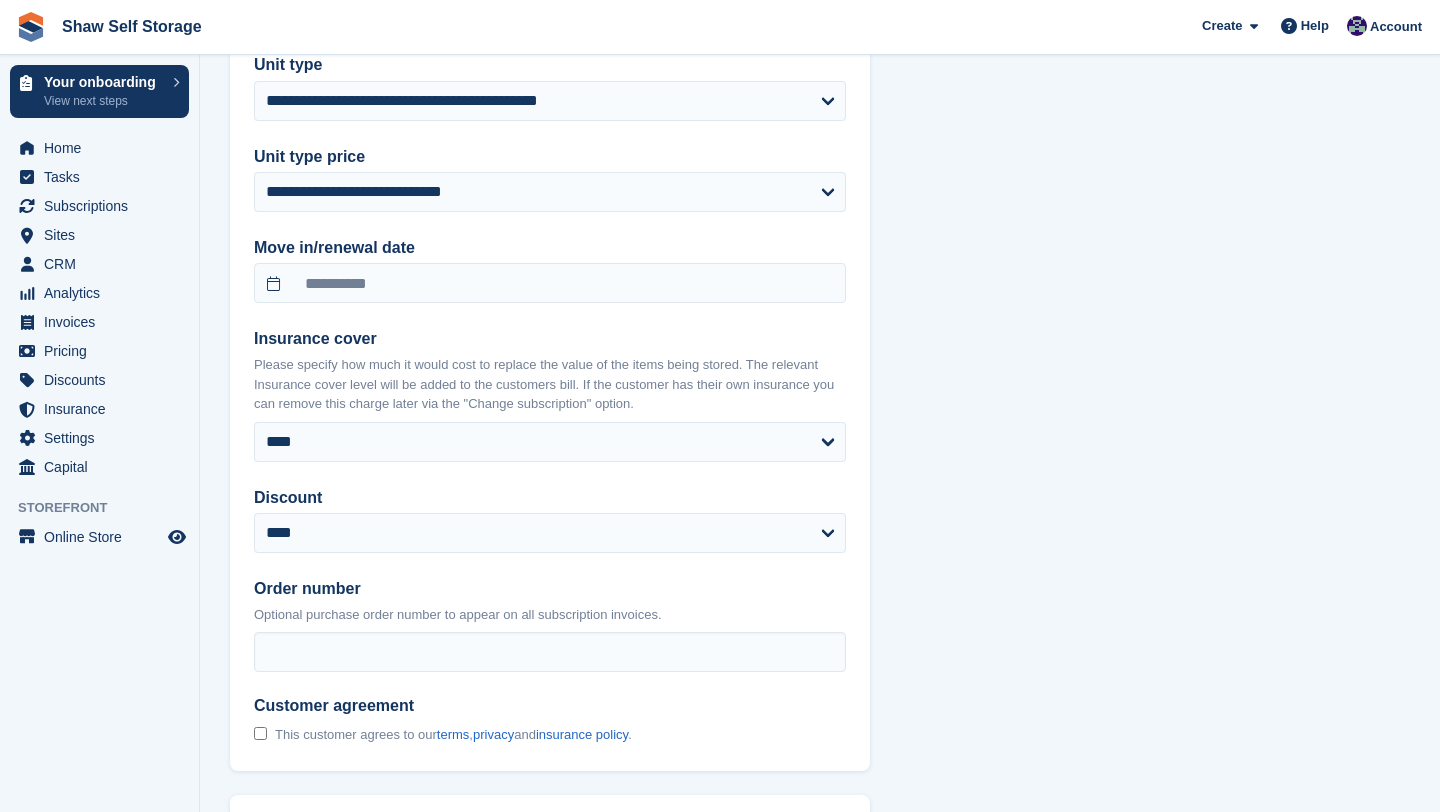click on "**********" at bounding box center [820, 142] 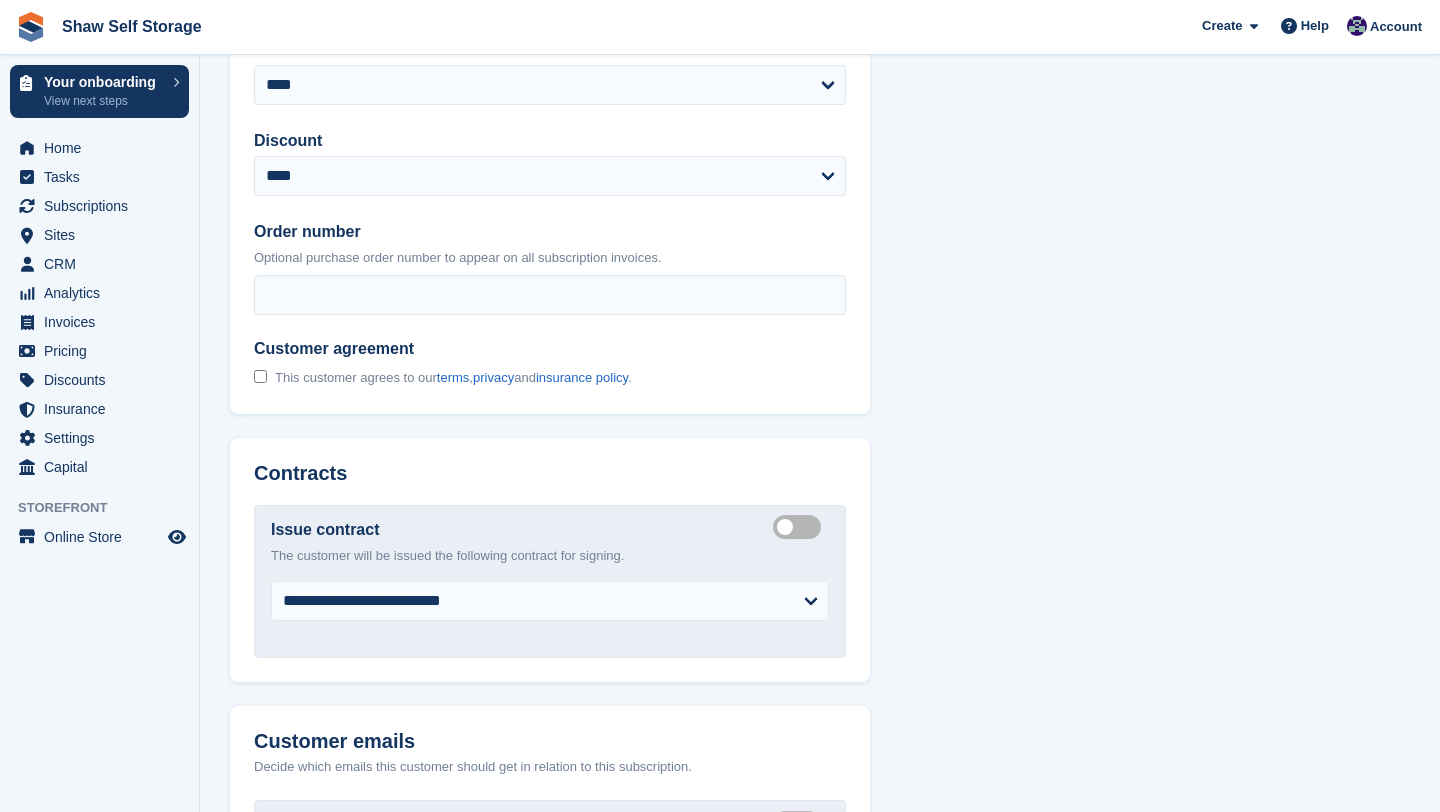 scroll, scrollTop: 1936, scrollLeft: 0, axis: vertical 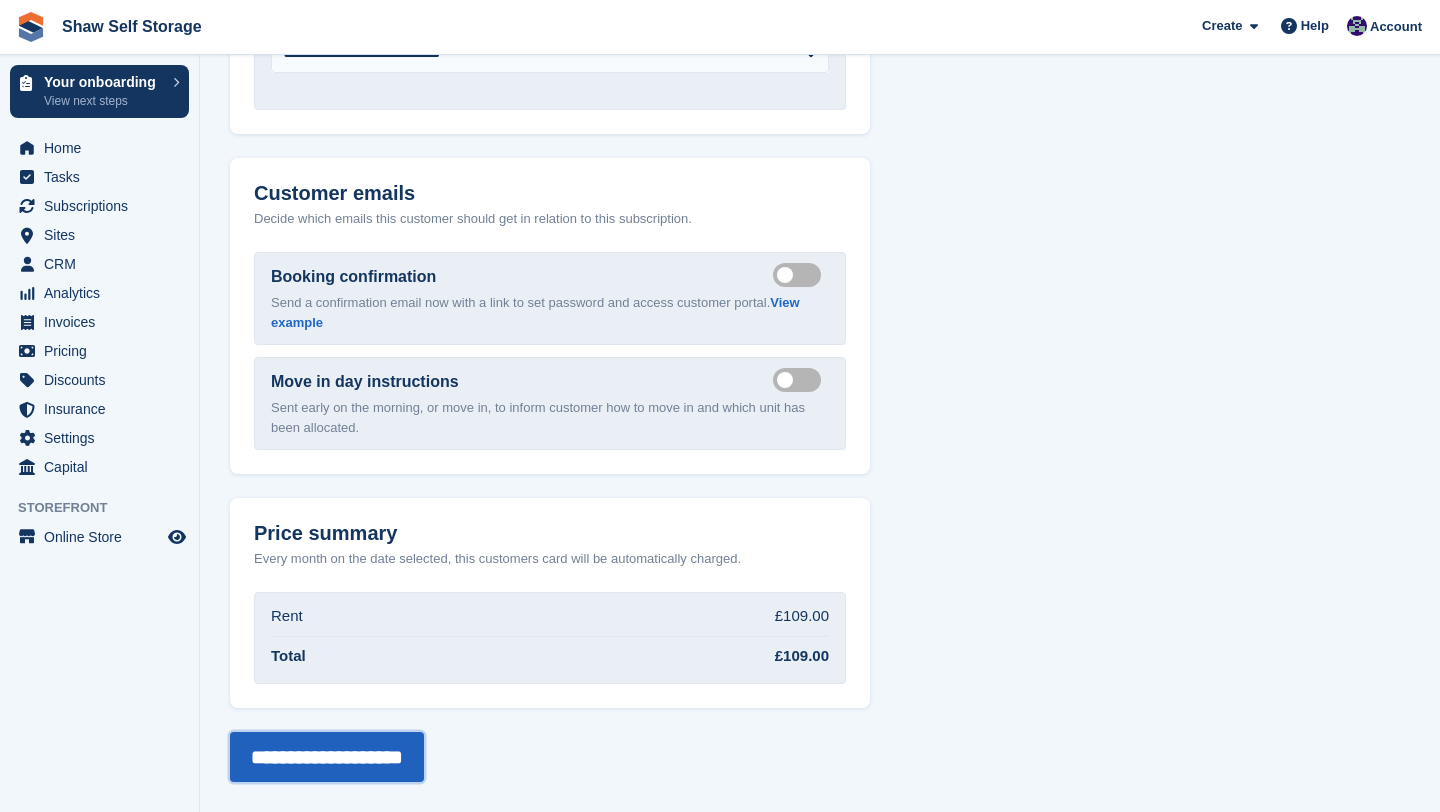 click on "**********" at bounding box center [327, 757] 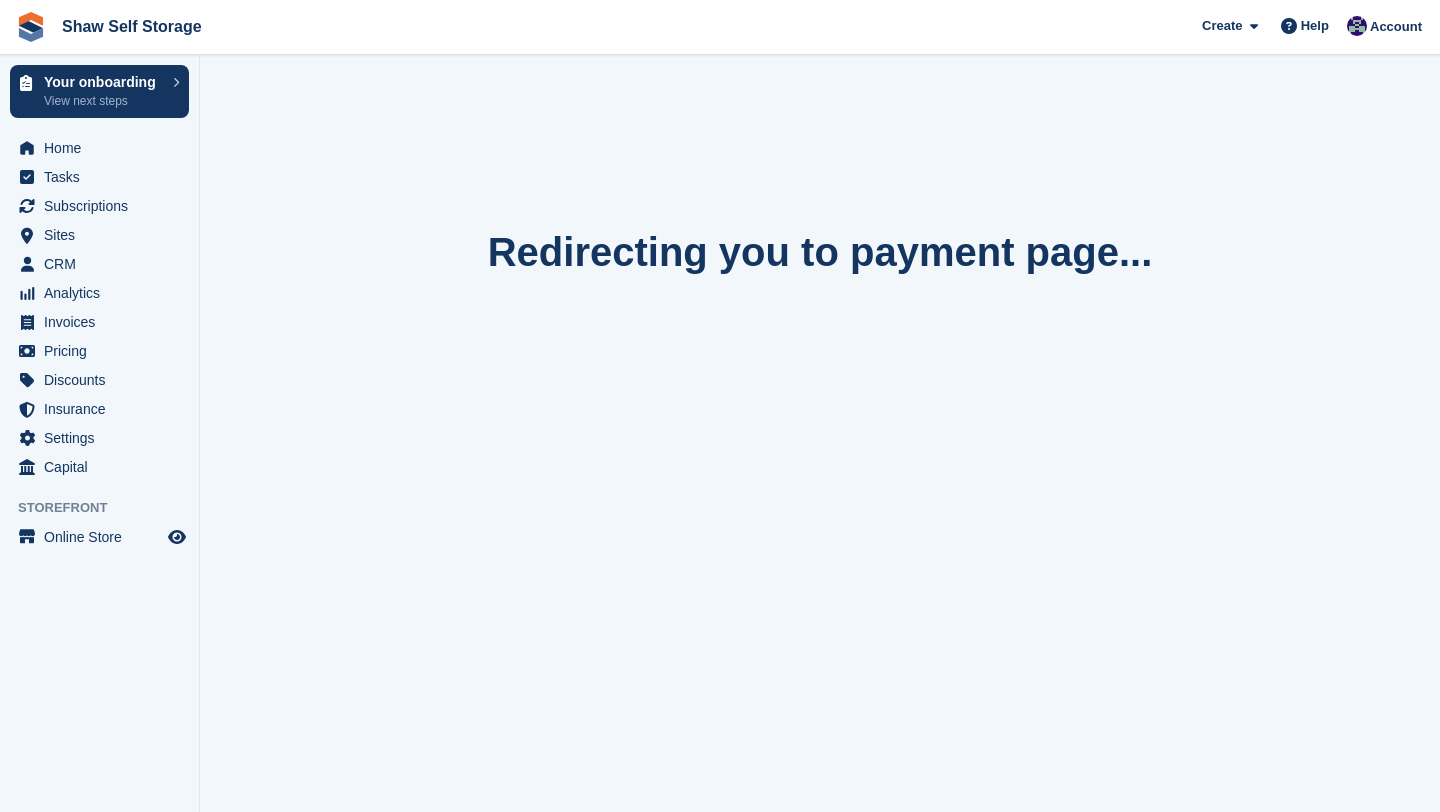 scroll, scrollTop: 0, scrollLeft: 0, axis: both 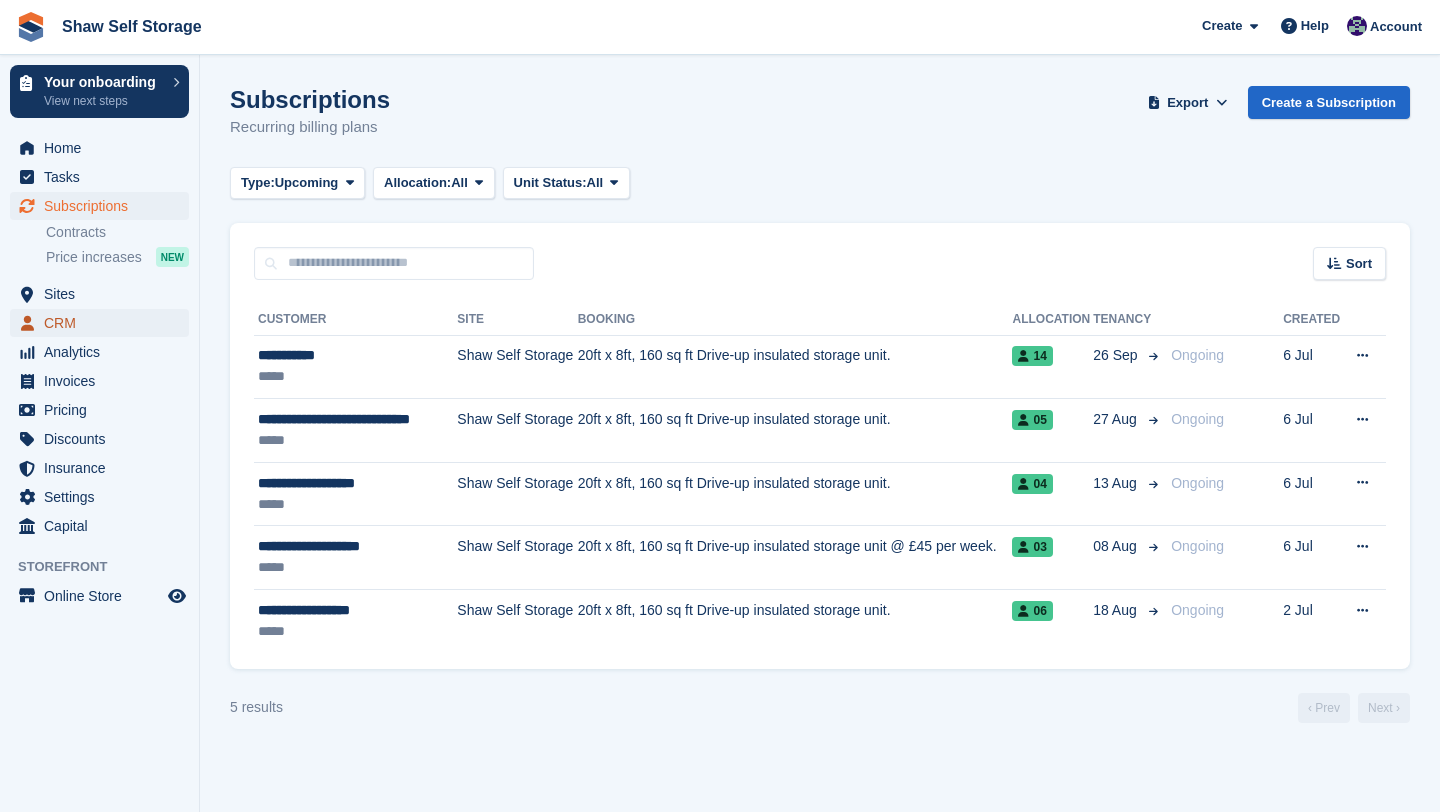 click on "CRM" at bounding box center (104, 323) 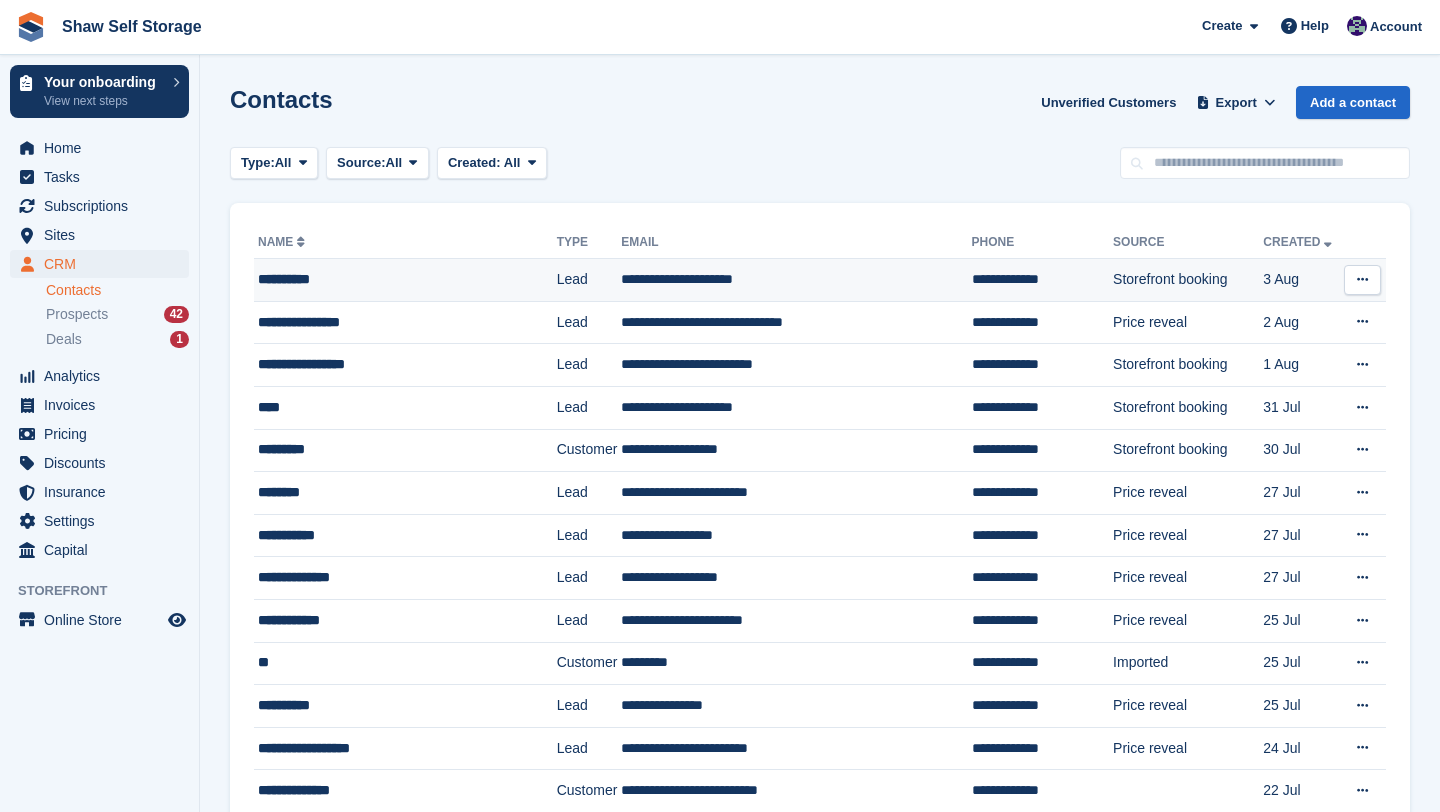 click on "**********" at bounding box center (398, 279) 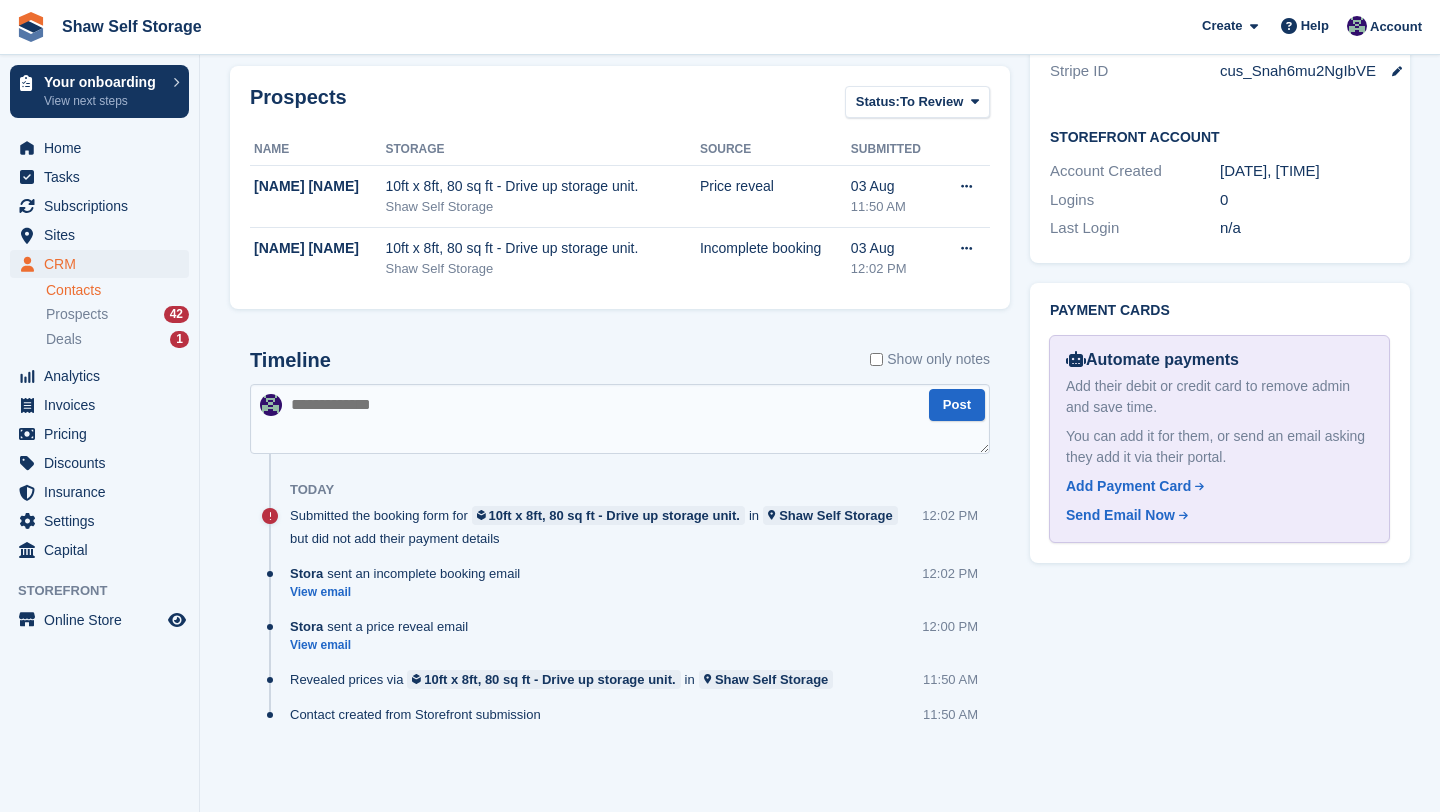scroll, scrollTop: 0, scrollLeft: 0, axis: both 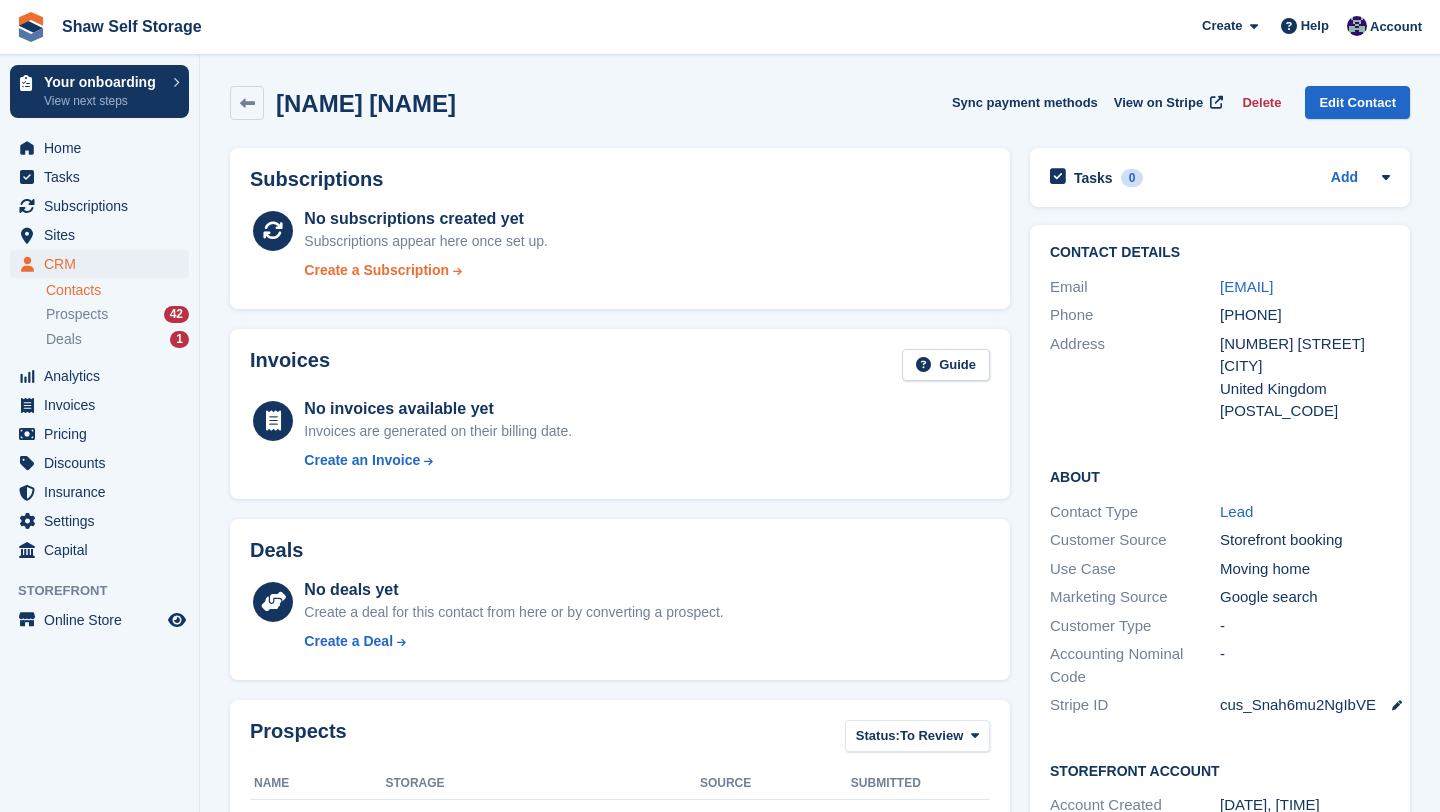 click on "Create a Subscription" at bounding box center [376, 270] 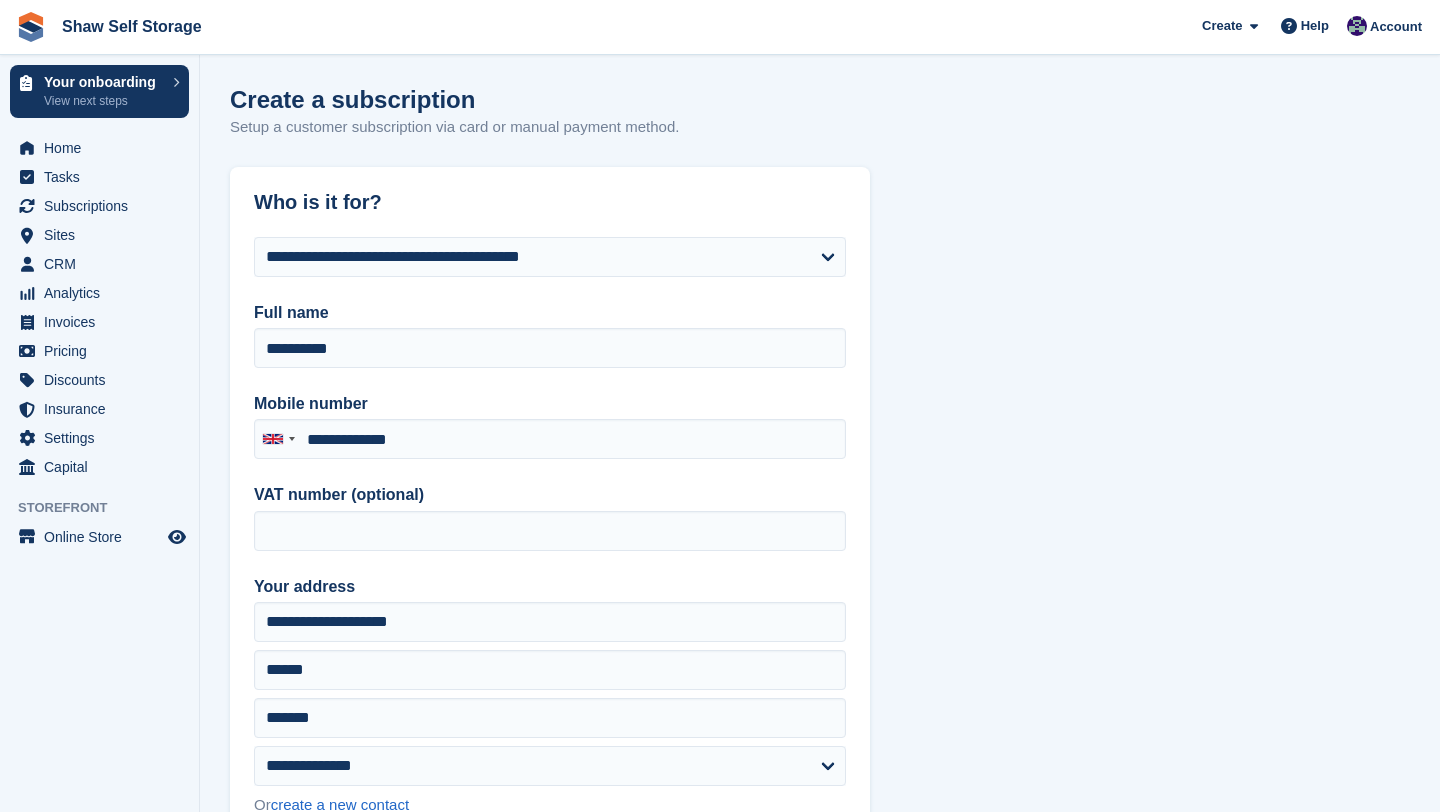 type on "**********" 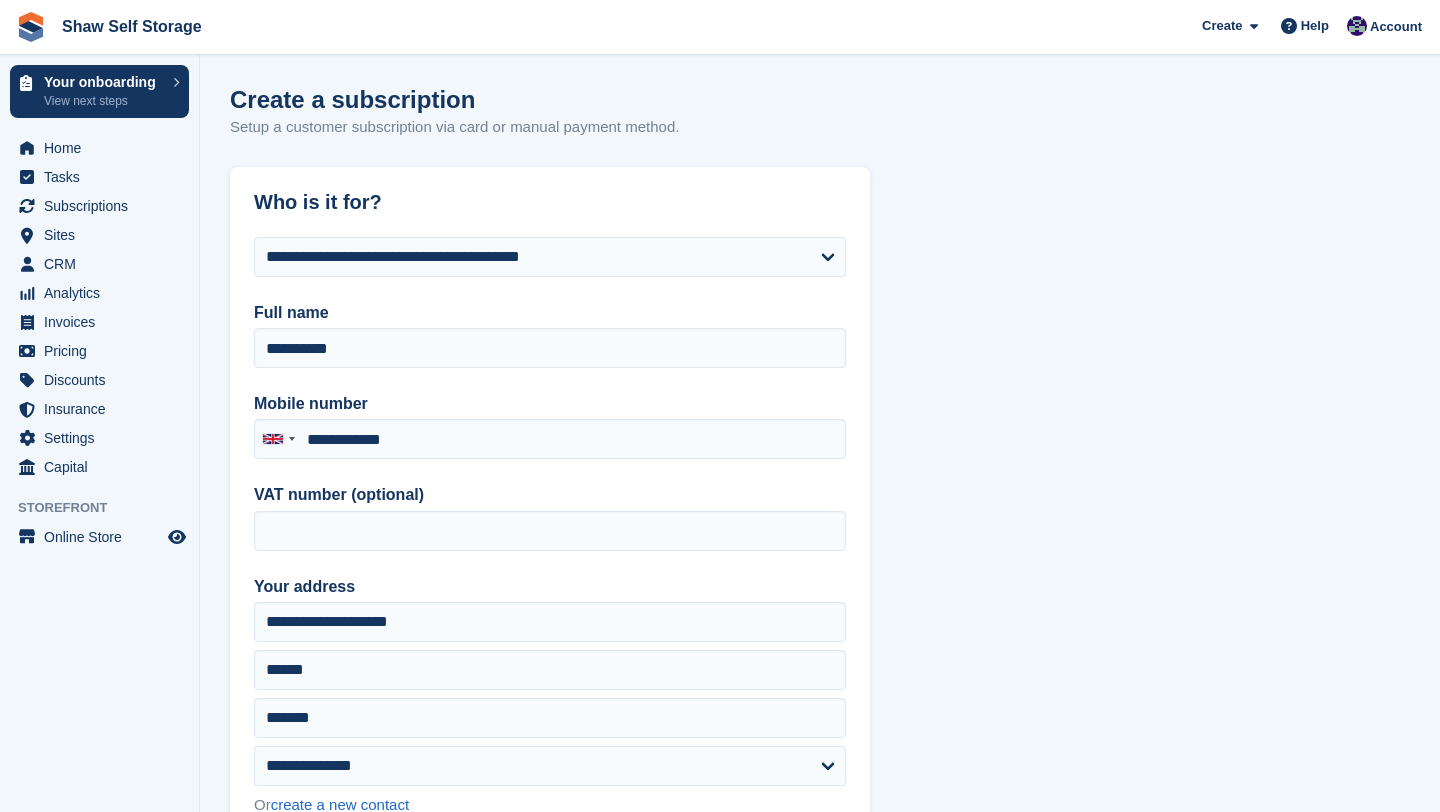 click on "Create a subscription
Setup a customer subscription via card or manual payment method." at bounding box center (820, 124) 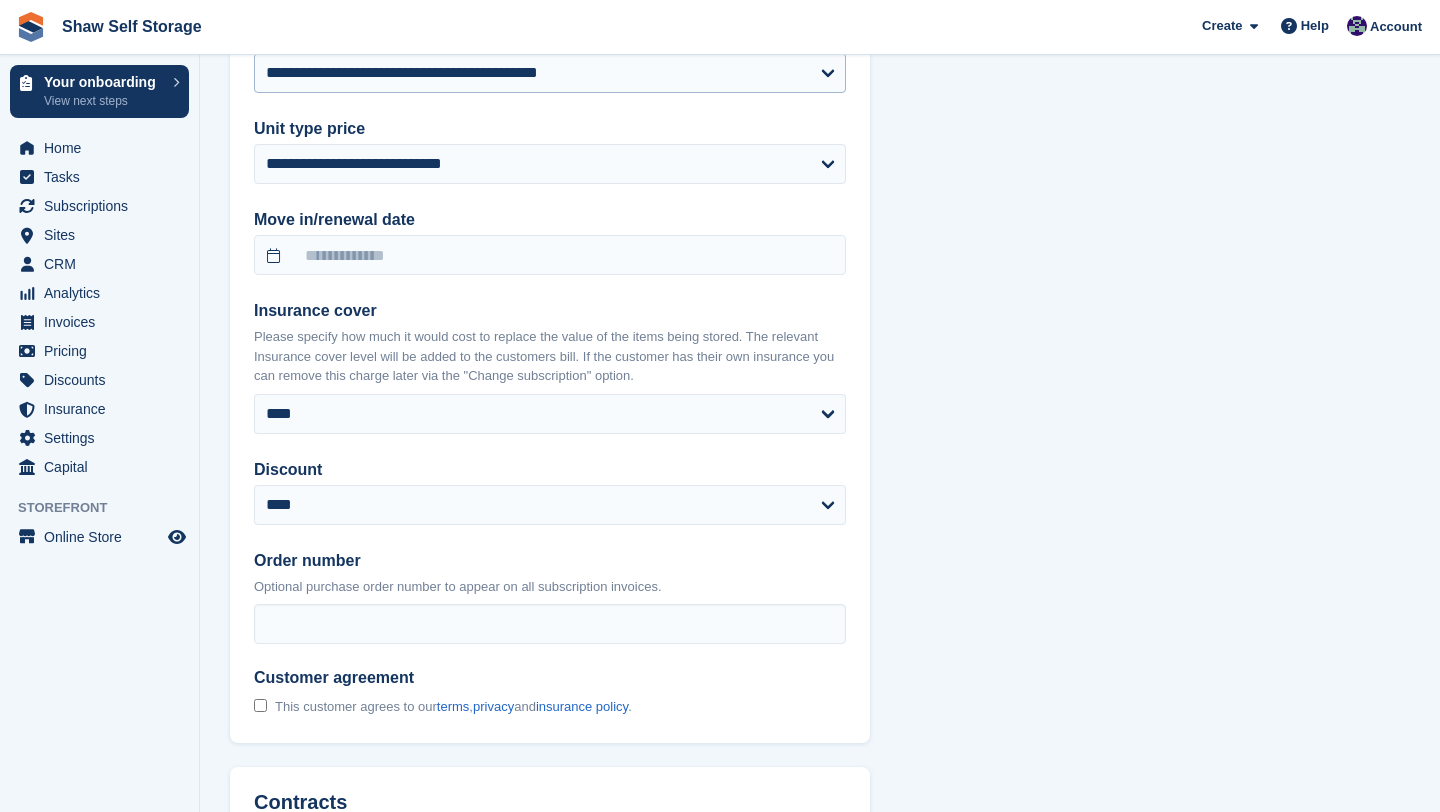 scroll, scrollTop: 1478, scrollLeft: 0, axis: vertical 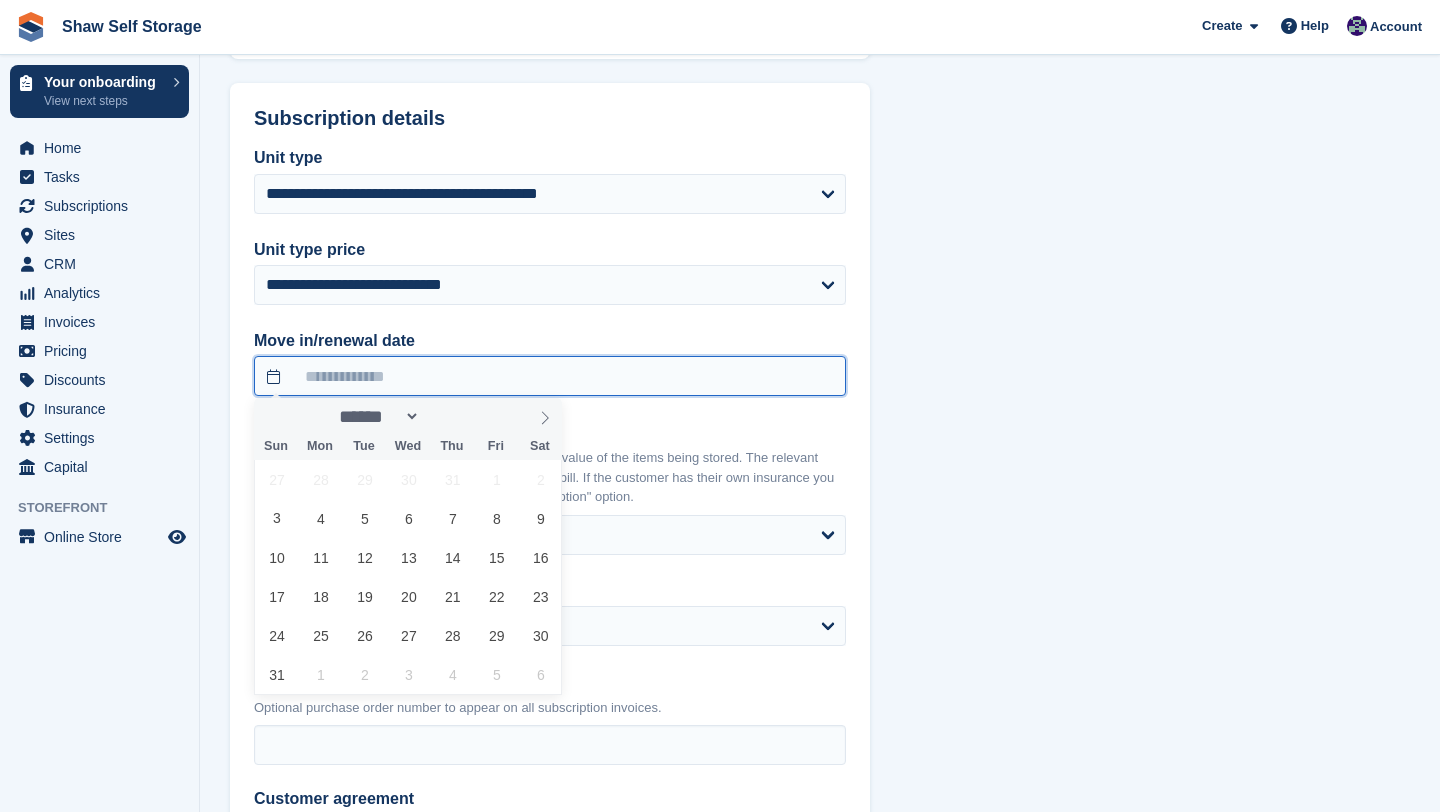 click at bounding box center [550, 376] 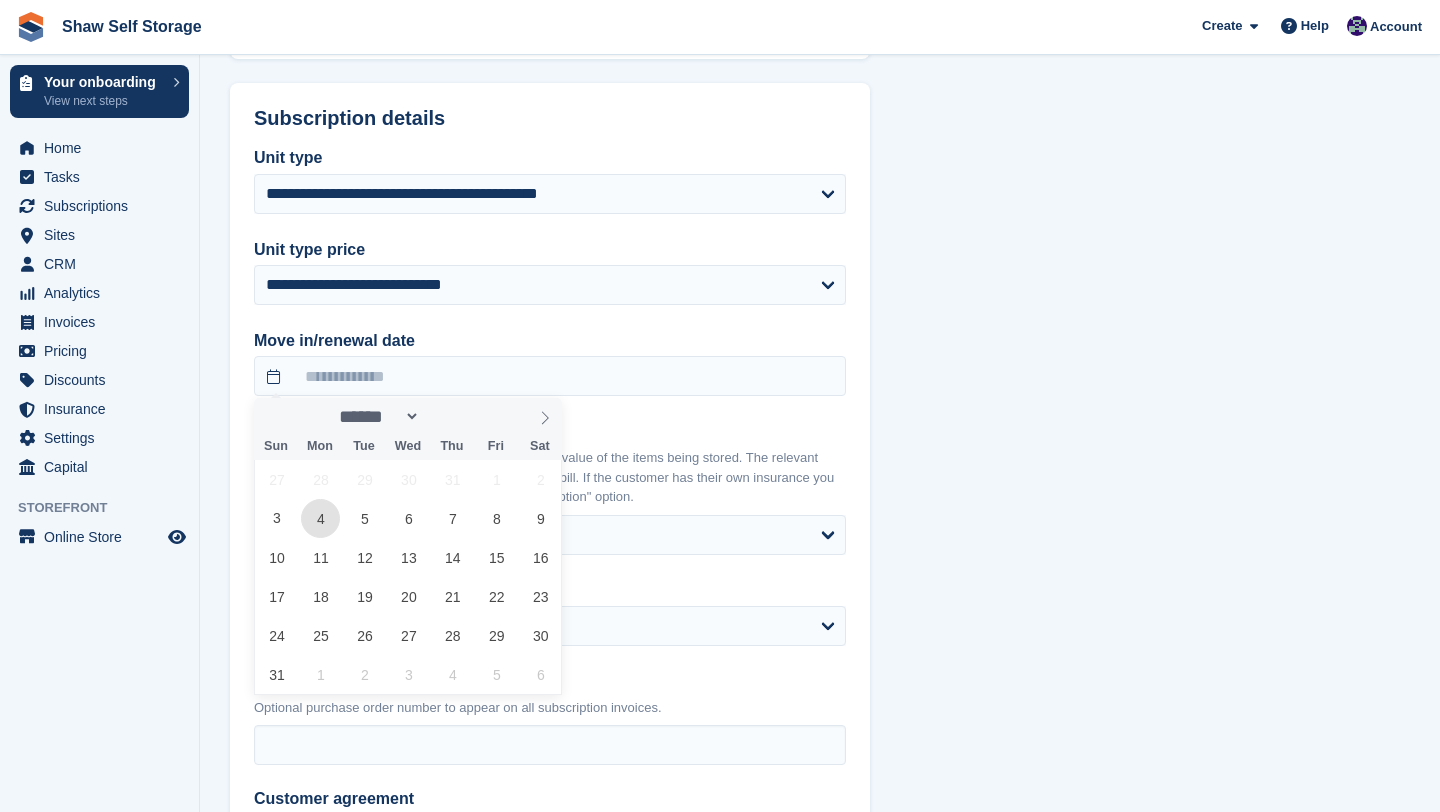 click on "4" at bounding box center [320, 518] 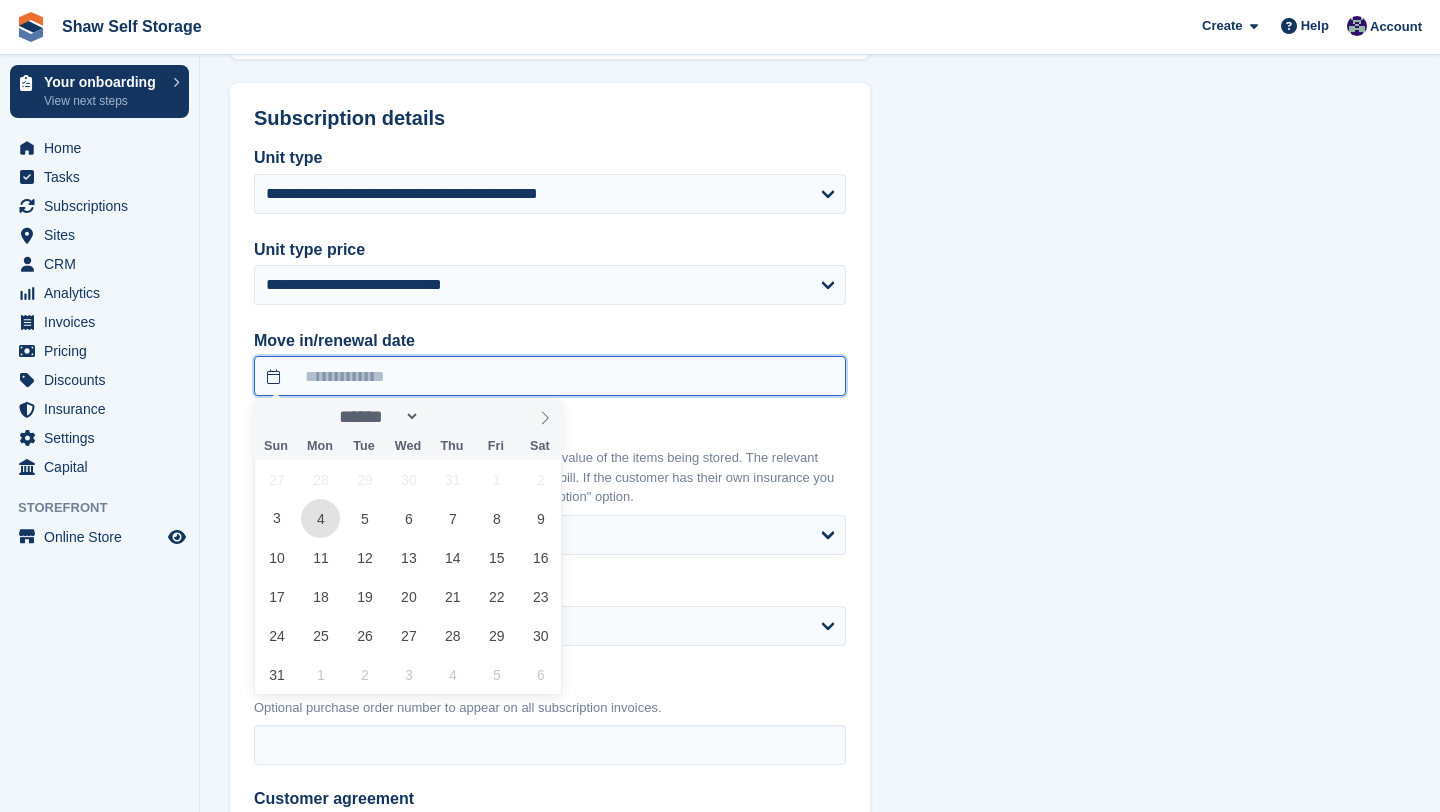 type on "**********" 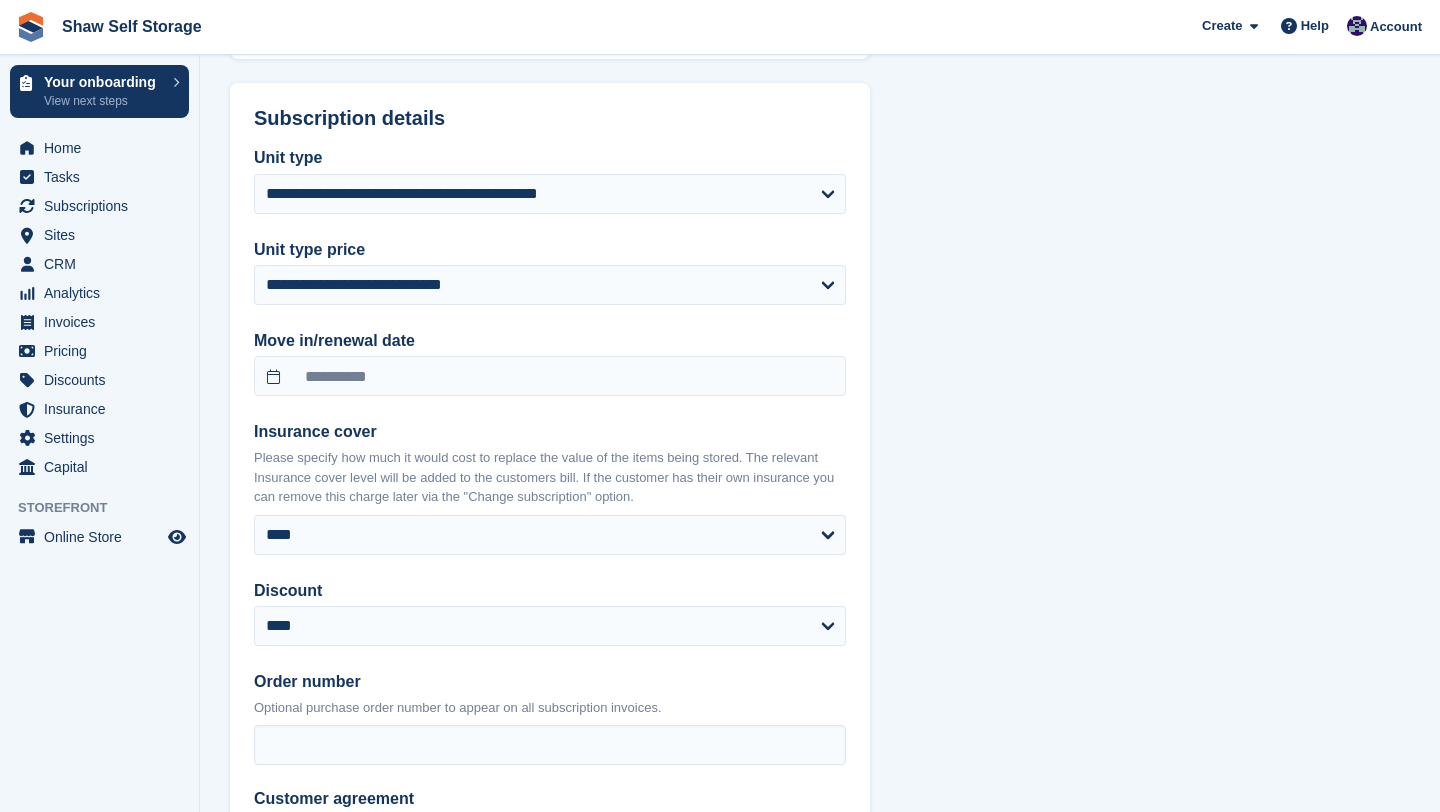 click on "**********" at bounding box center (820, 235) 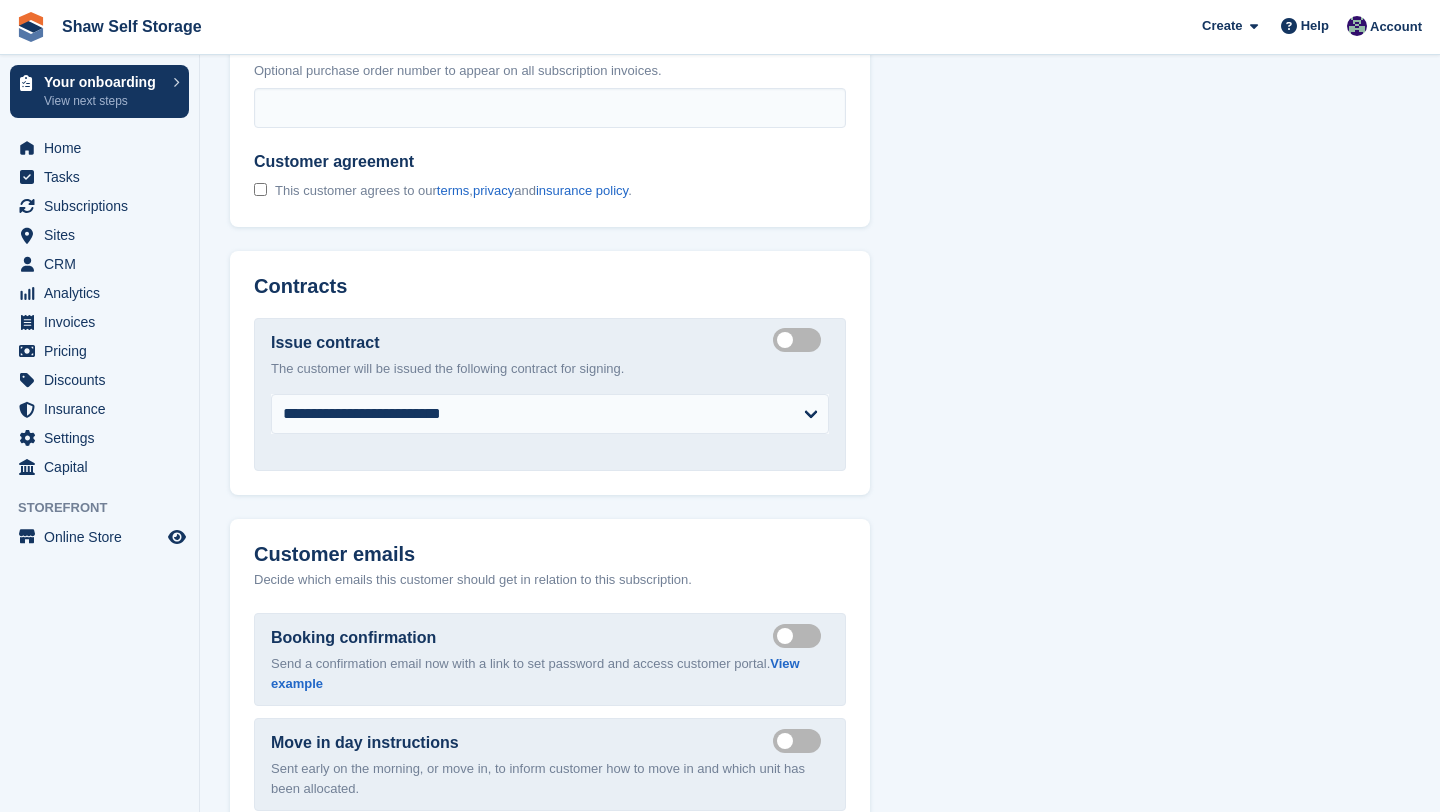 scroll, scrollTop: 2153, scrollLeft: 0, axis: vertical 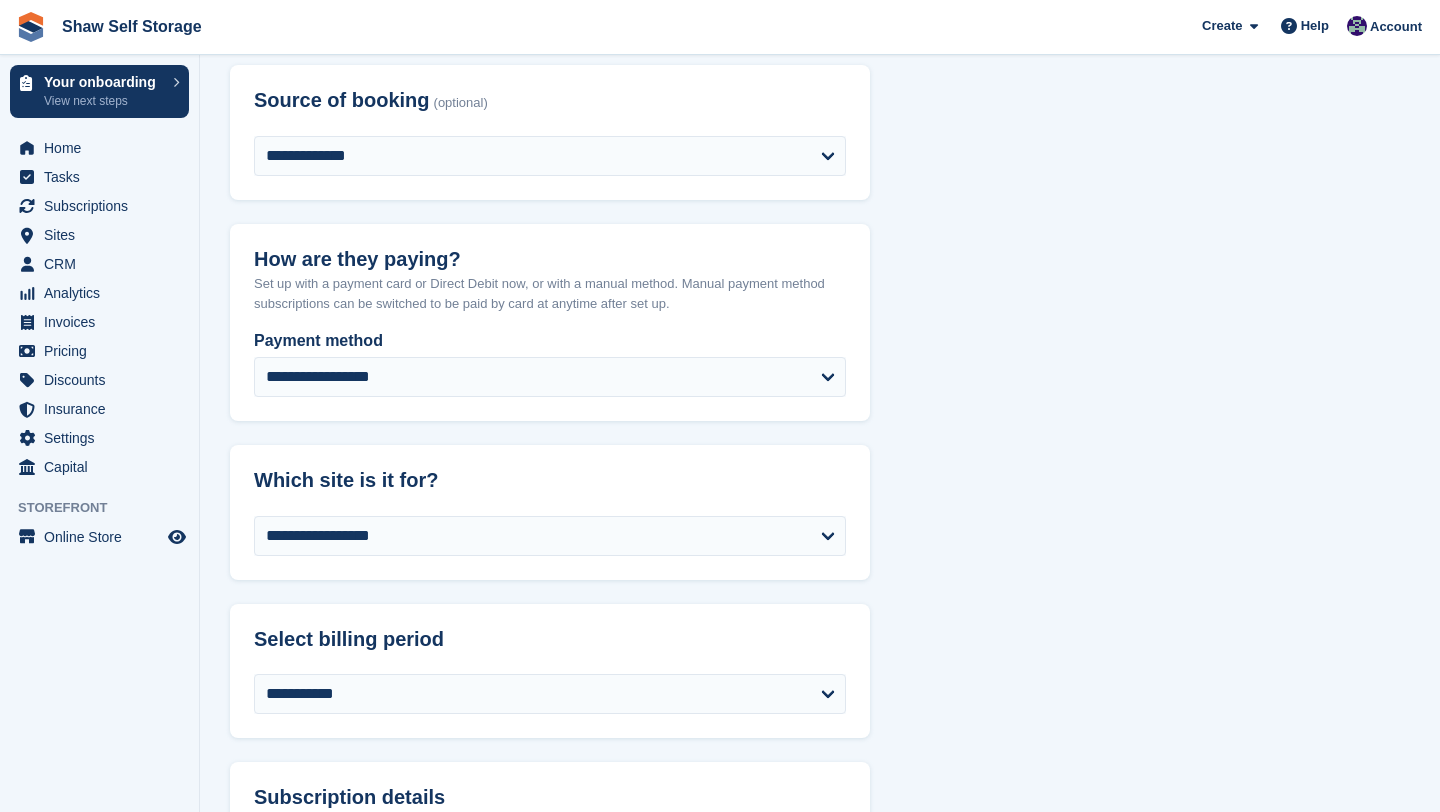 click on "**********" at bounding box center (550, 345) 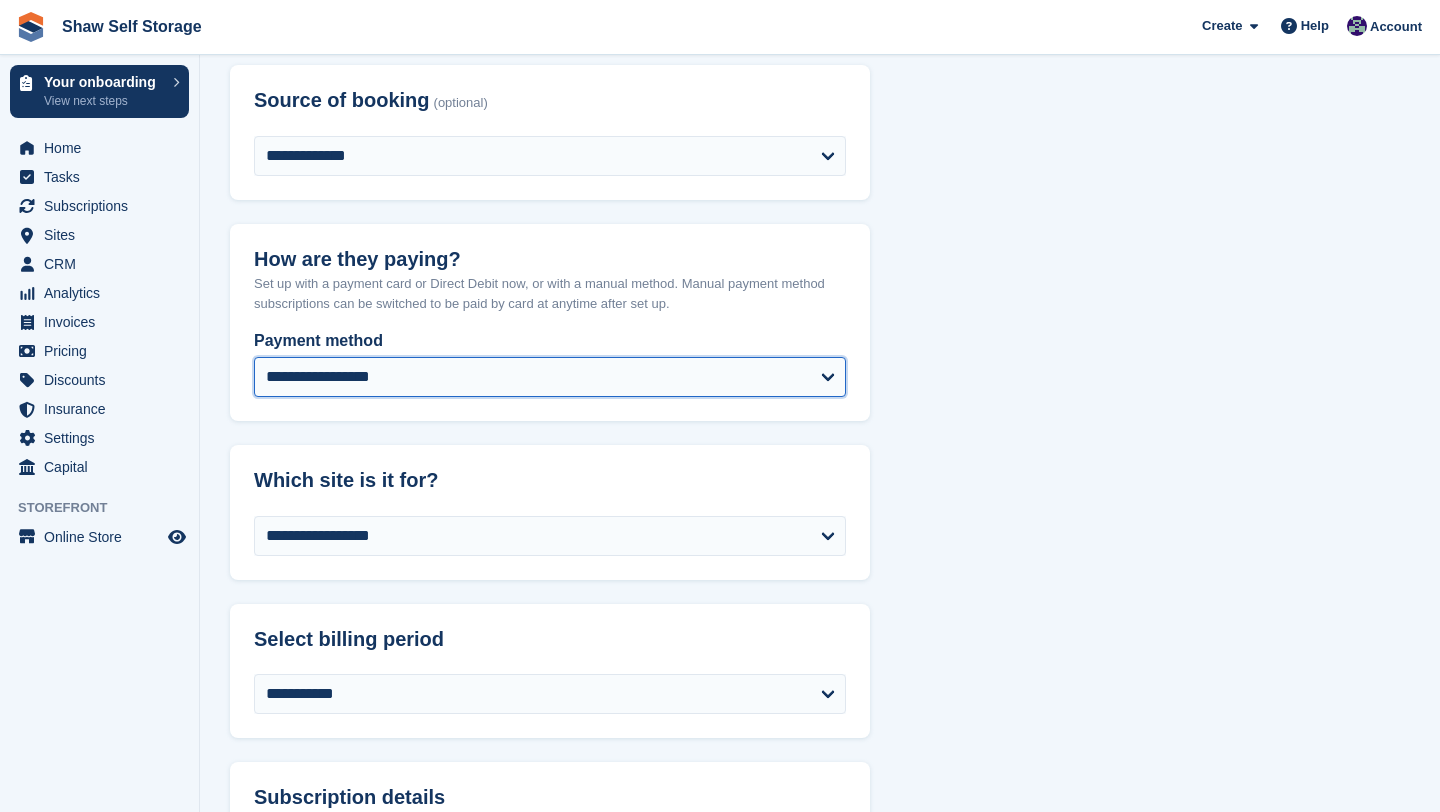 click on "**********" at bounding box center (550, 377) 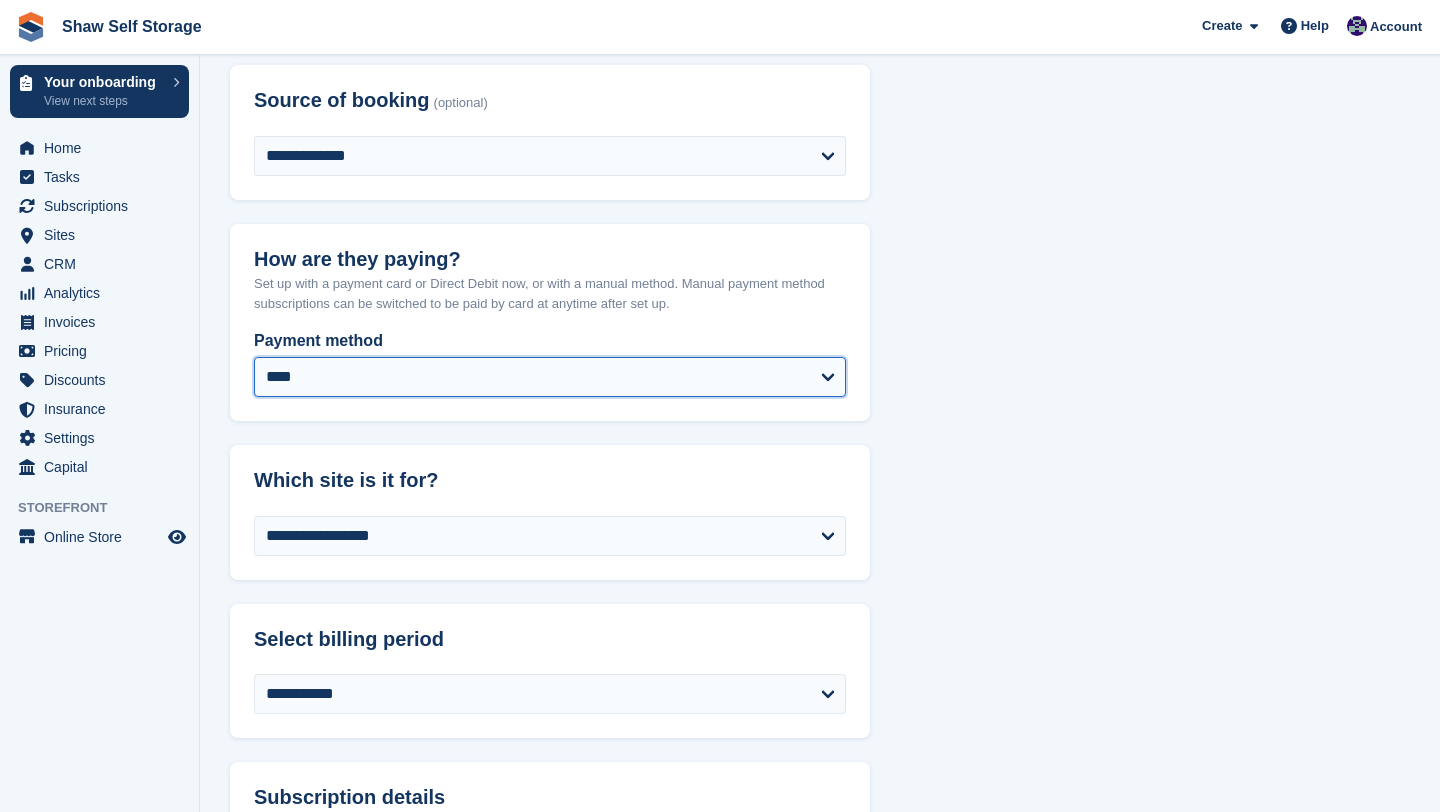 select on "******" 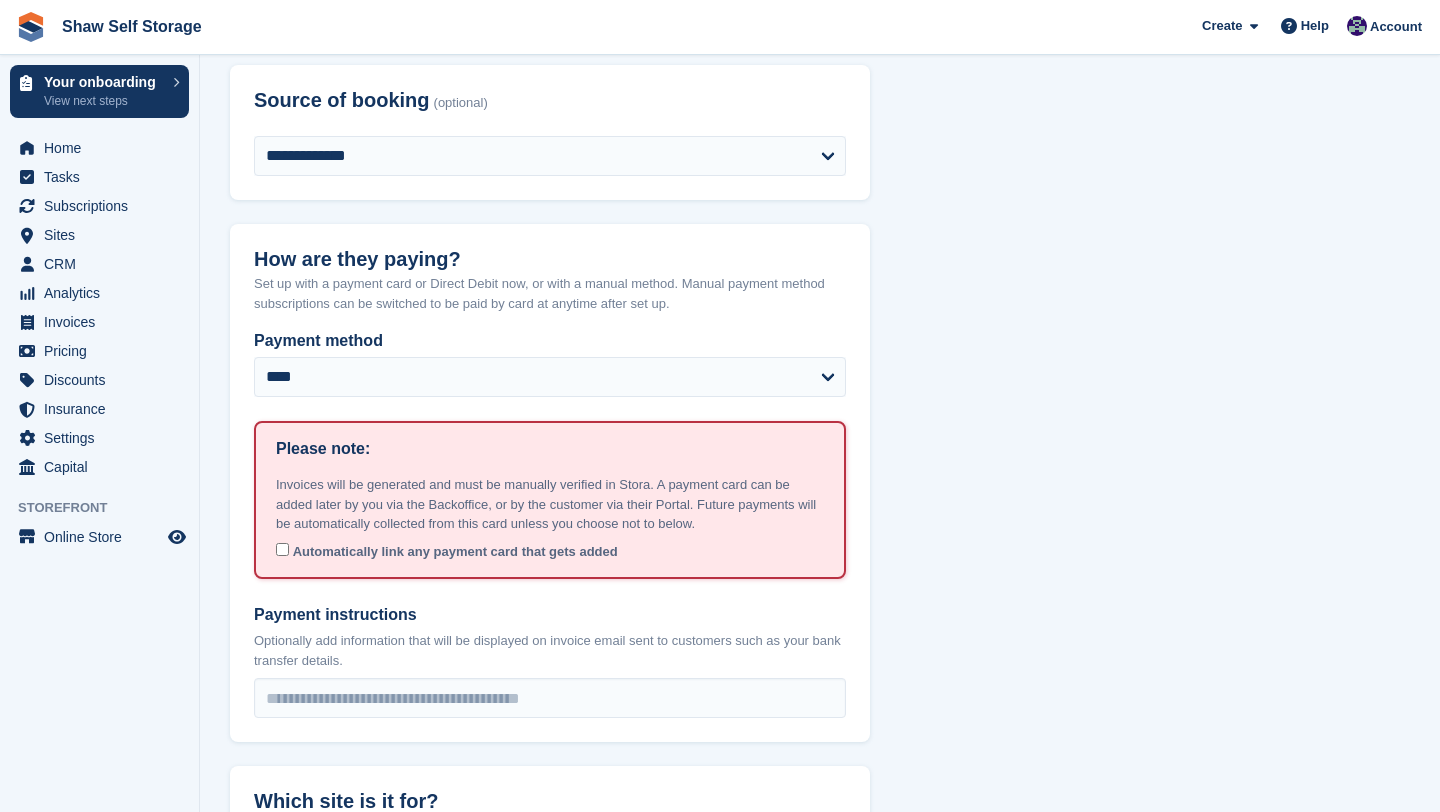 click on "**********" at bounding box center [820, 1189] 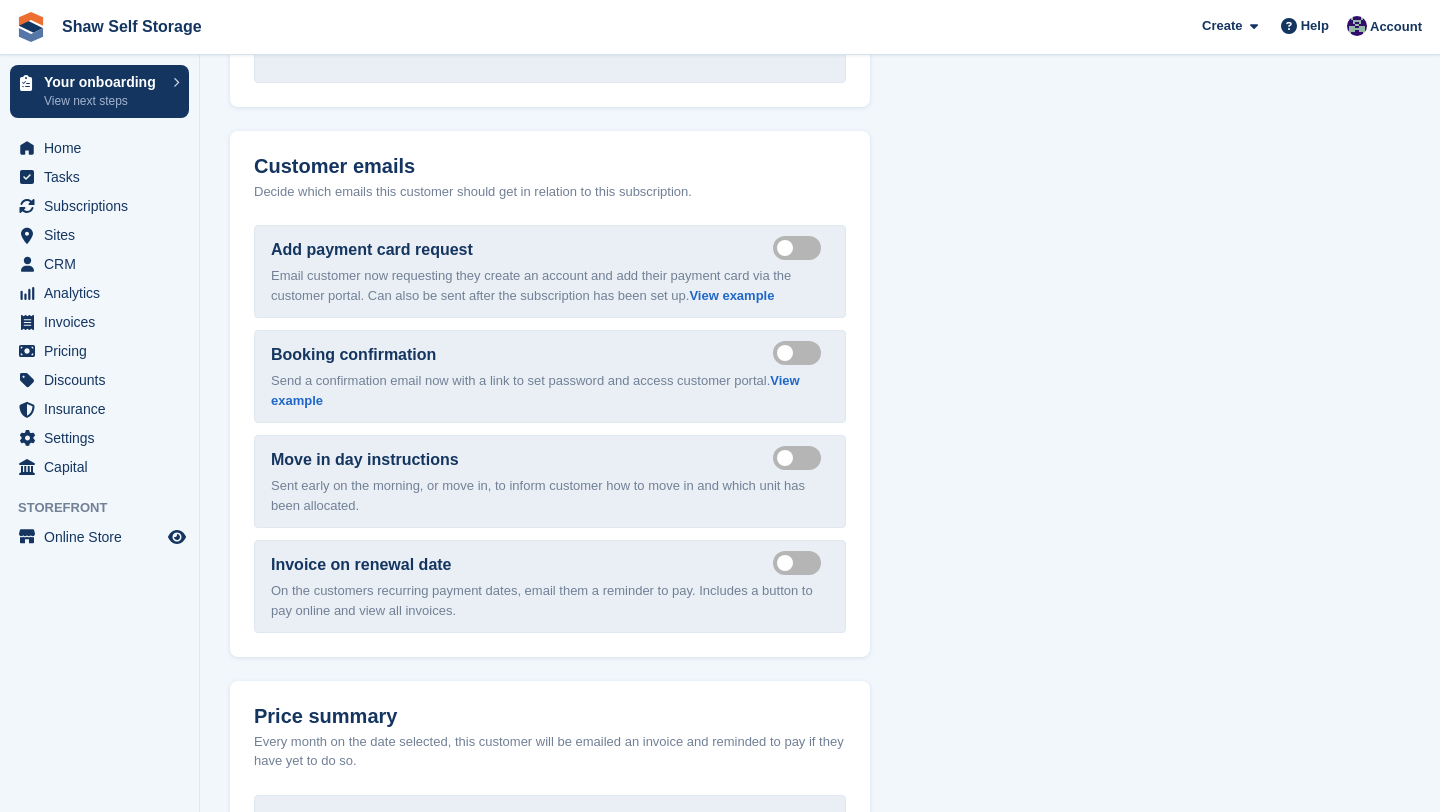 scroll, scrollTop: 3027, scrollLeft: 0, axis: vertical 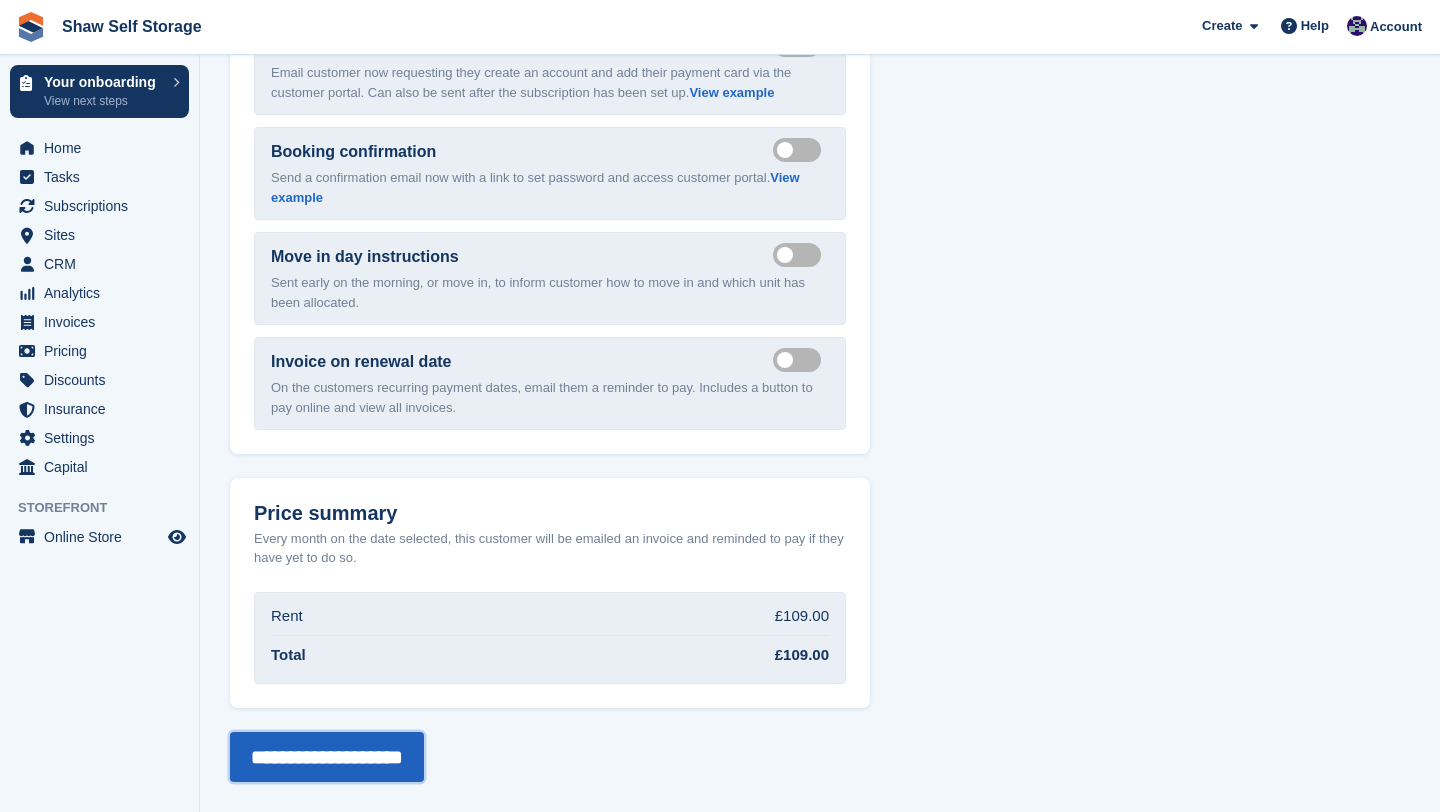 click on "**********" at bounding box center (327, 757) 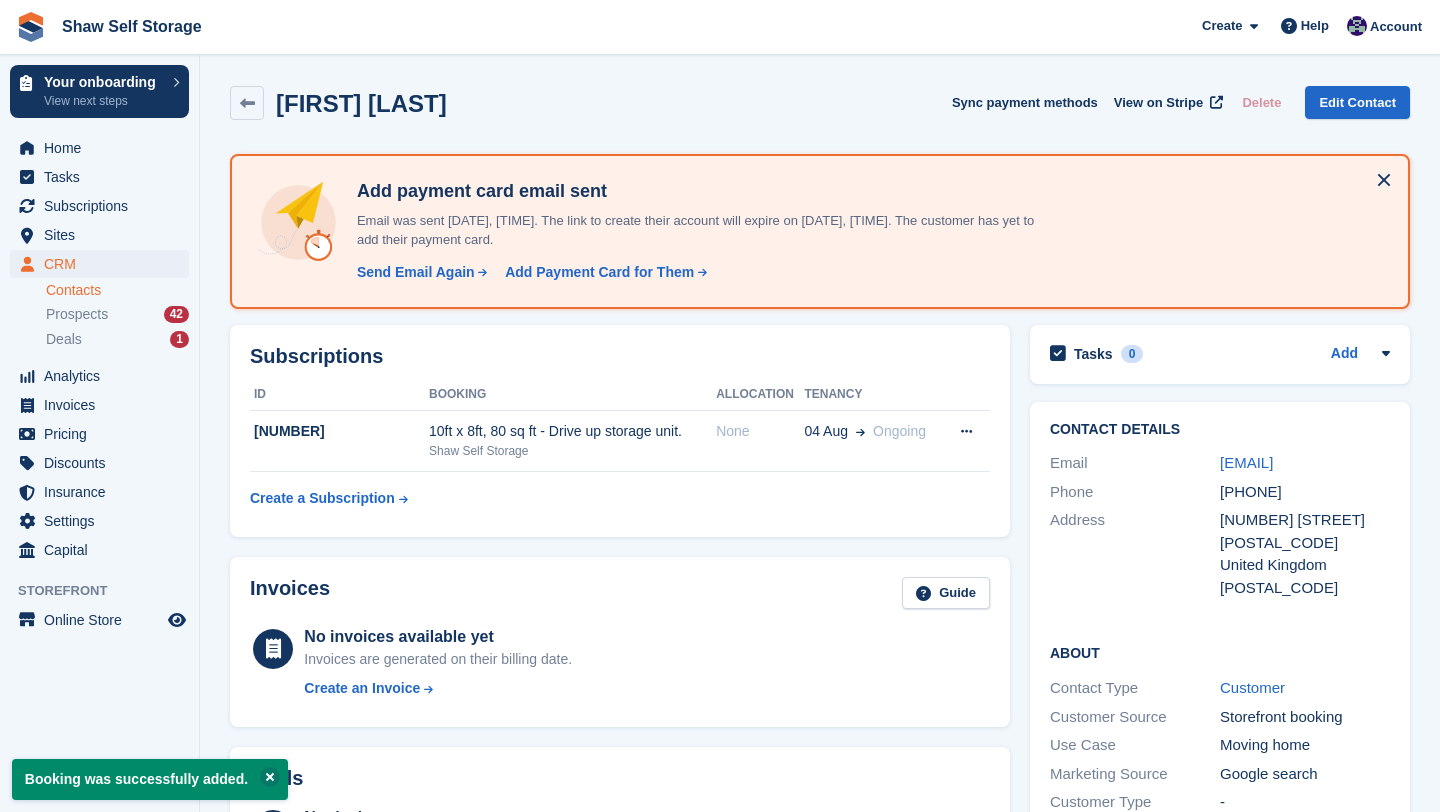 scroll, scrollTop: 0, scrollLeft: 0, axis: both 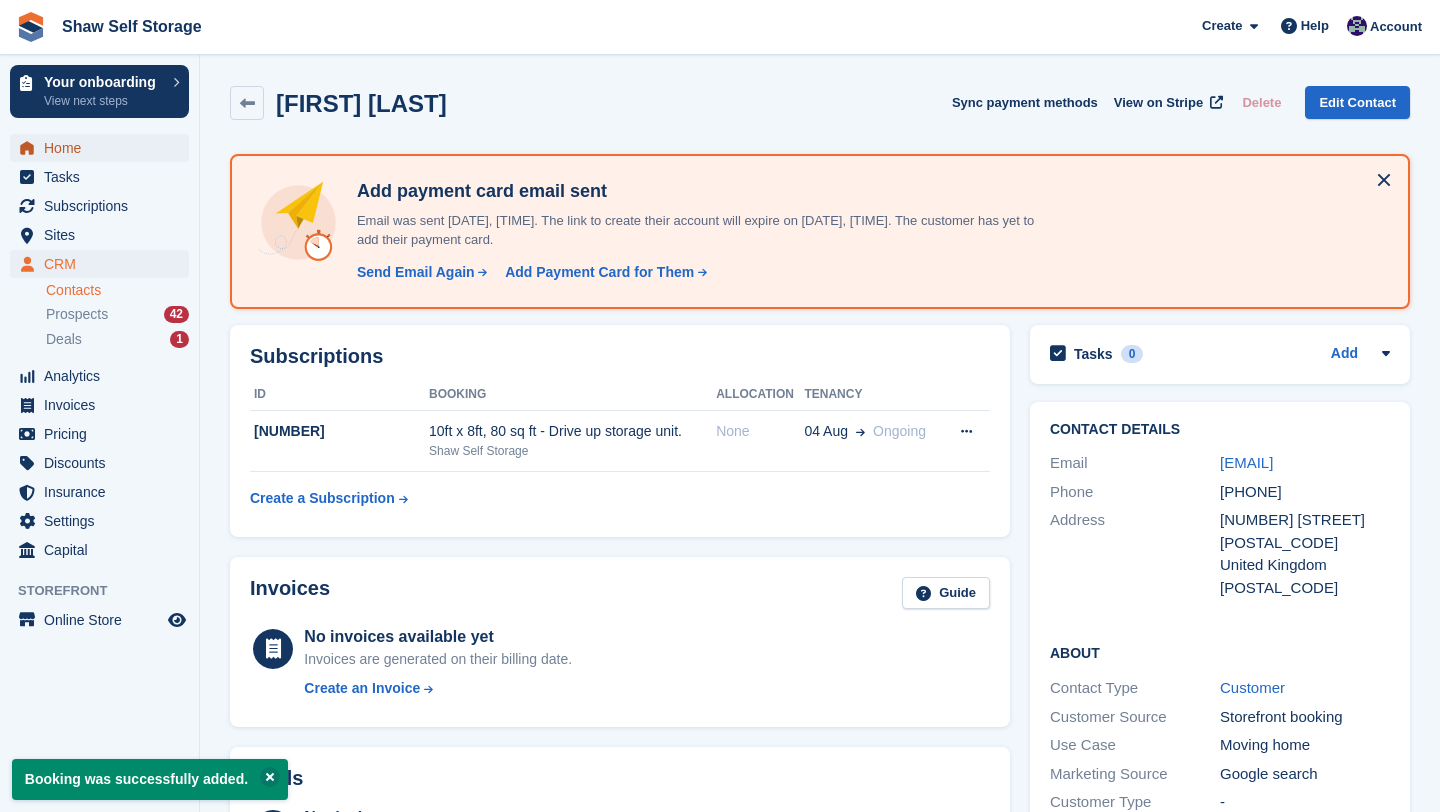click on "Home" at bounding box center (104, 148) 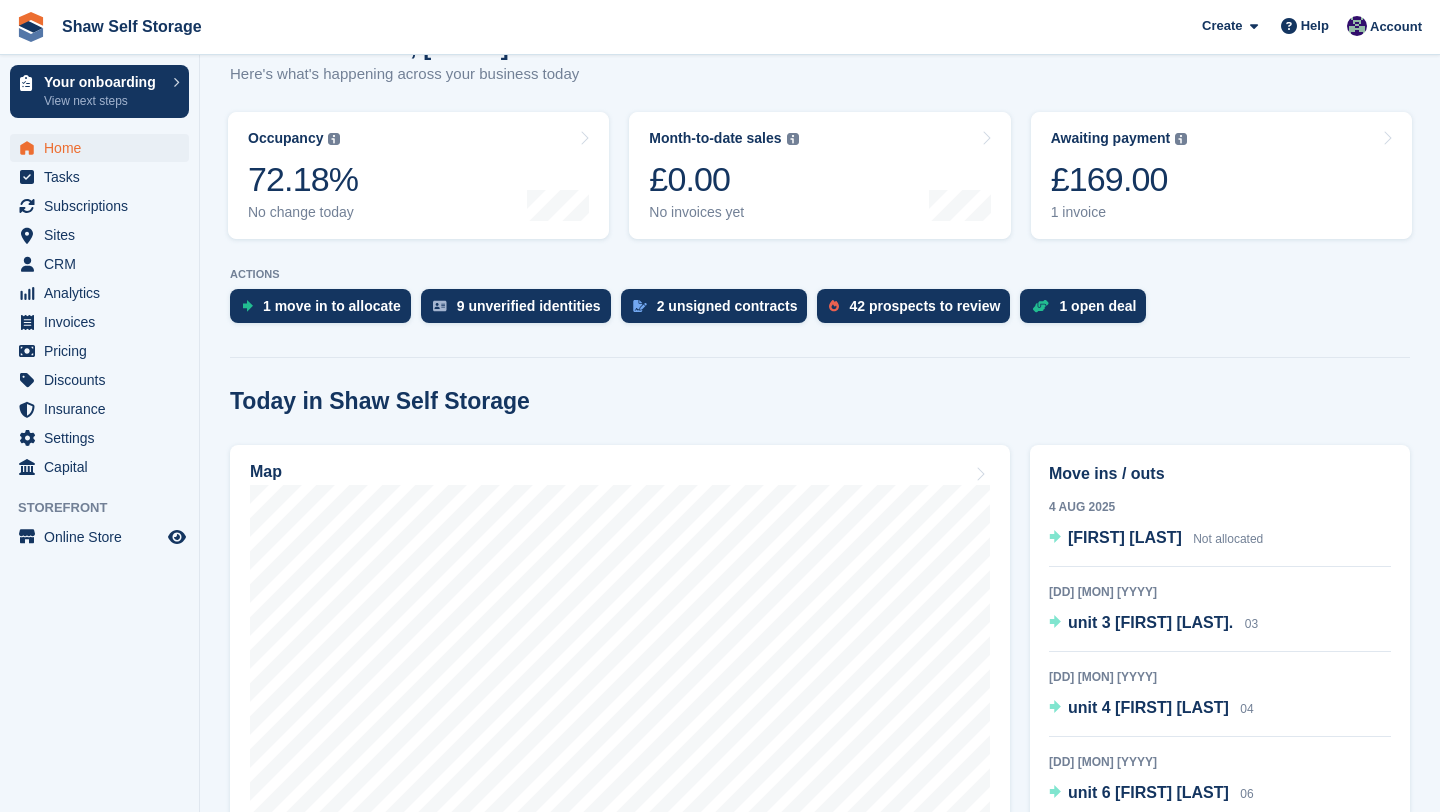 scroll, scrollTop: 579, scrollLeft: 0, axis: vertical 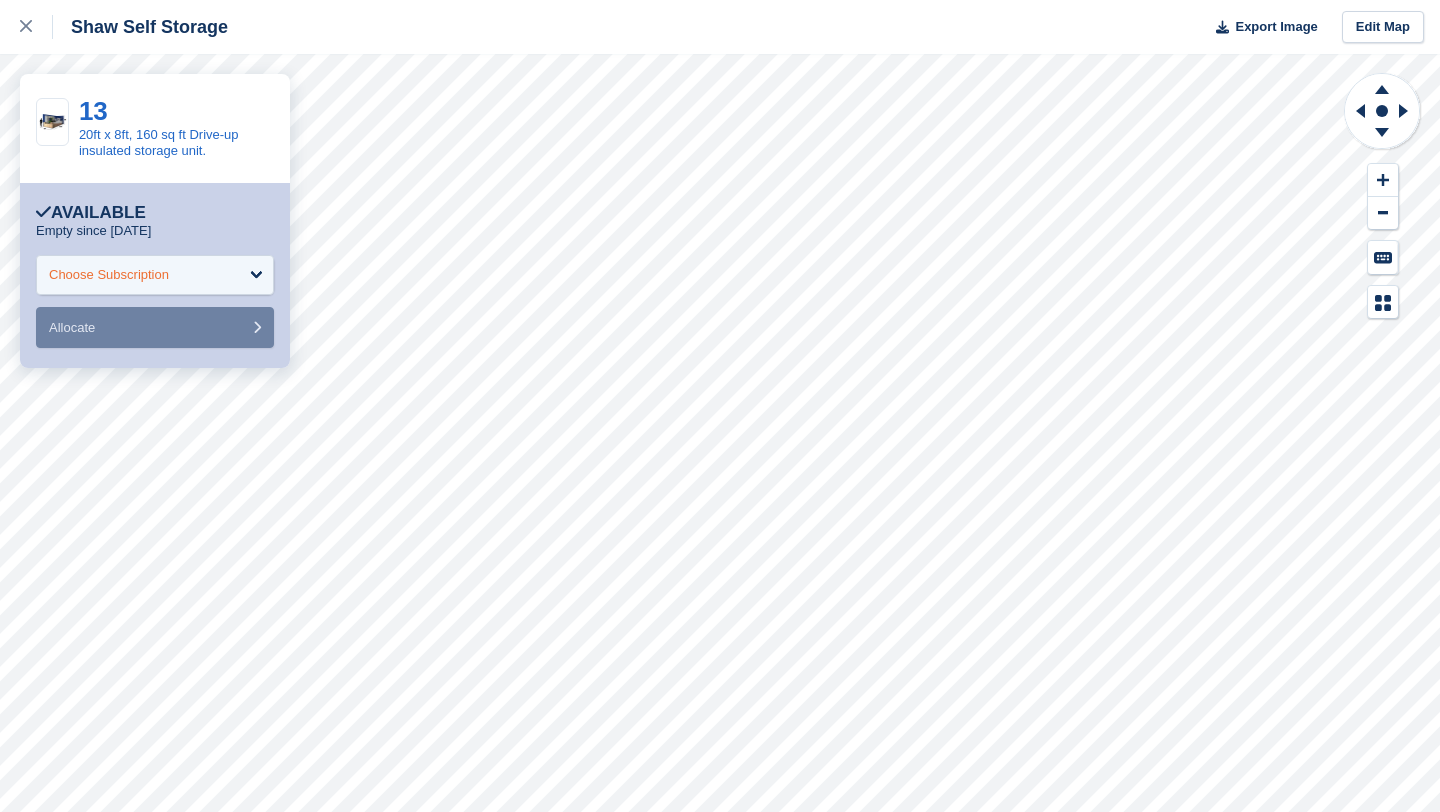 click on "Choose Subscription" at bounding box center (109, 275) 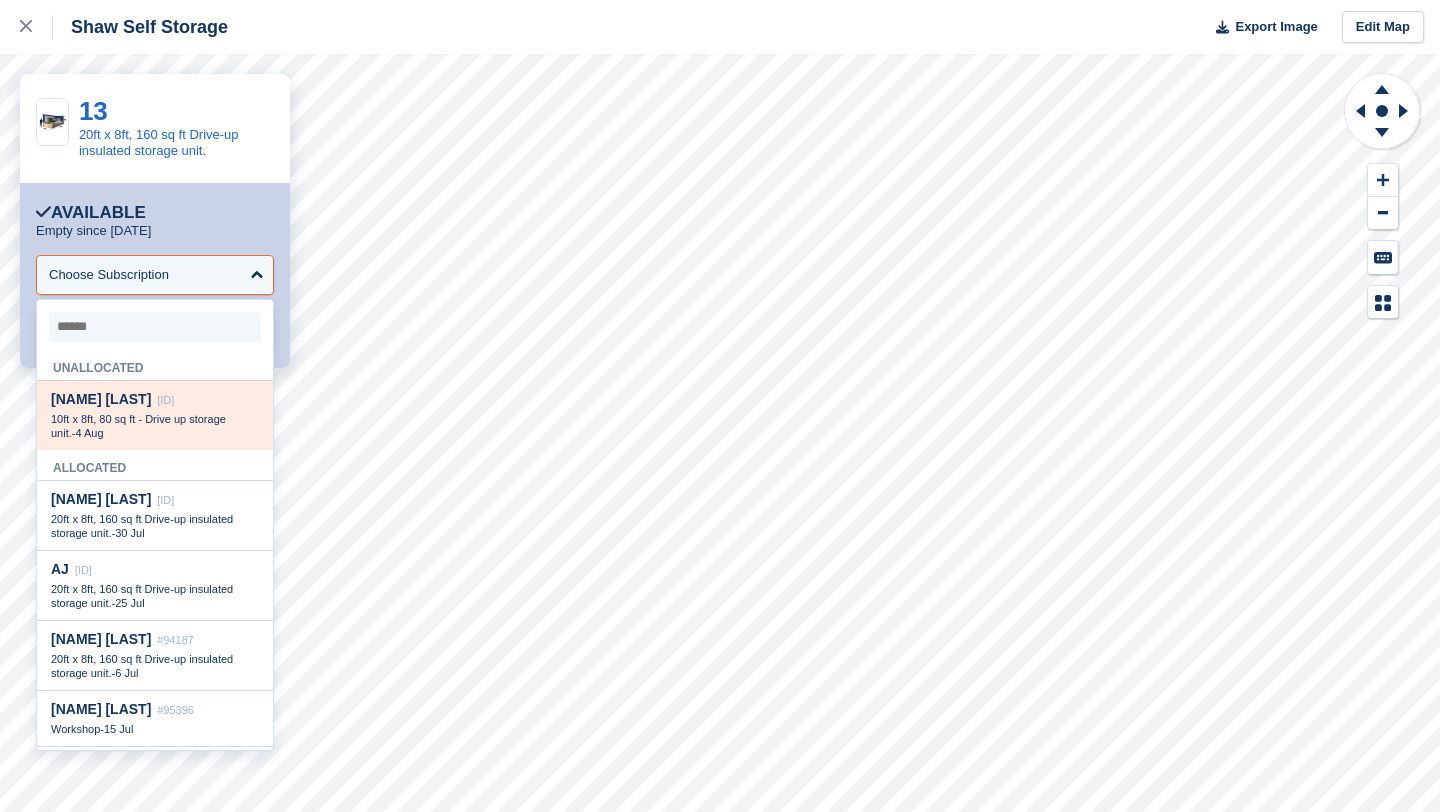 click on "[ID]" at bounding box center [165, 400] 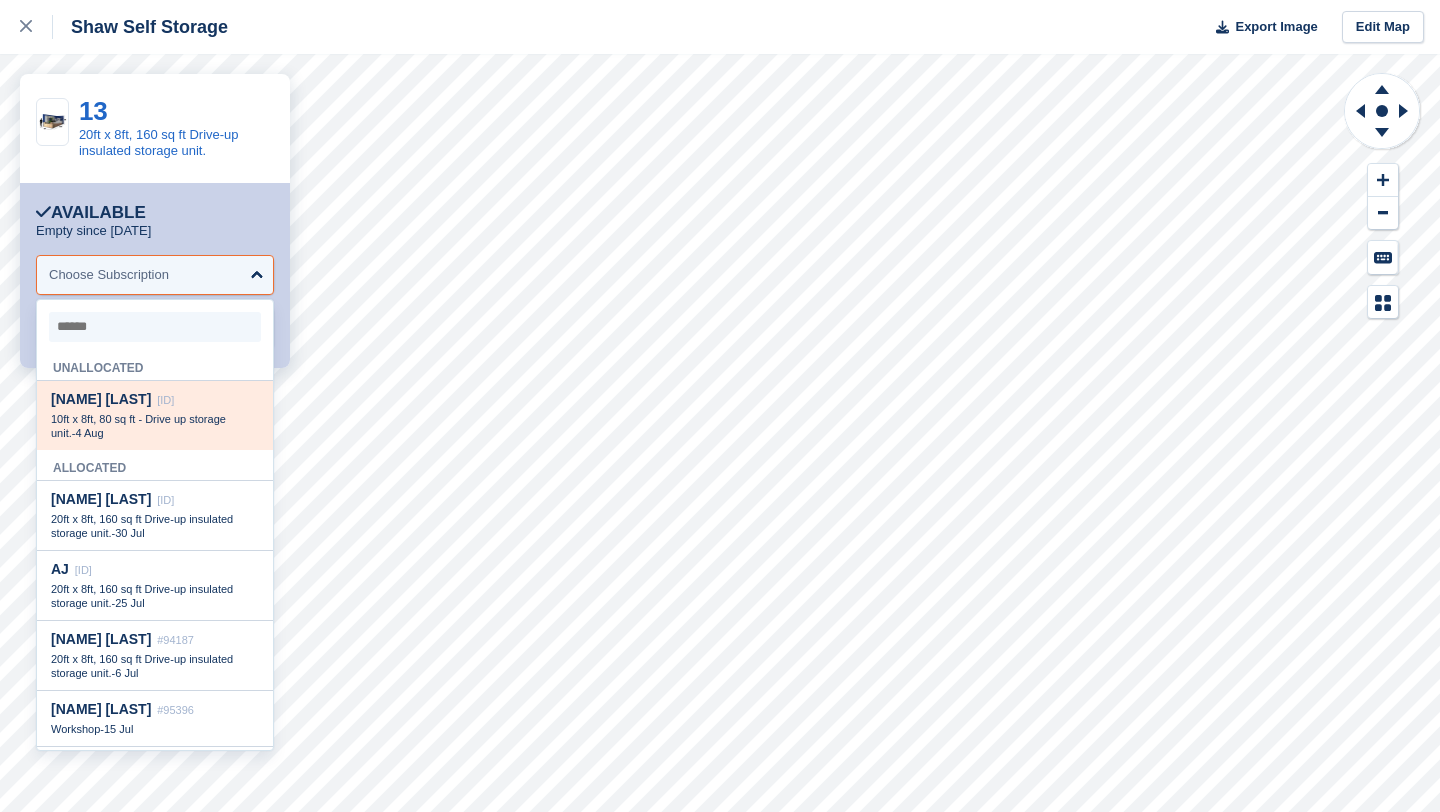select on "*****" 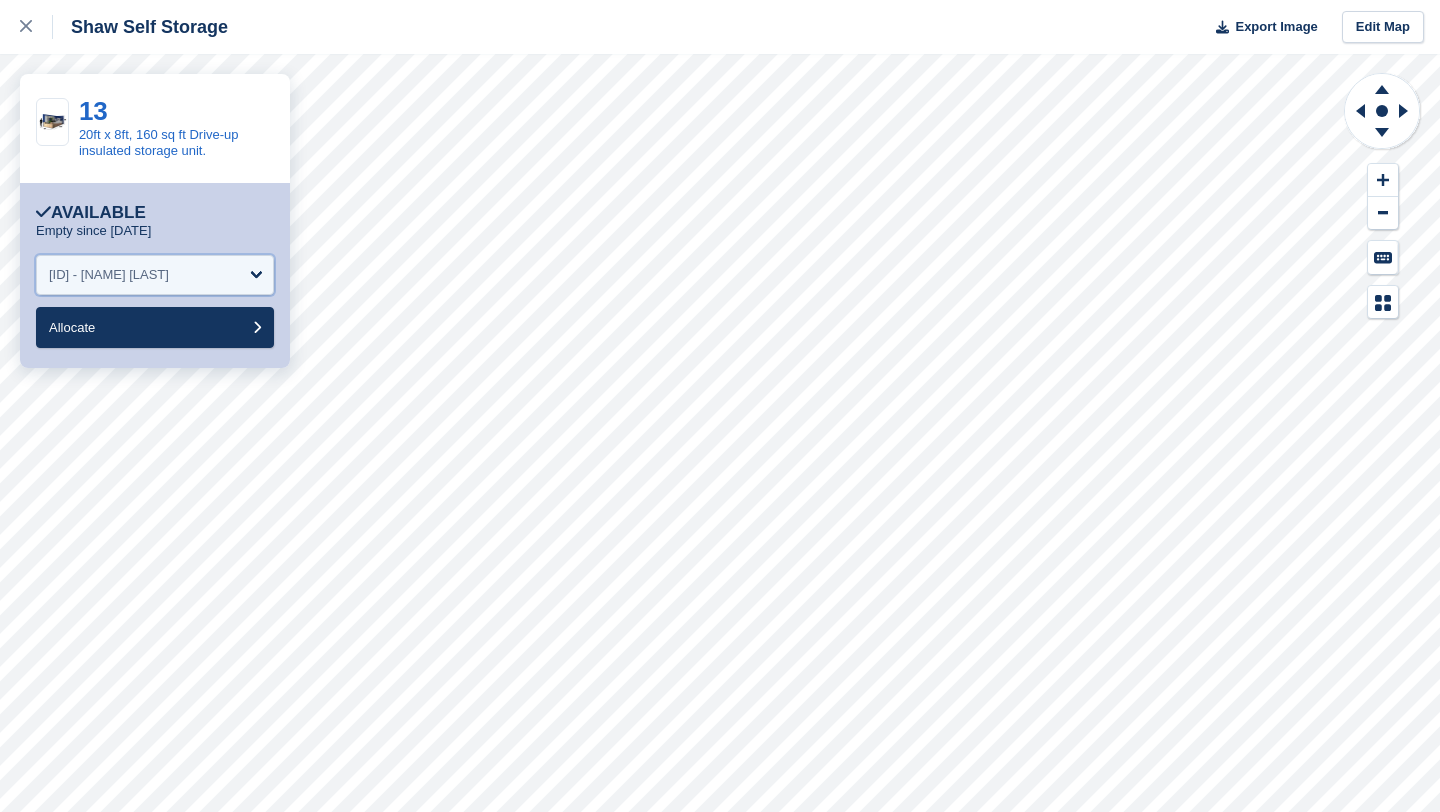 click on "[ID] - [NAME] [LAST]" at bounding box center (155, 275) 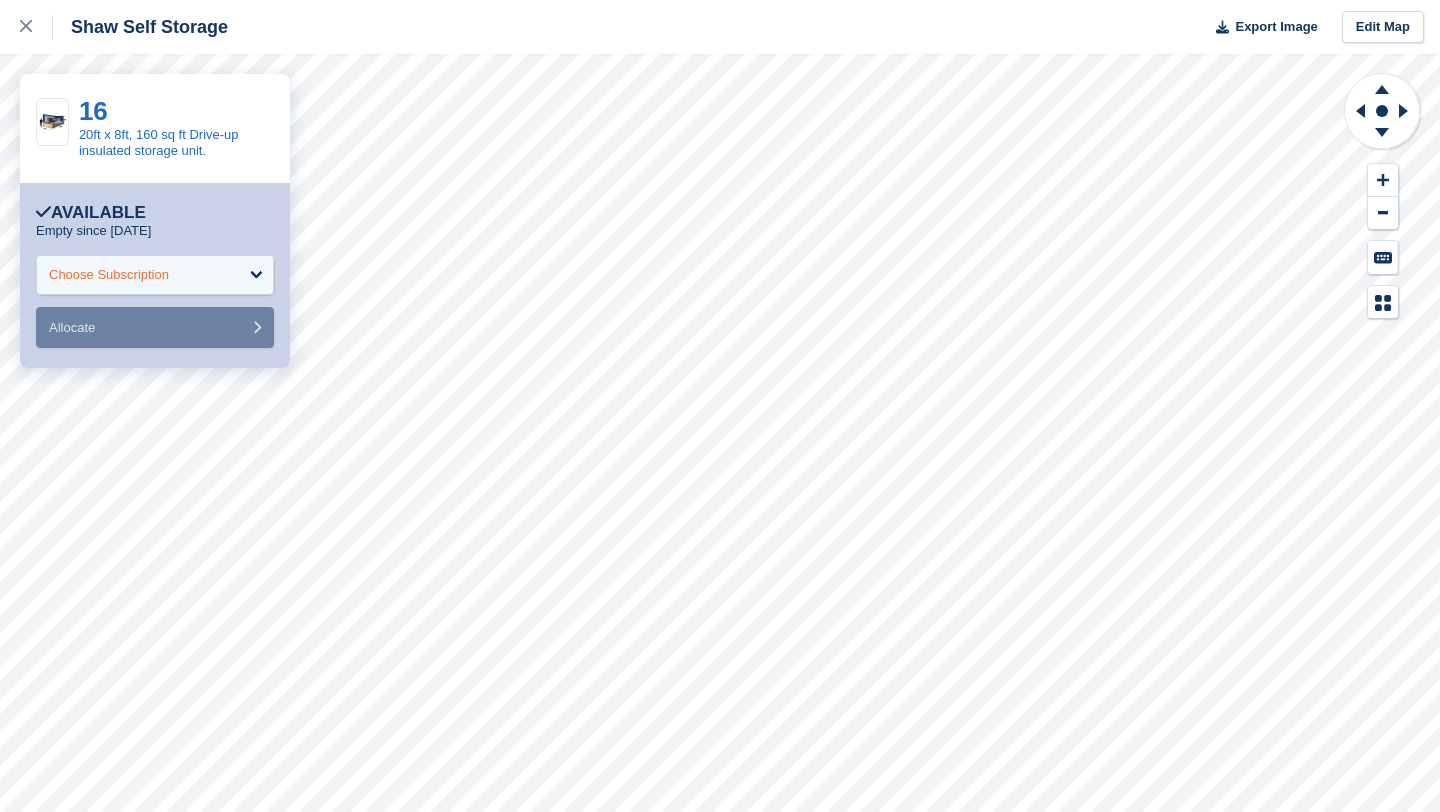 click on "Choose Subscription" at bounding box center (155, 275) 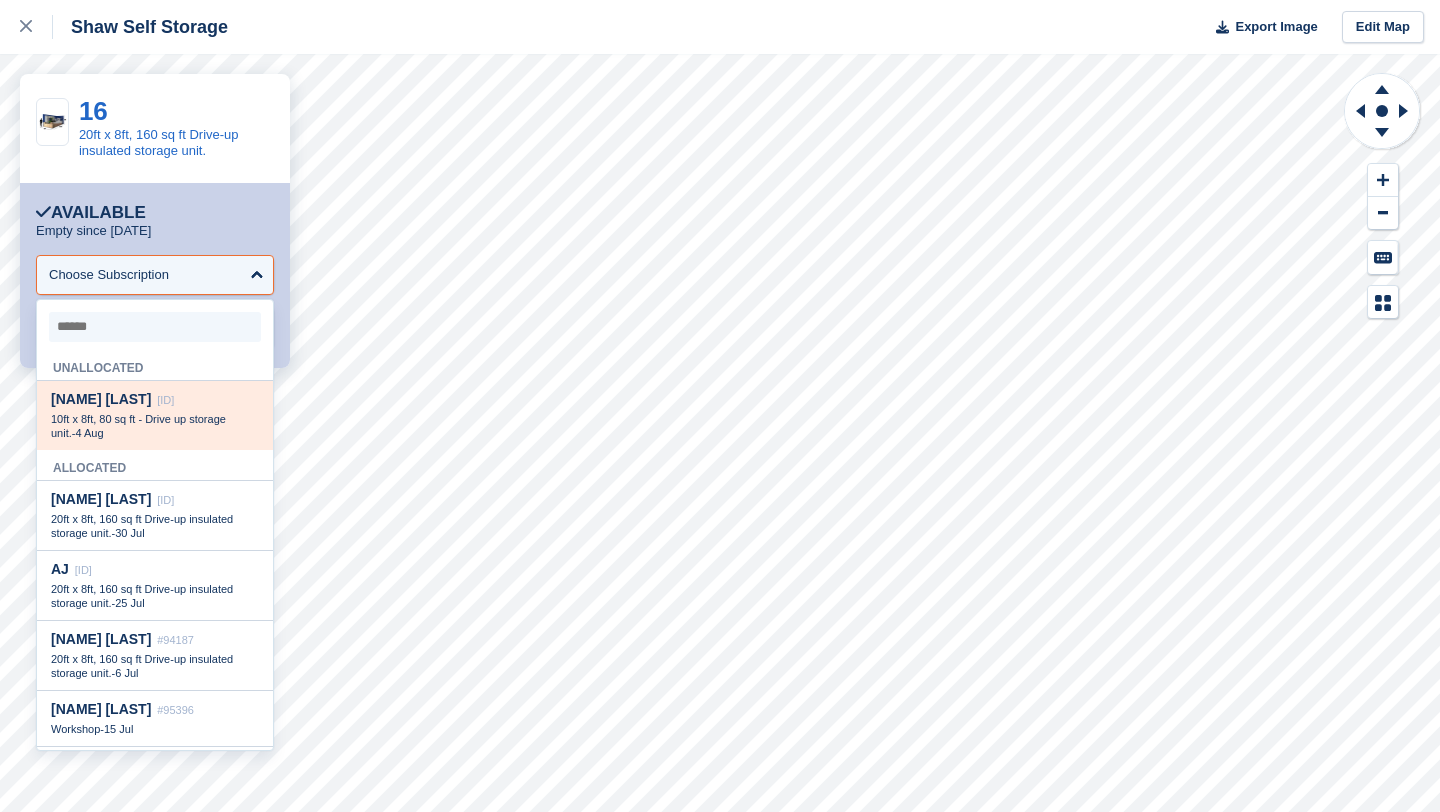 click on "Debra Carr
#99681" at bounding box center (155, 399) 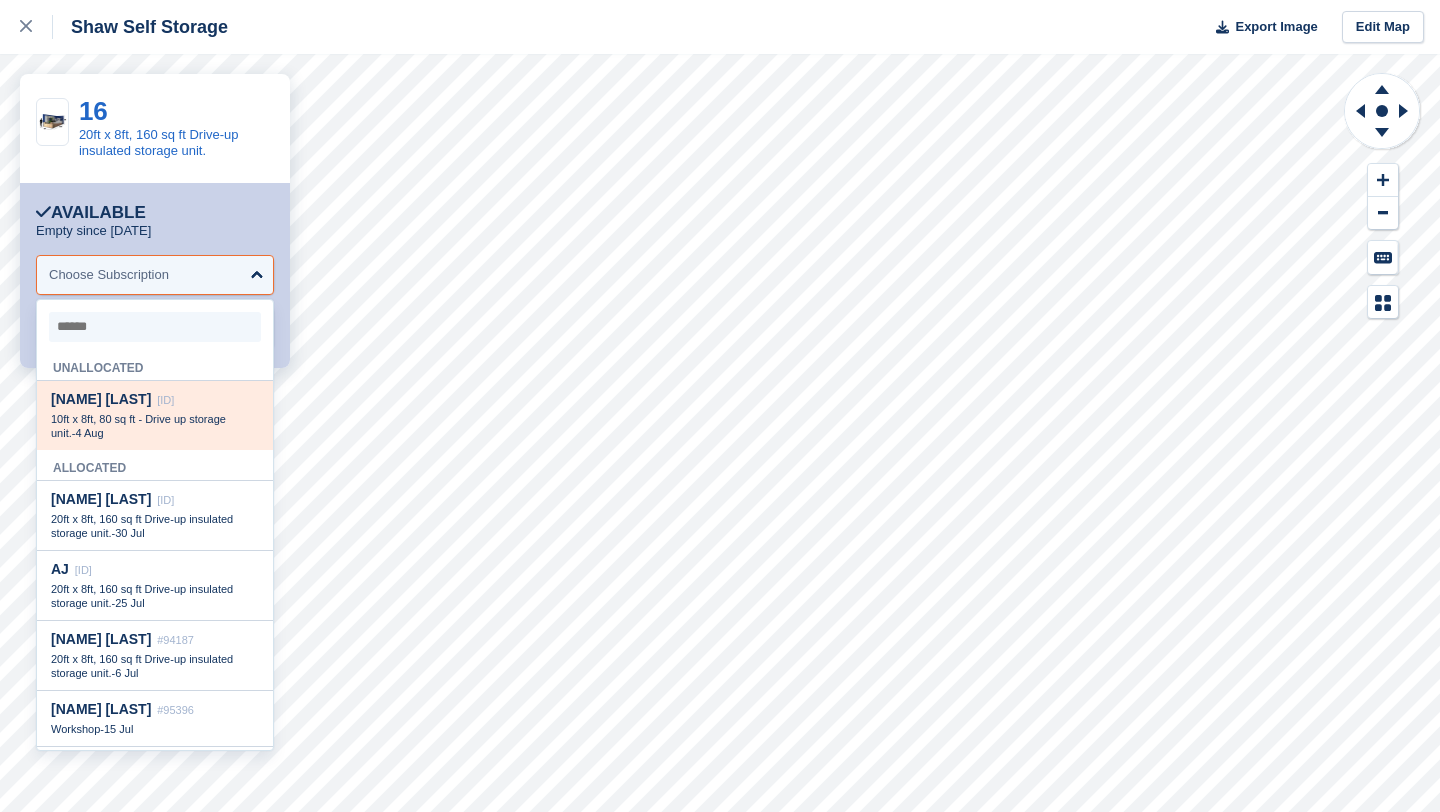 select on "*****" 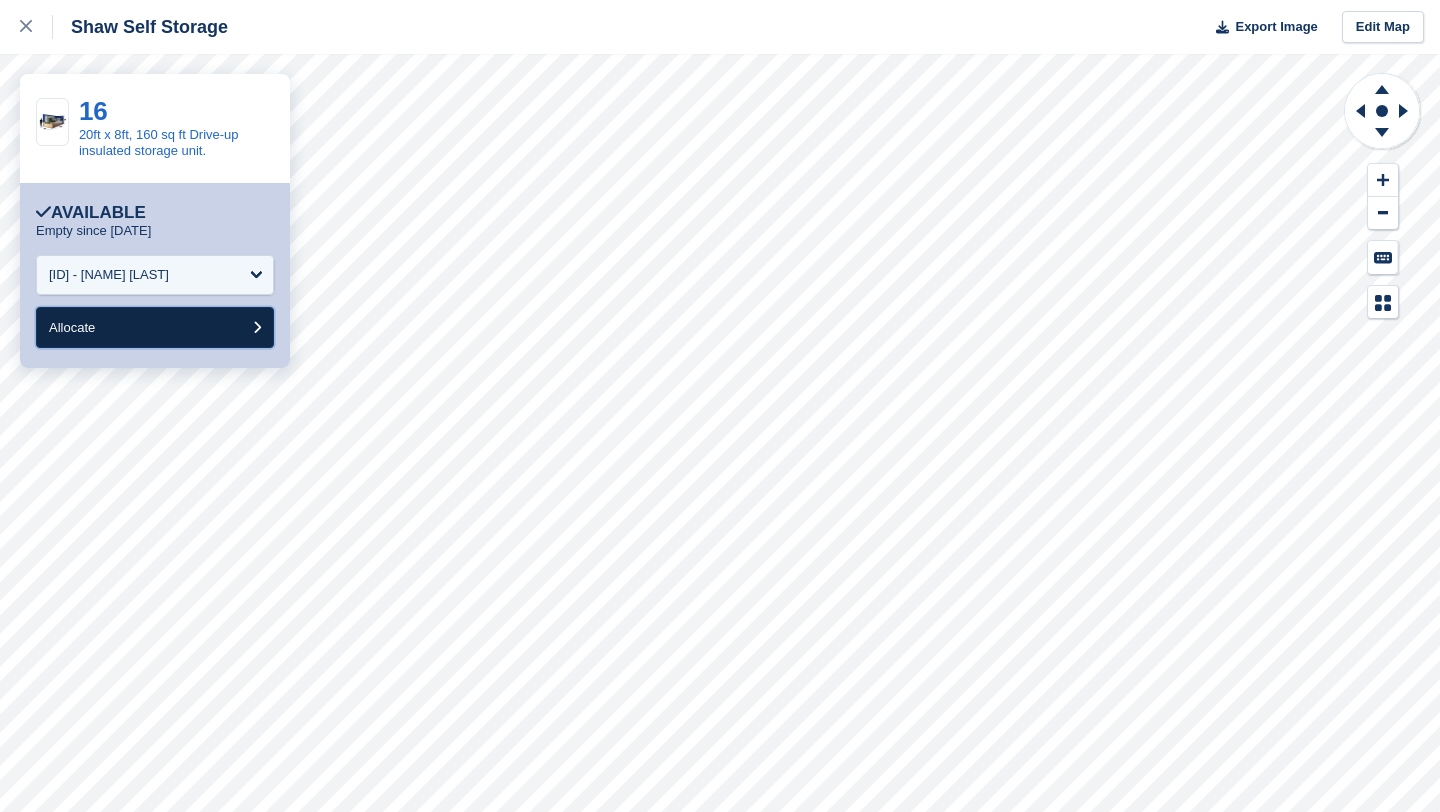 click on "Allocate" at bounding box center [155, 327] 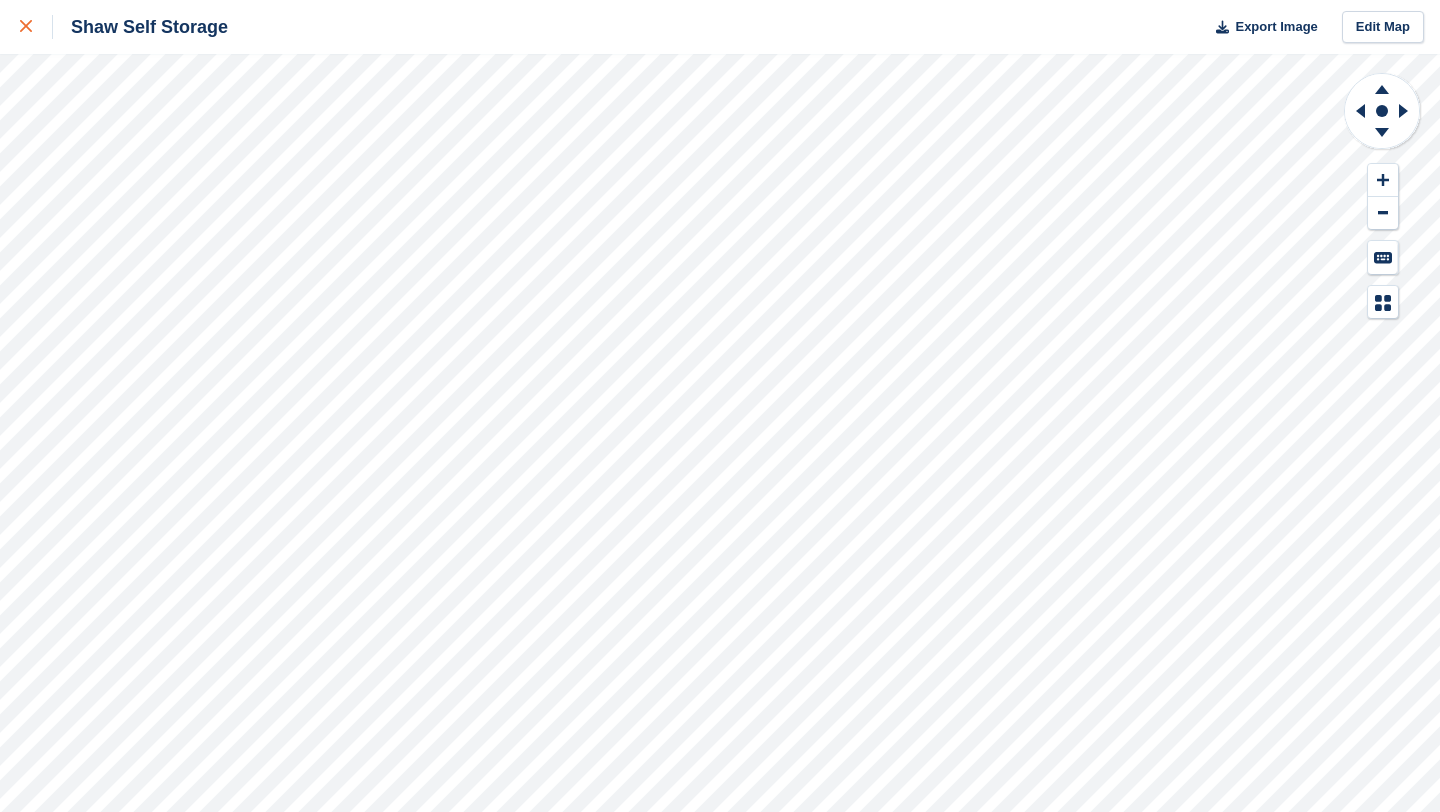 click at bounding box center (26, 27) 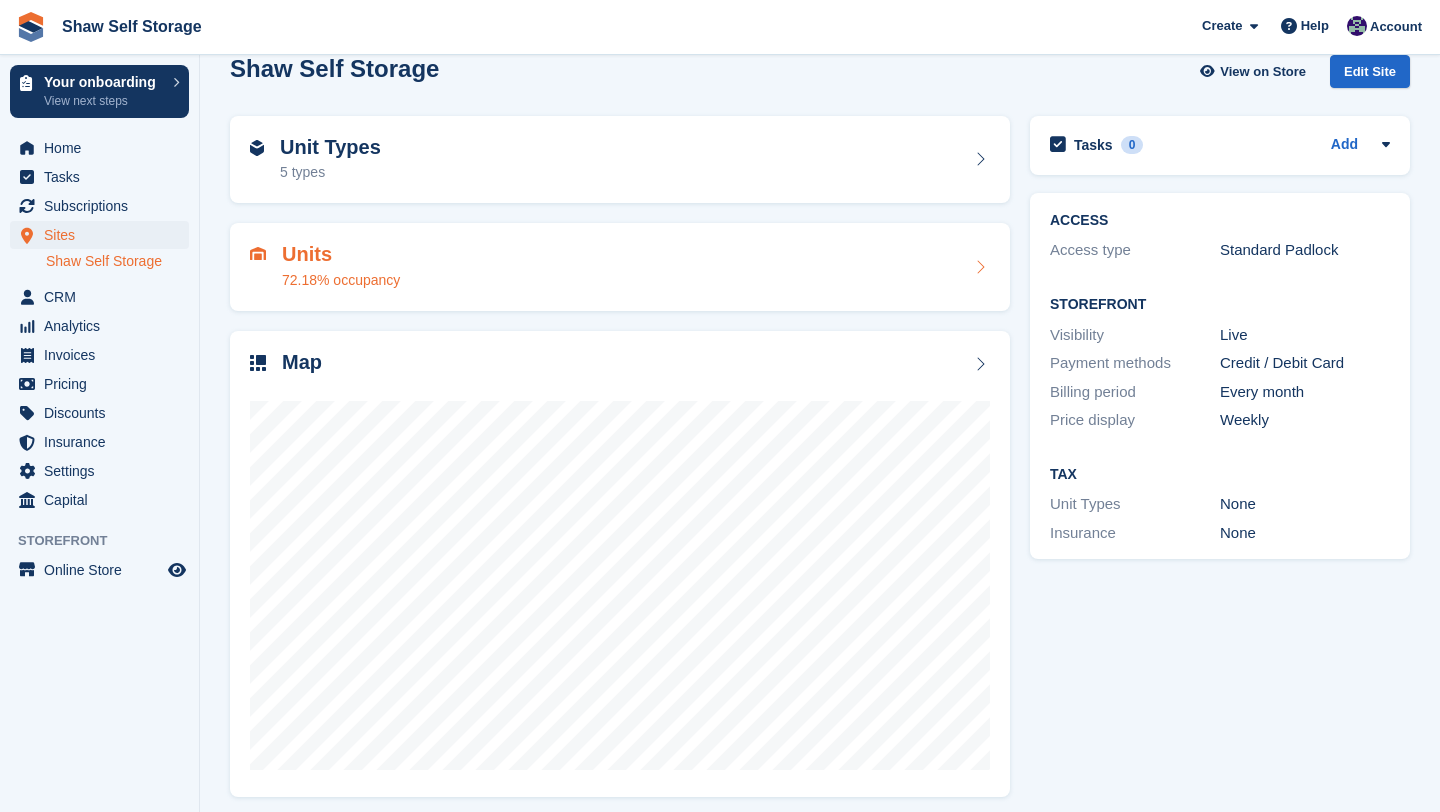 scroll, scrollTop: 41, scrollLeft: 0, axis: vertical 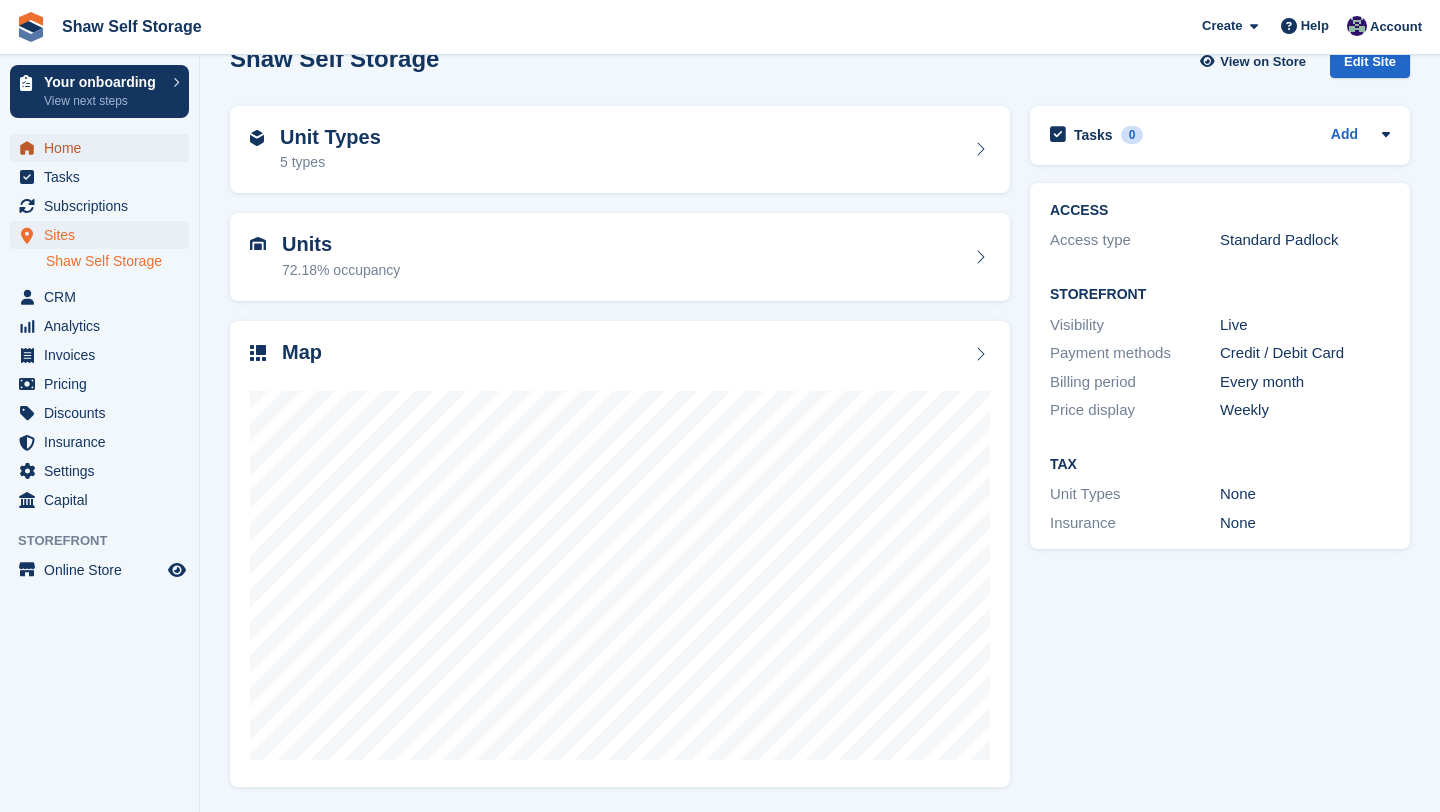 click on "Home" at bounding box center [104, 148] 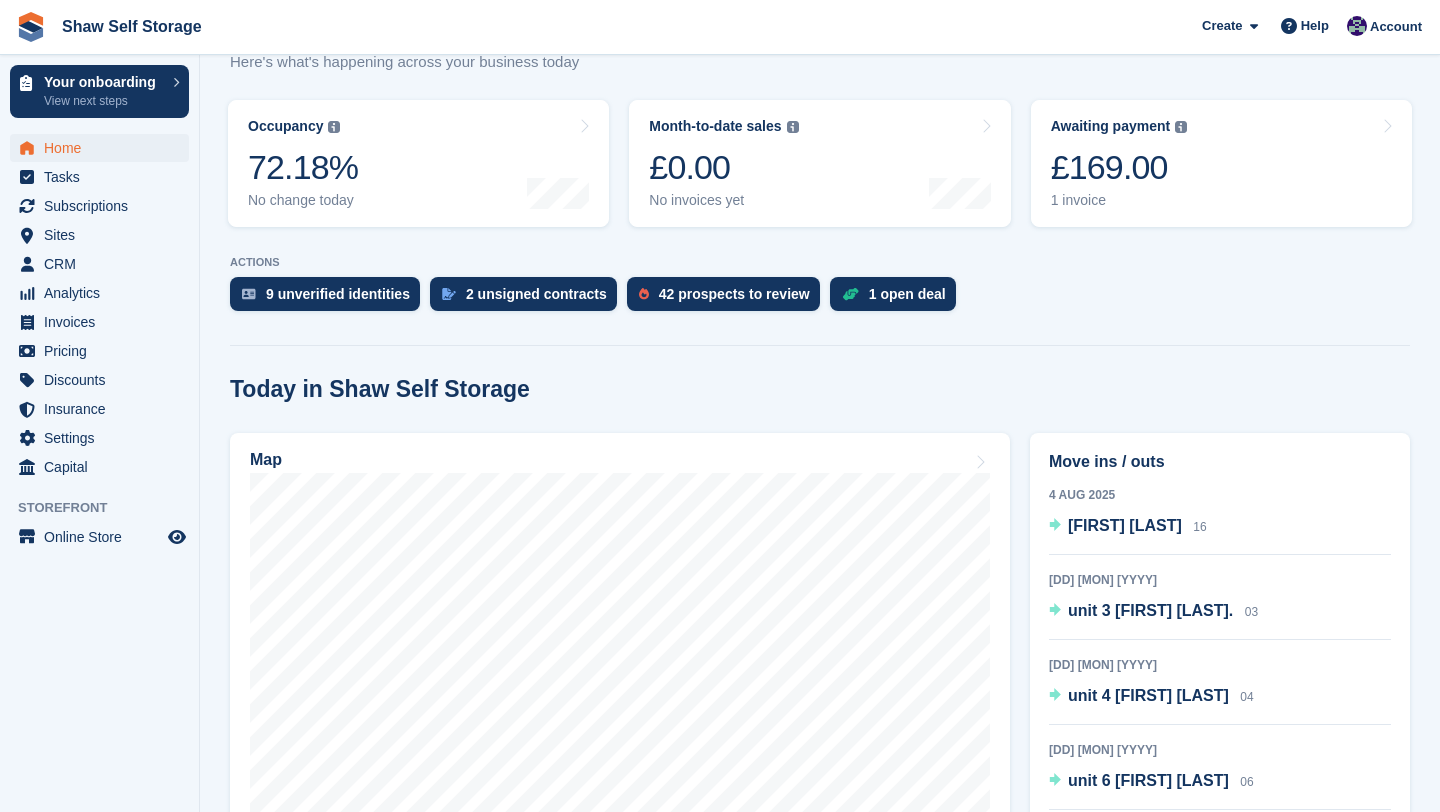 scroll, scrollTop: 278, scrollLeft: 0, axis: vertical 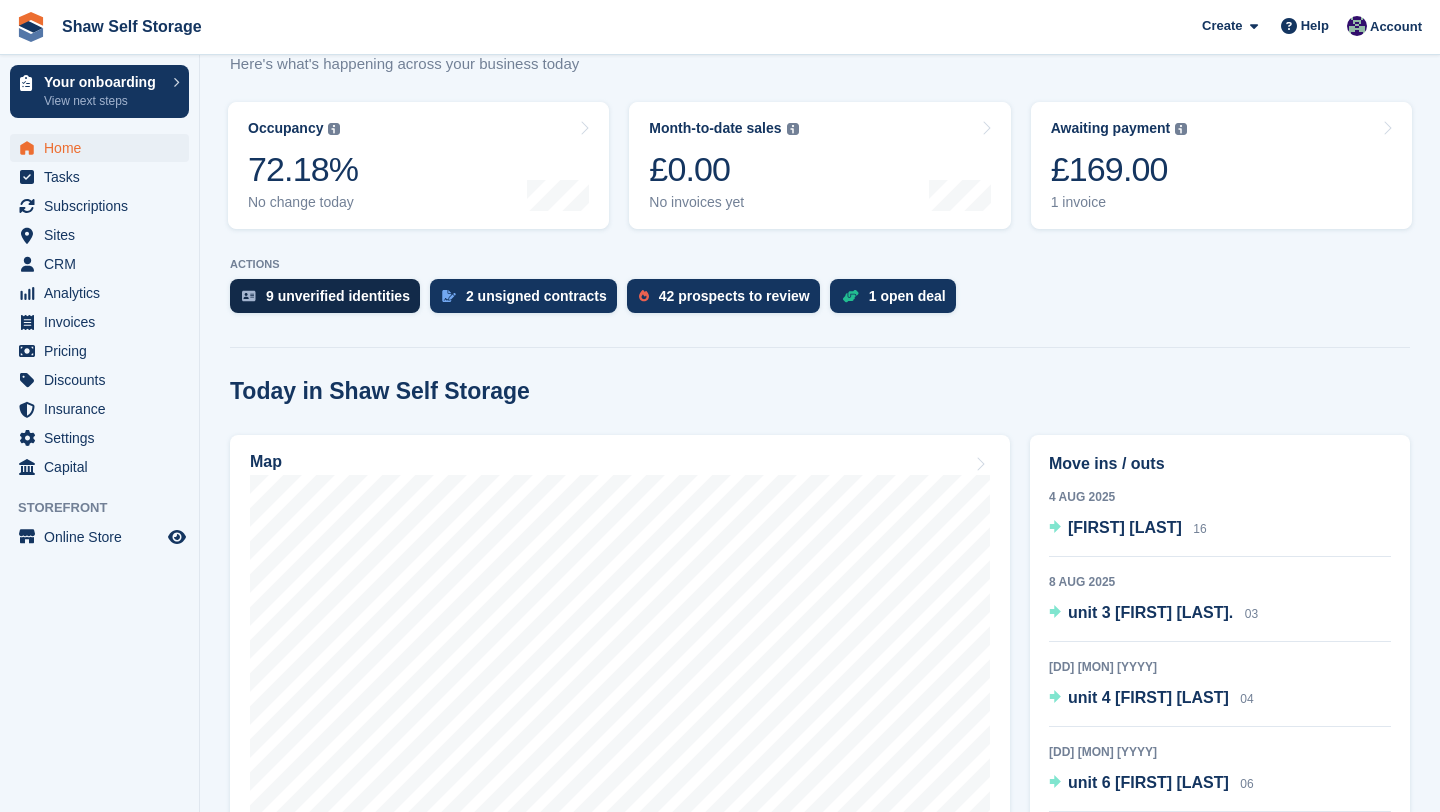 click on "9
unverified identities" at bounding box center (338, 296) 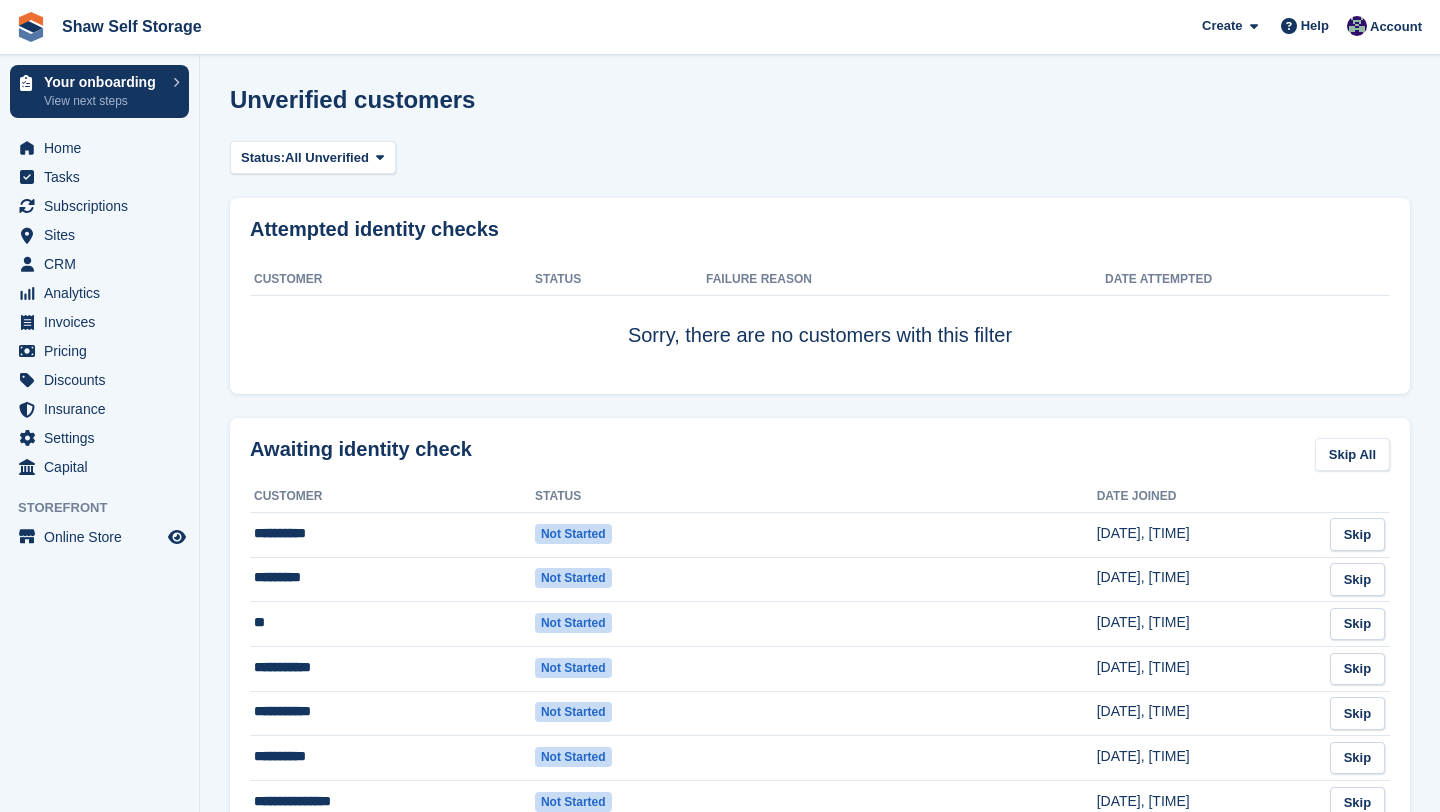 scroll, scrollTop: 0, scrollLeft: 0, axis: both 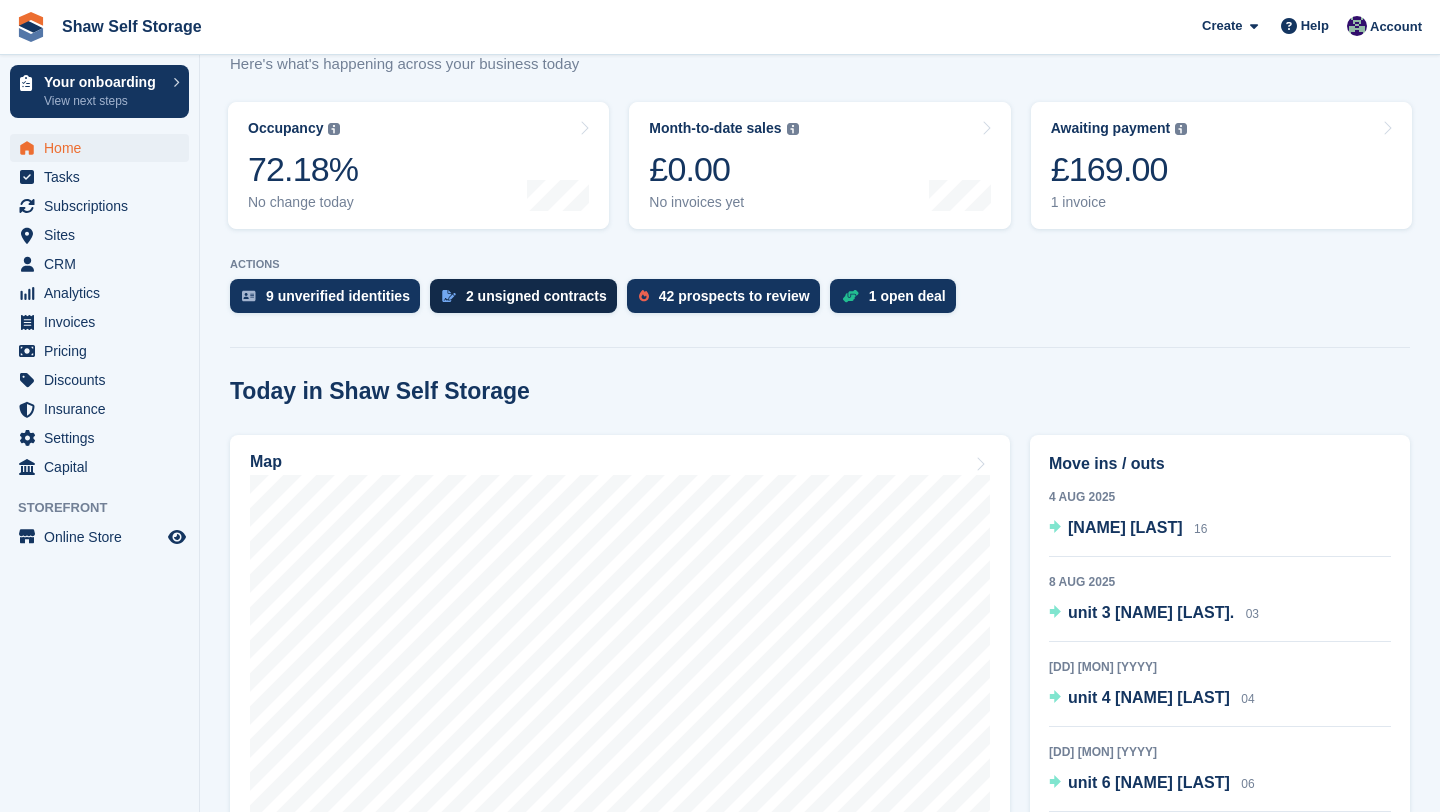 click on "2
unsigned contracts" at bounding box center [536, 296] 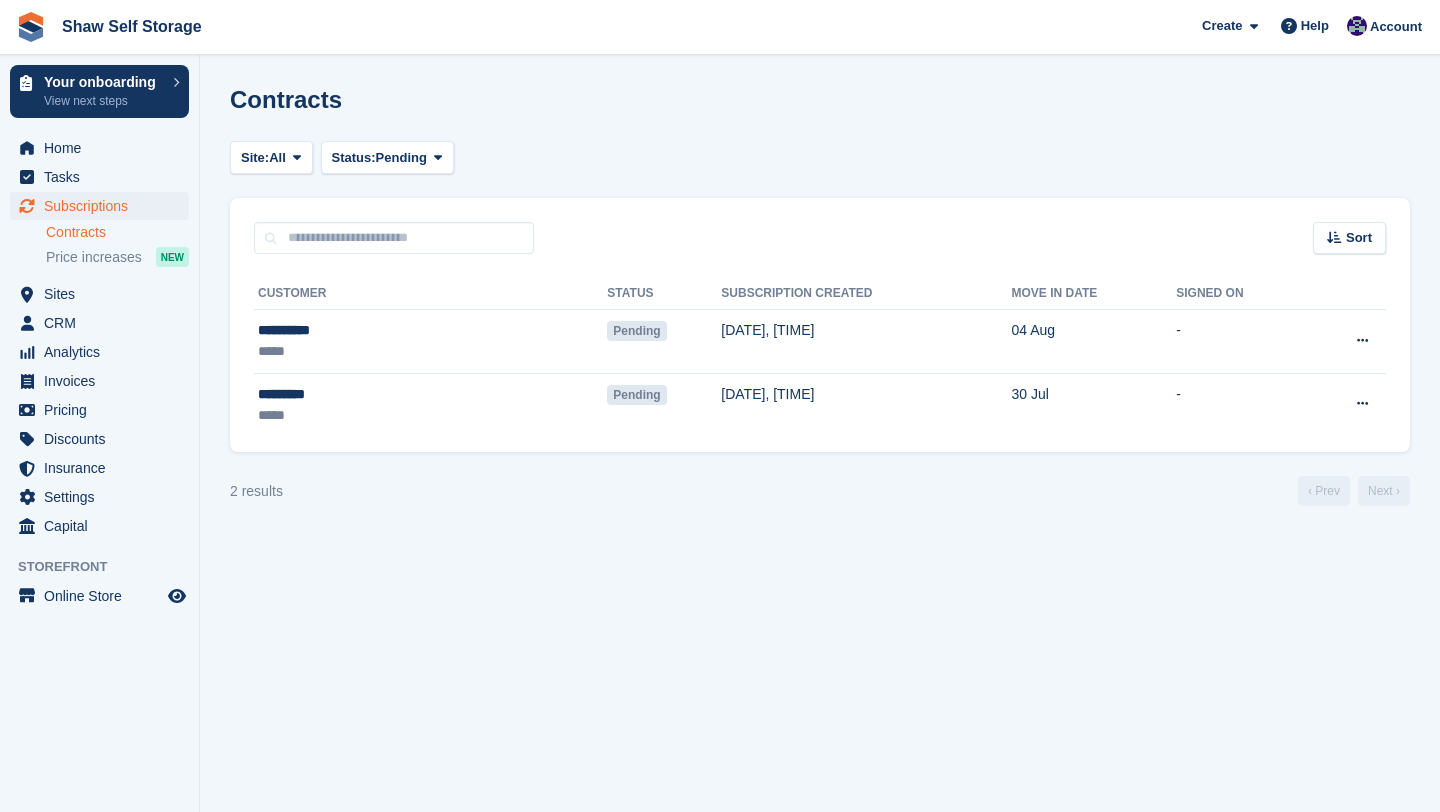 scroll, scrollTop: 0, scrollLeft: 0, axis: both 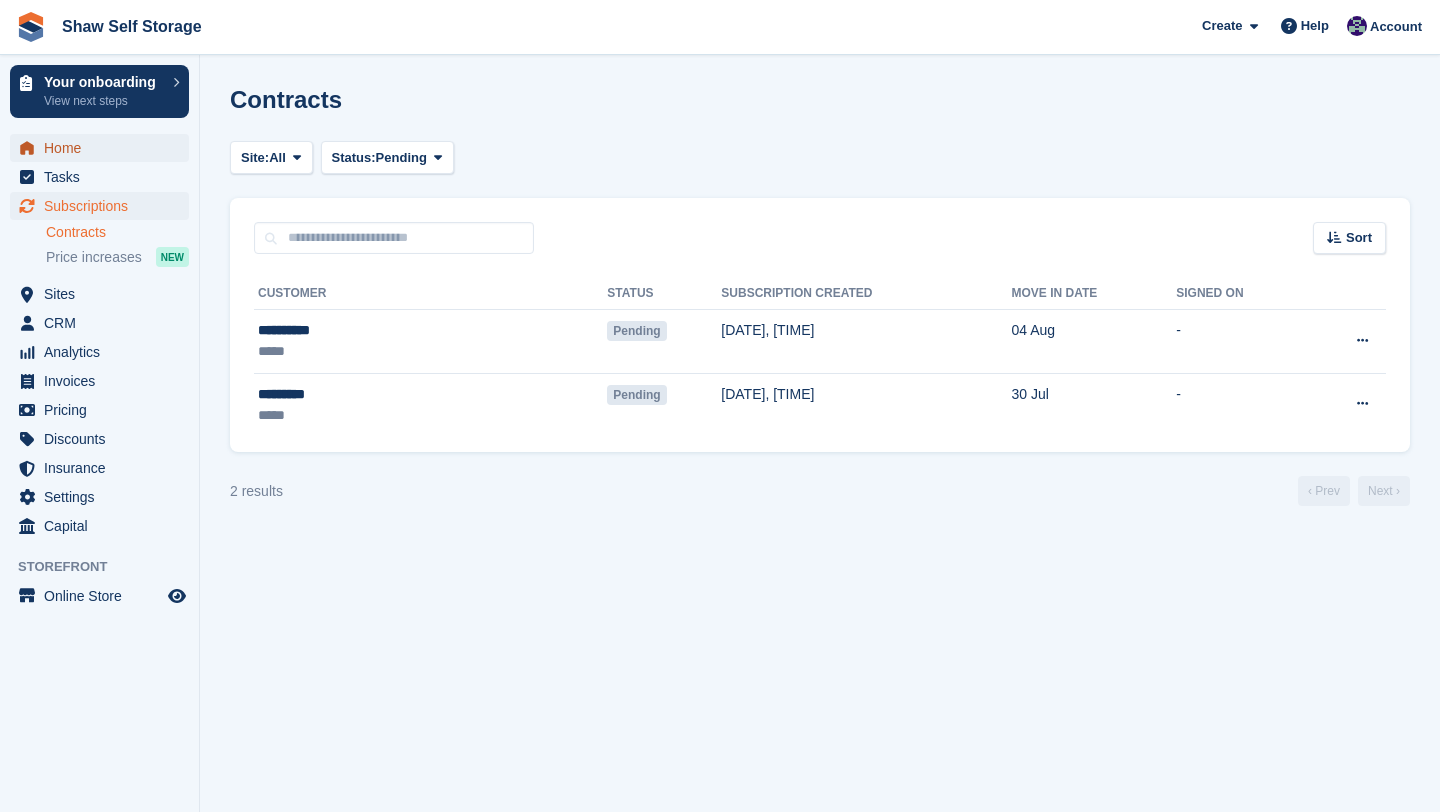 click on "Home" at bounding box center (104, 148) 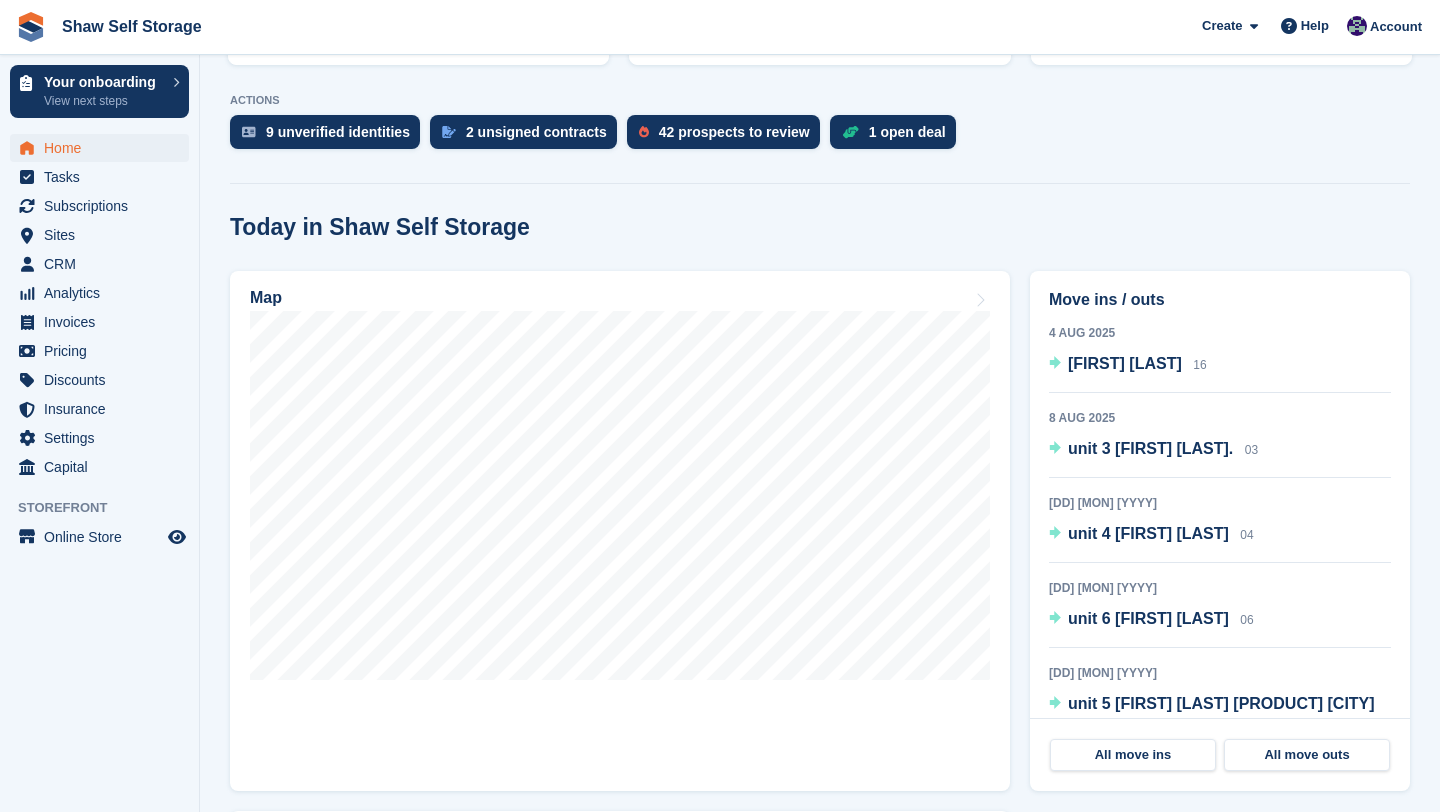 scroll, scrollTop: 447, scrollLeft: 0, axis: vertical 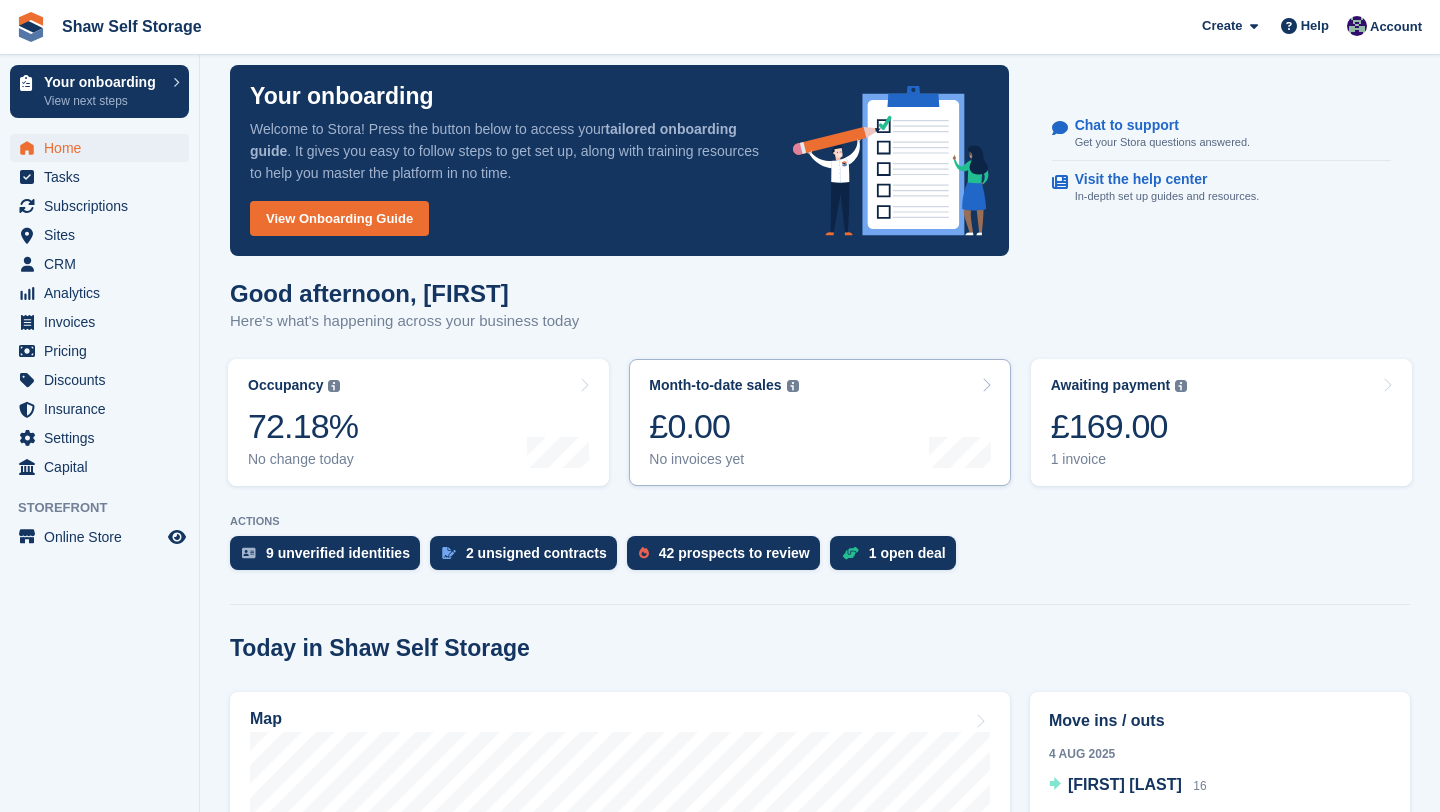 click at bounding box center (793, 386) 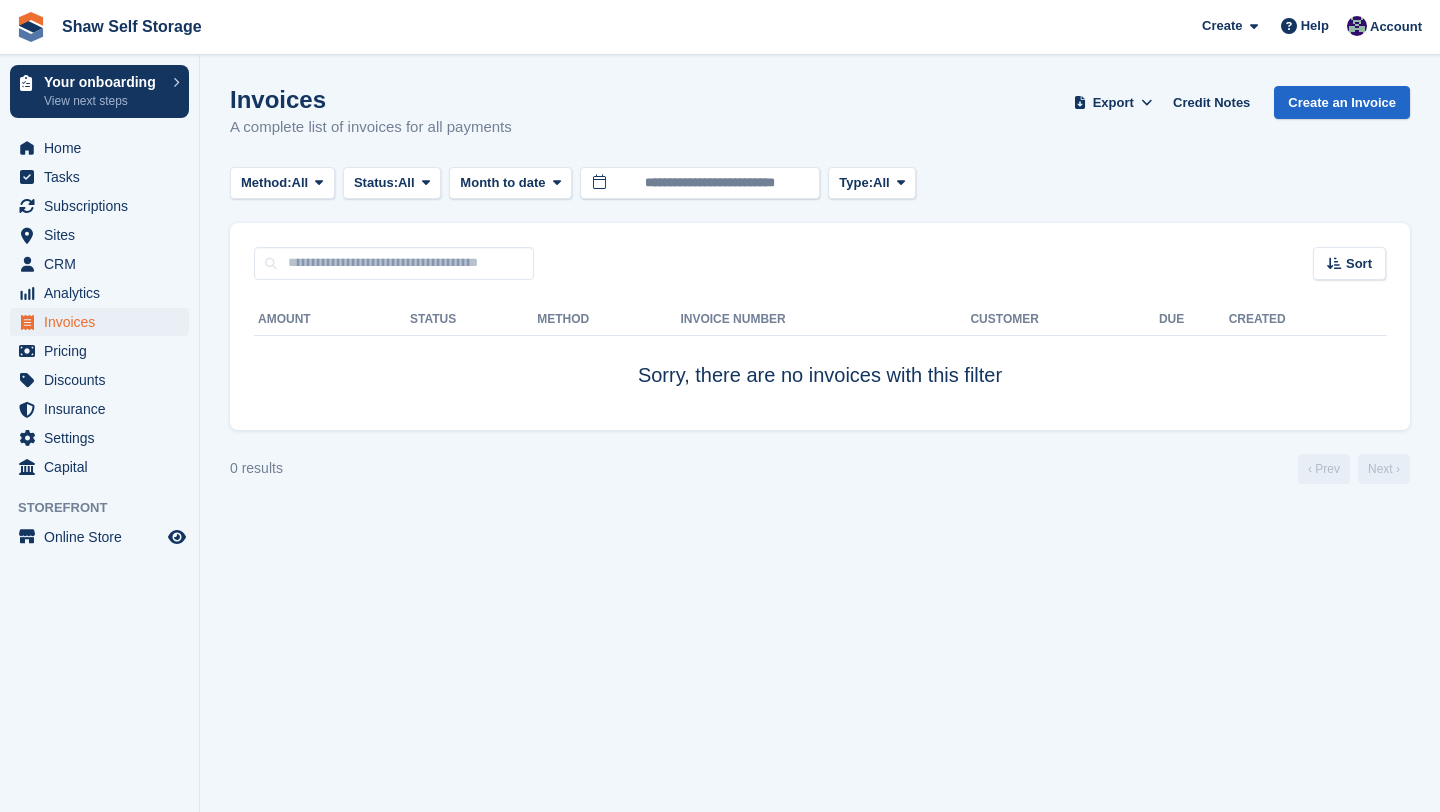 scroll, scrollTop: 0, scrollLeft: 0, axis: both 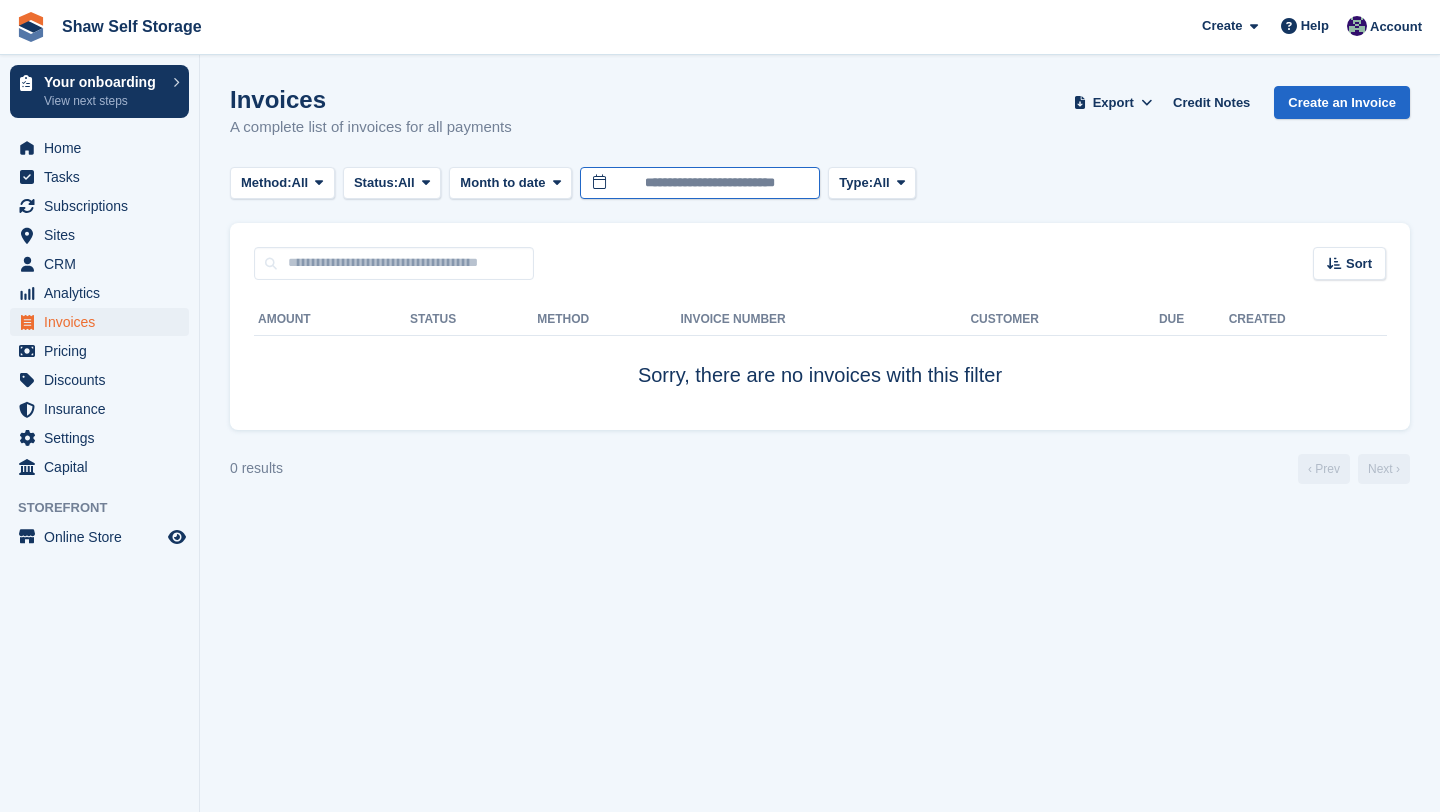 click on "**********" at bounding box center (700, 183) 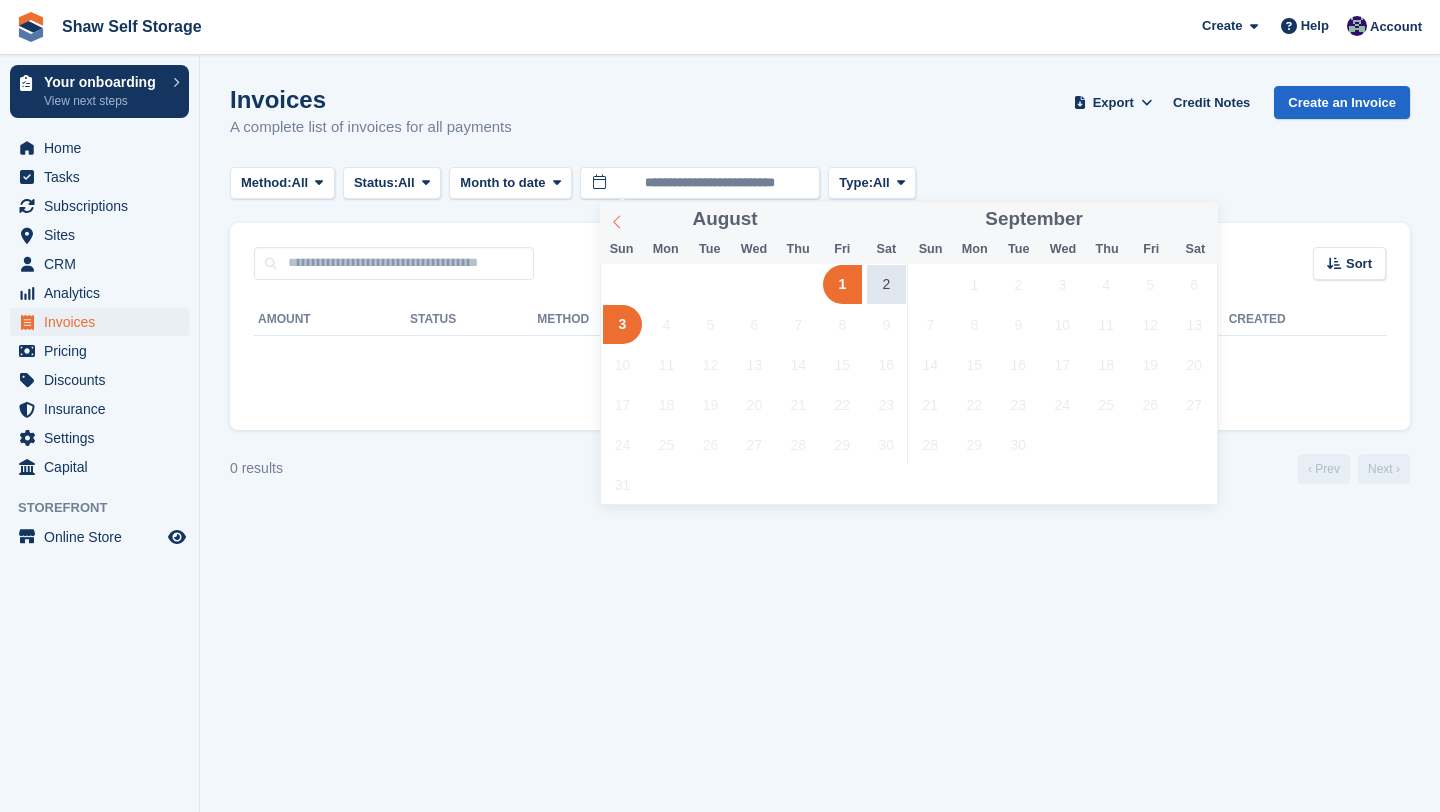 click 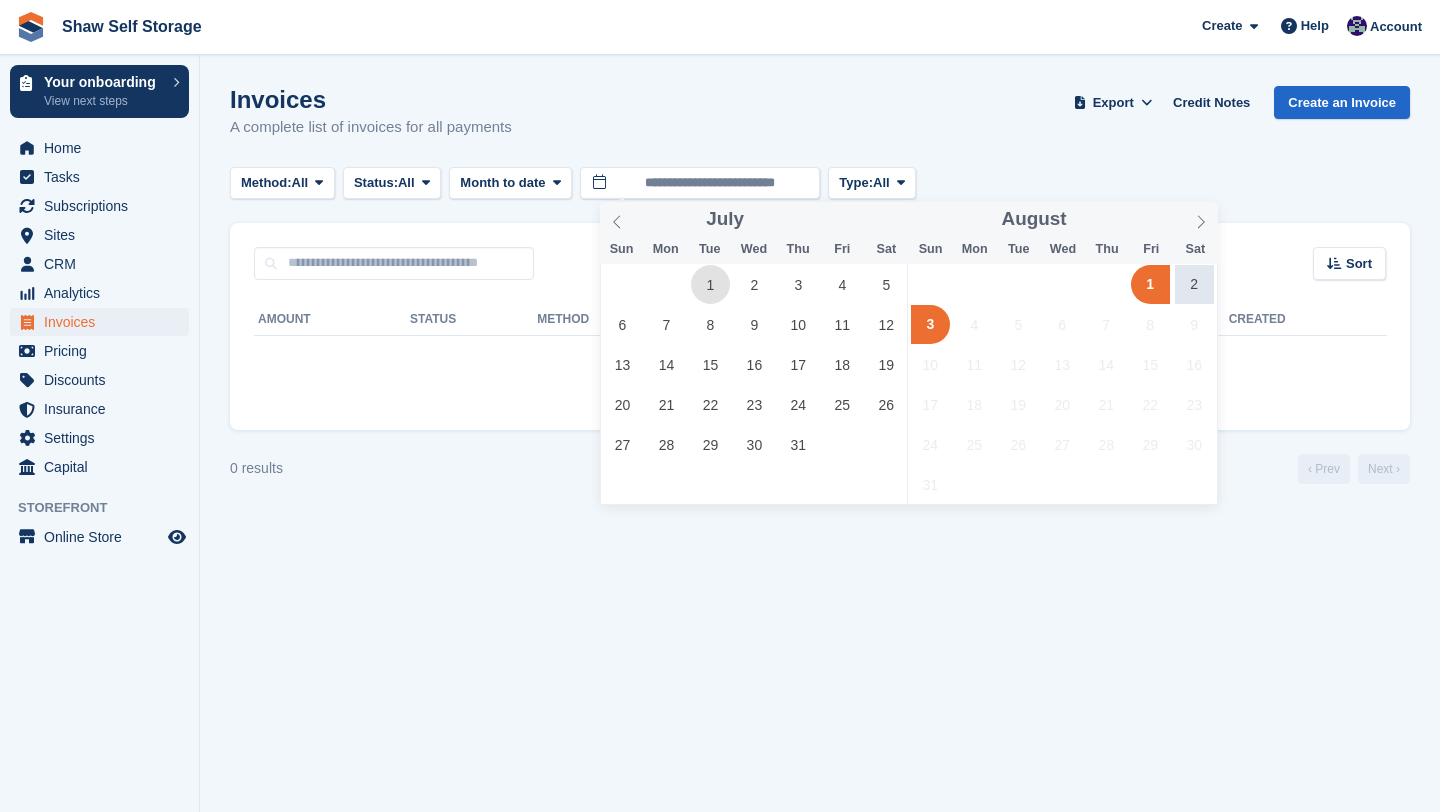 click on "1" at bounding box center (710, 284) 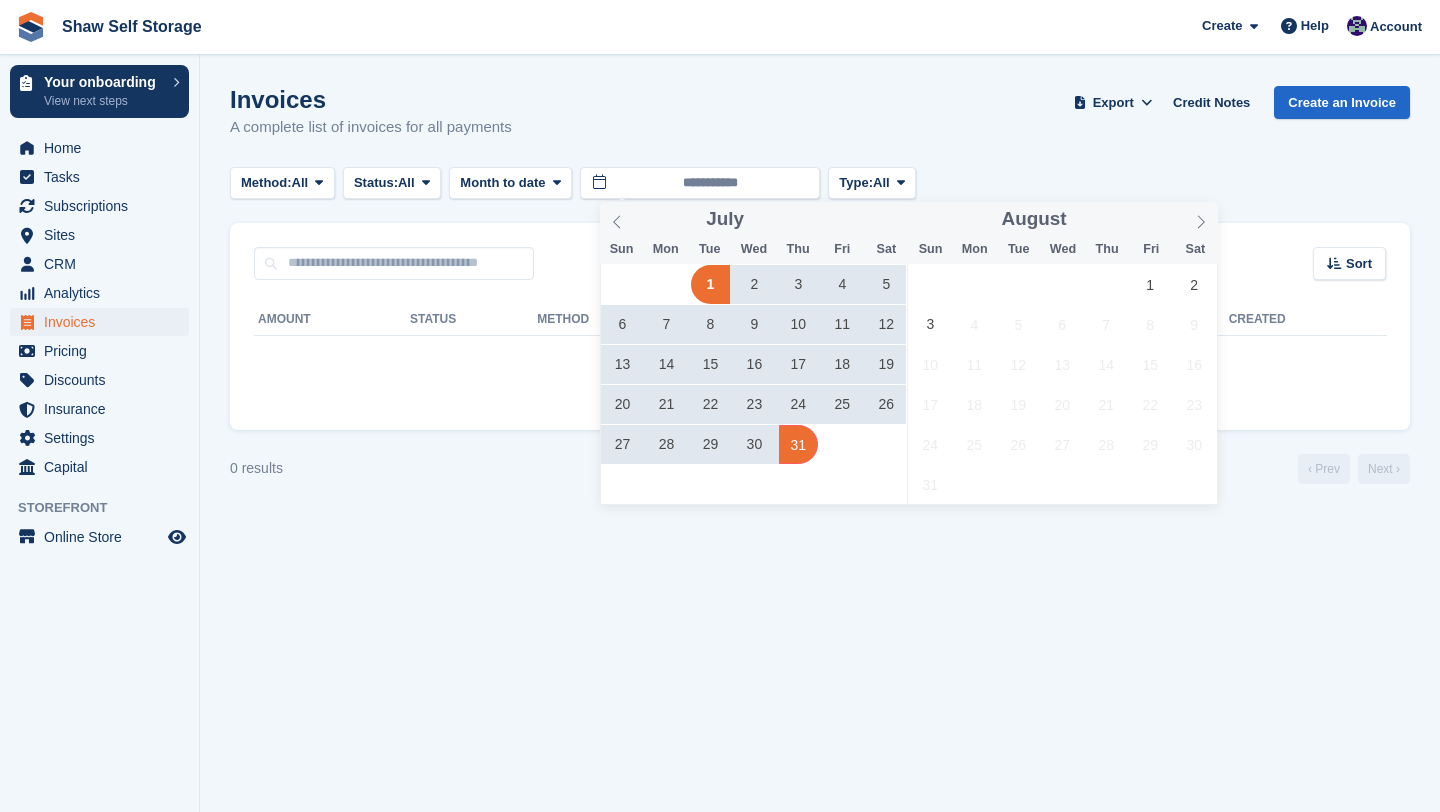 click on "31" at bounding box center (798, 444) 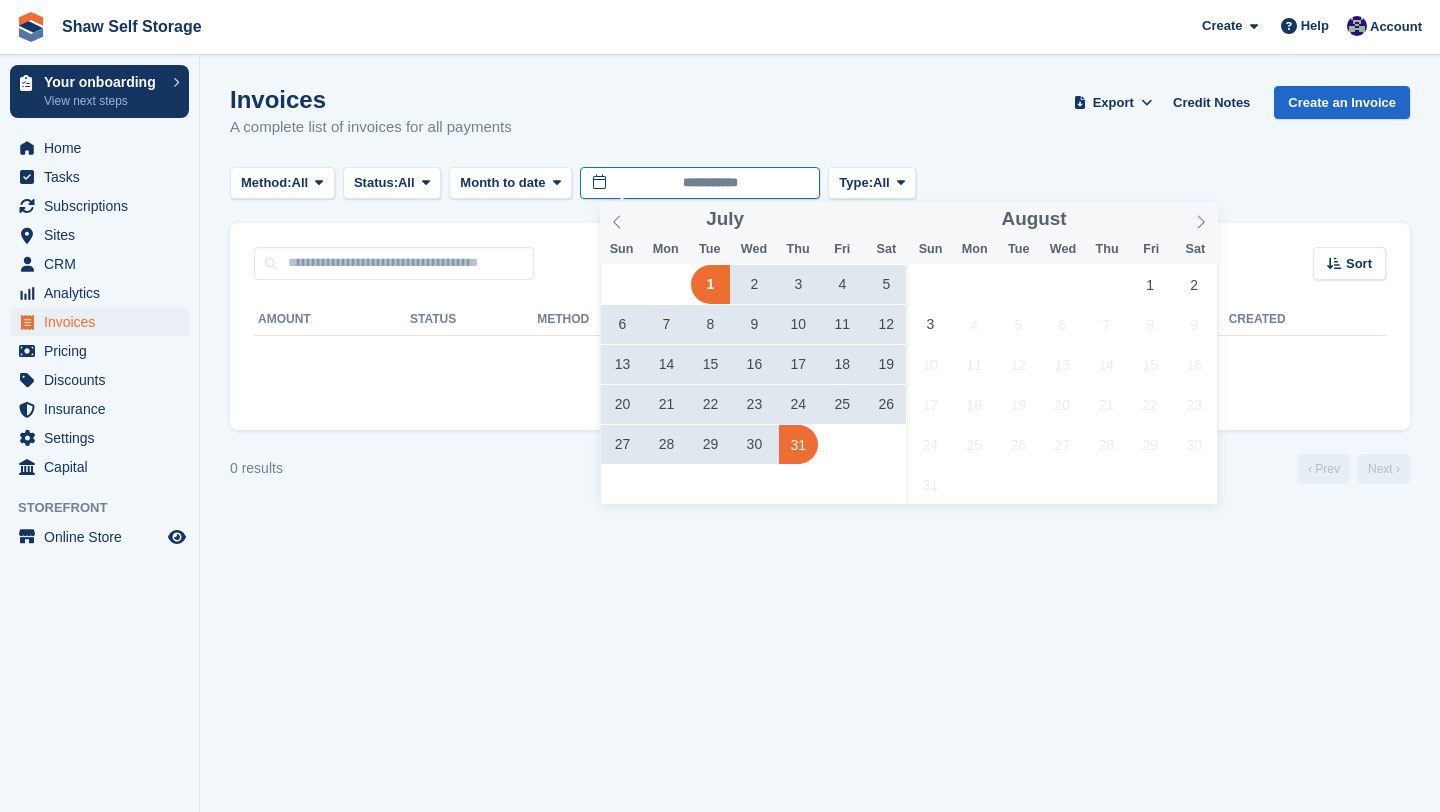 type on "**********" 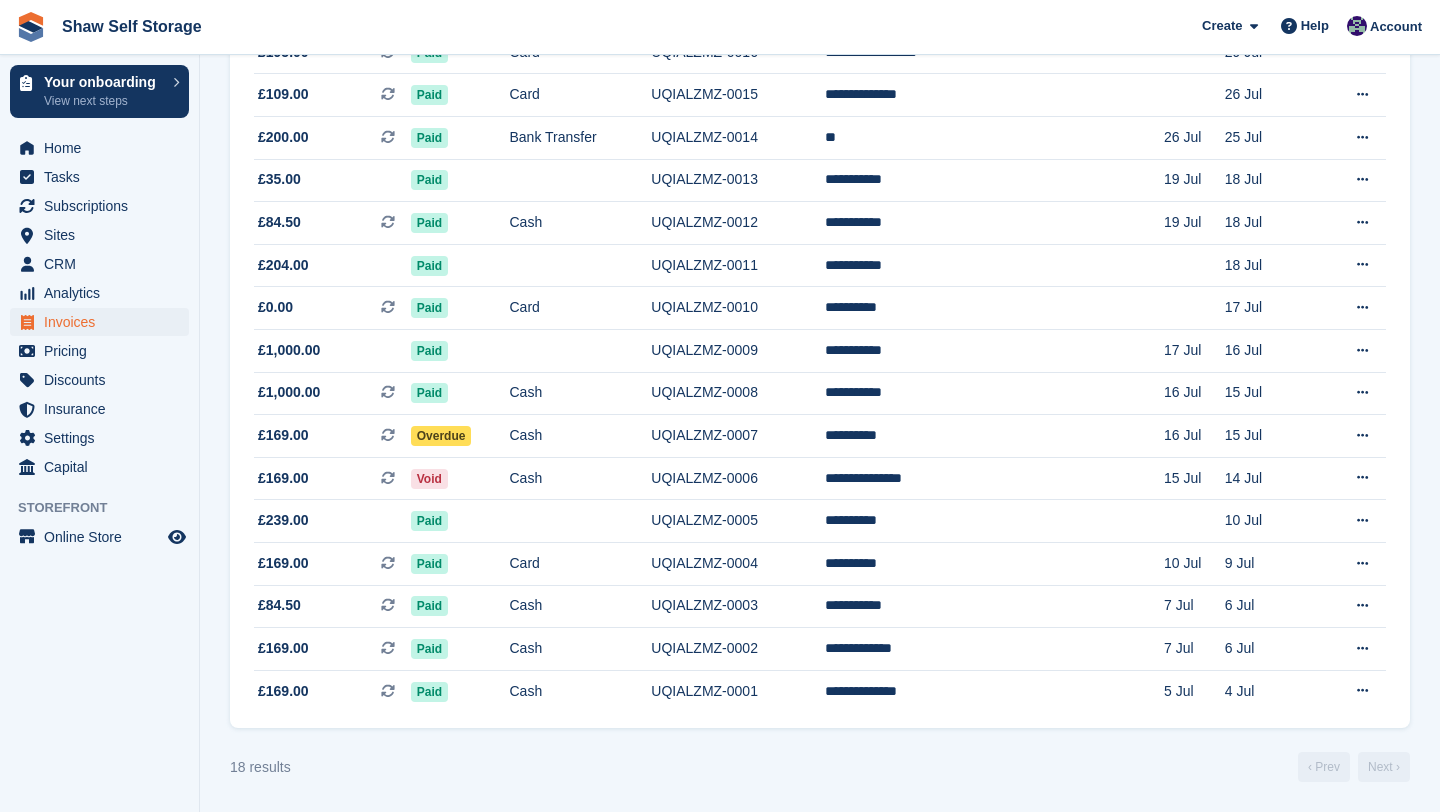 scroll, scrollTop: 0, scrollLeft: 0, axis: both 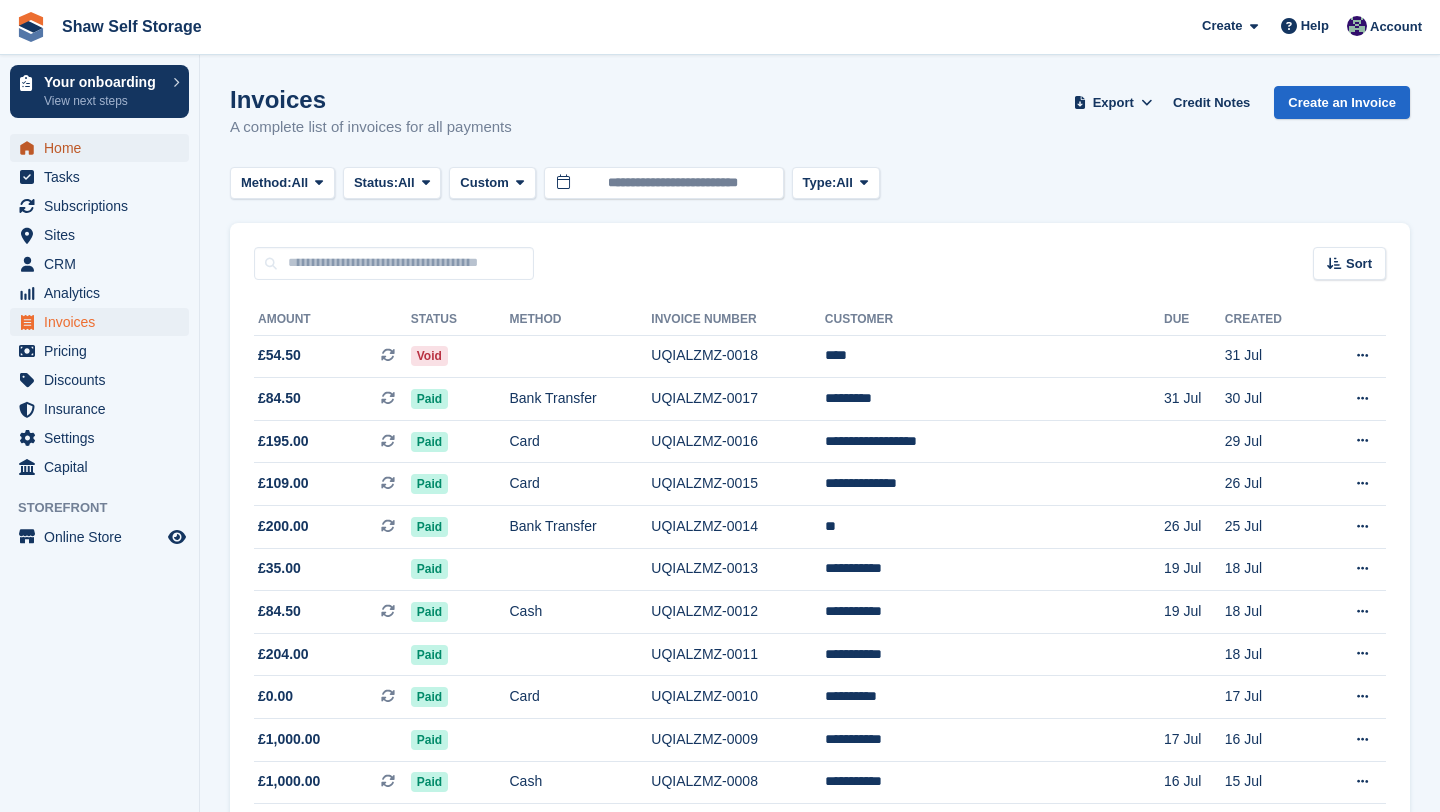 click on "Home" at bounding box center (104, 148) 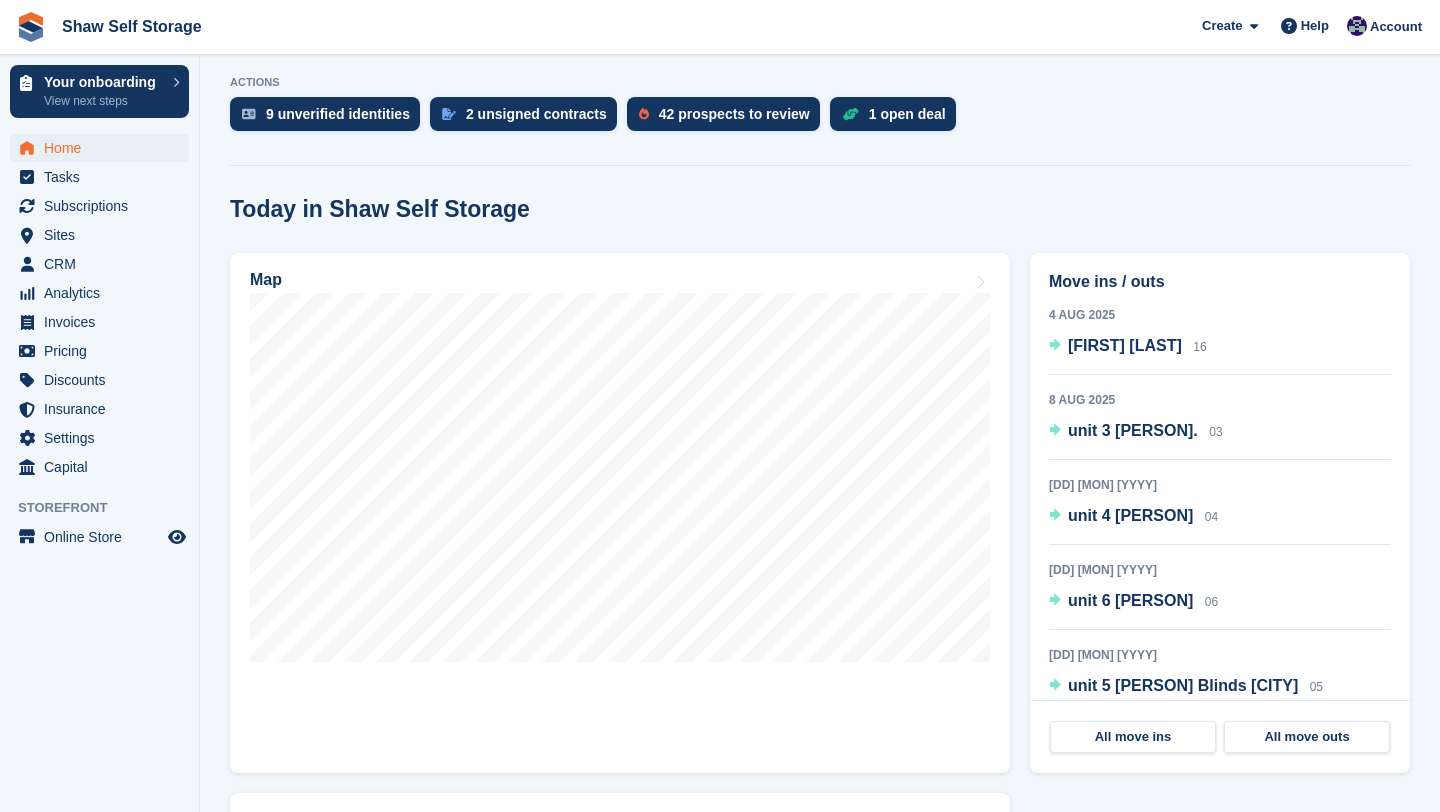 scroll, scrollTop: 0, scrollLeft: 0, axis: both 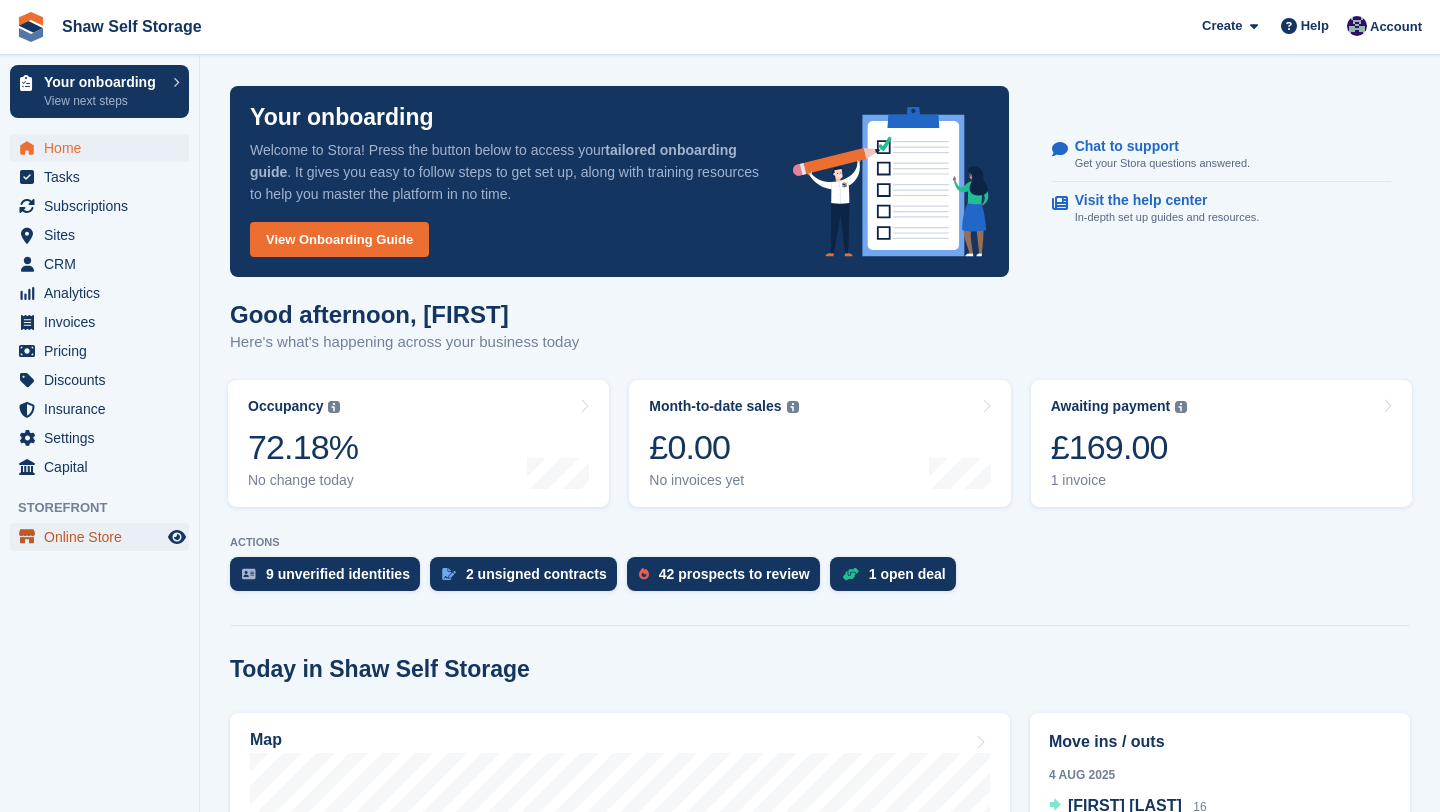 click on "Online Store" at bounding box center (104, 537) 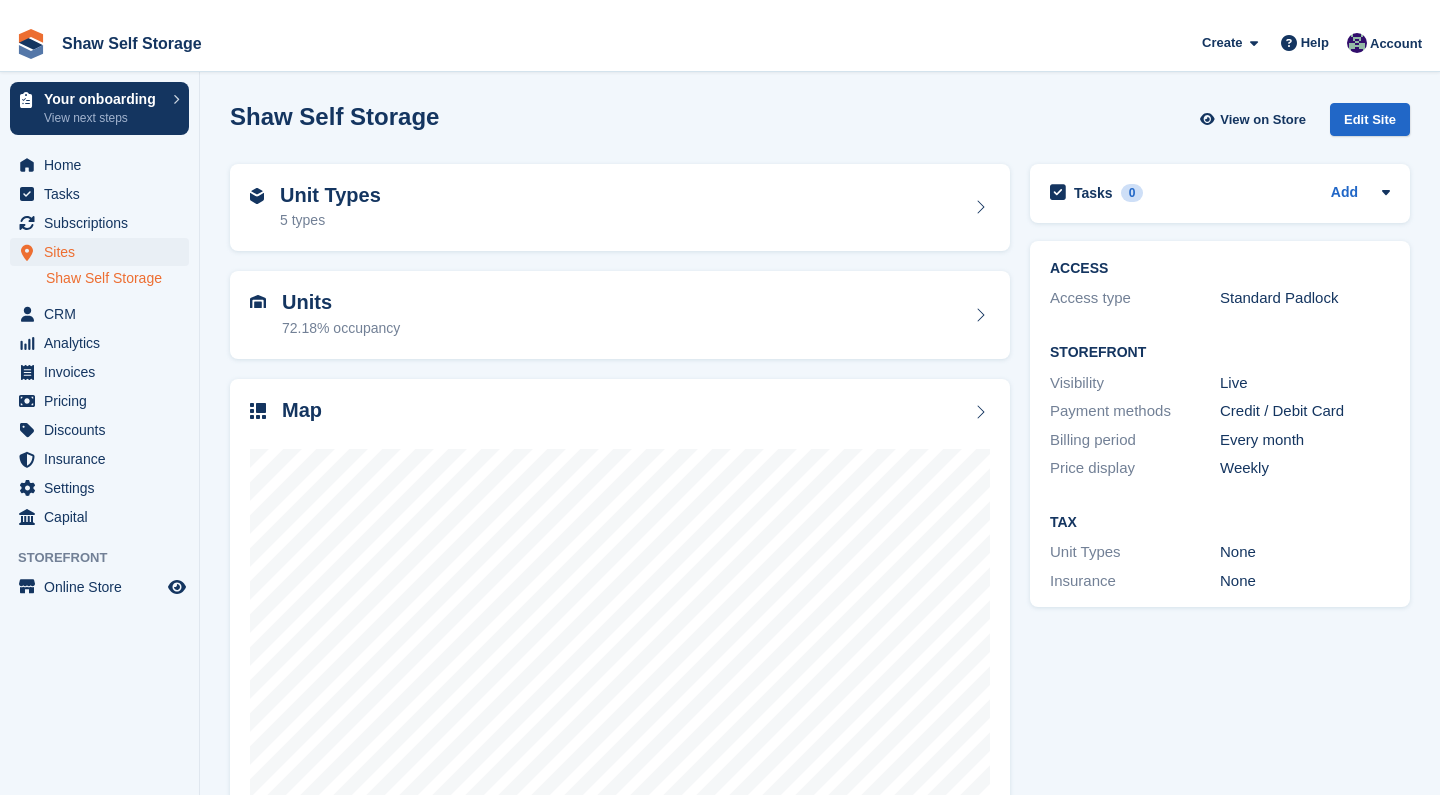 scroll, scrollTop: 0, scrollLeft: 0, axis: both 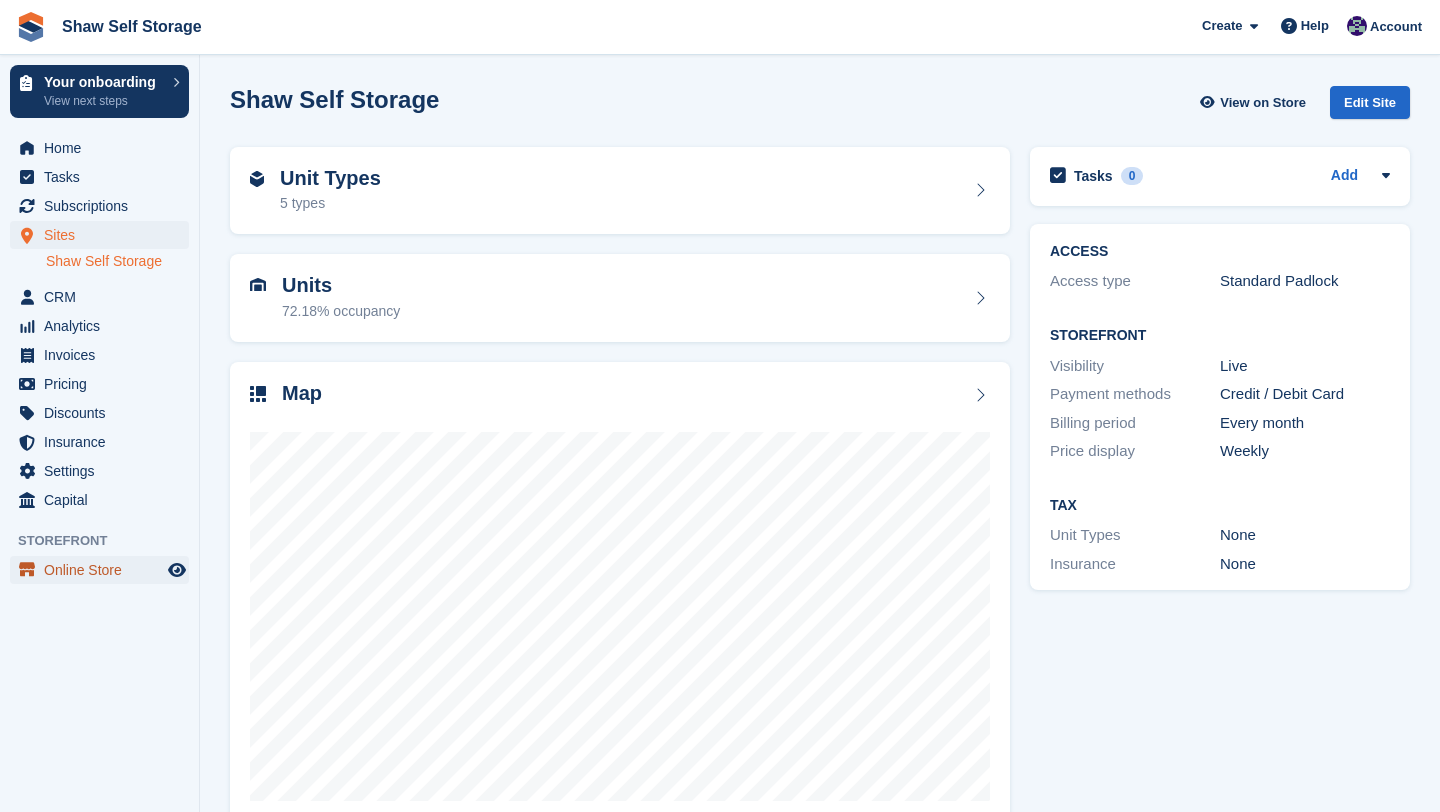 click on "Online Store" at bounding box center [104, 570] 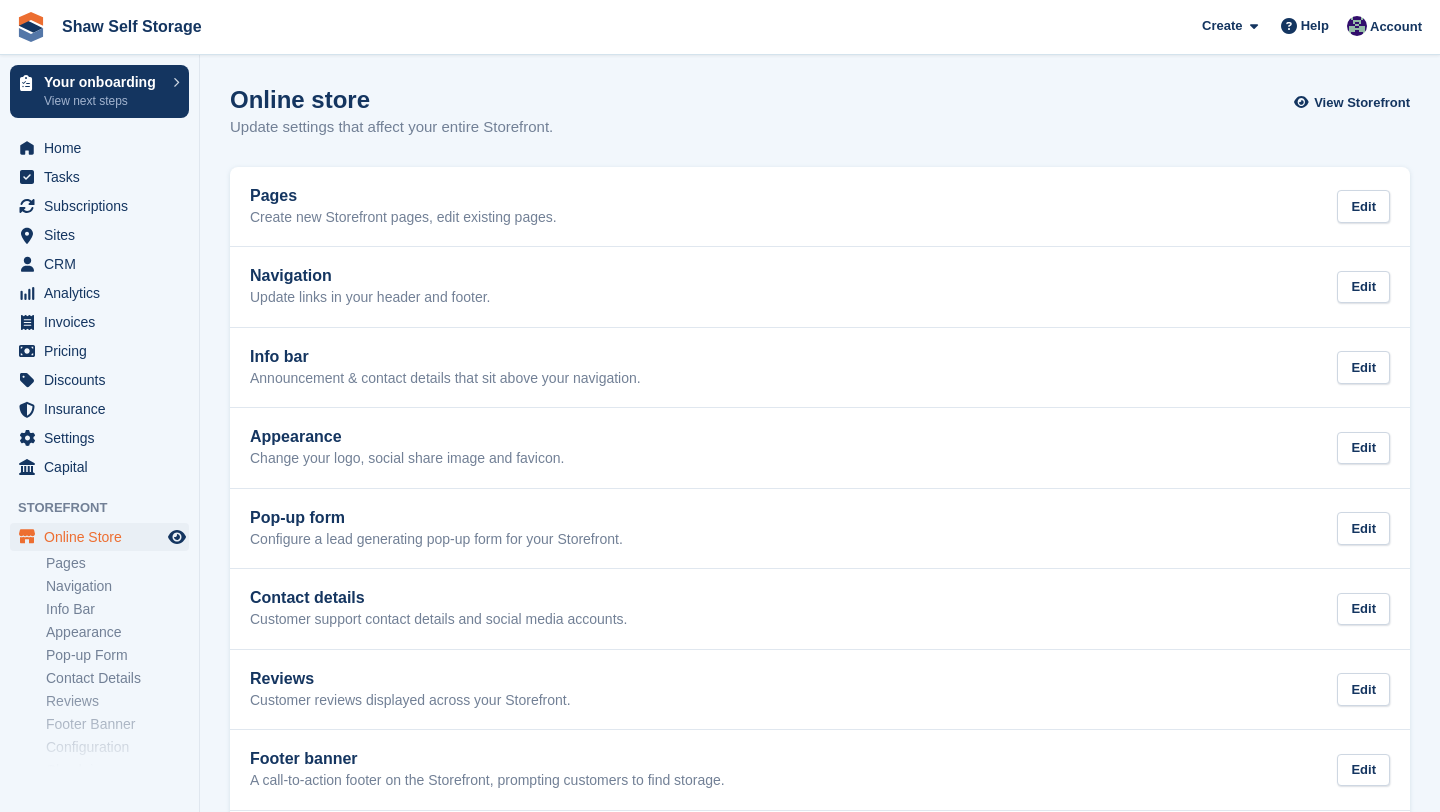 scroll, scrollTop: 0, scrollLeft: 0, axis: both 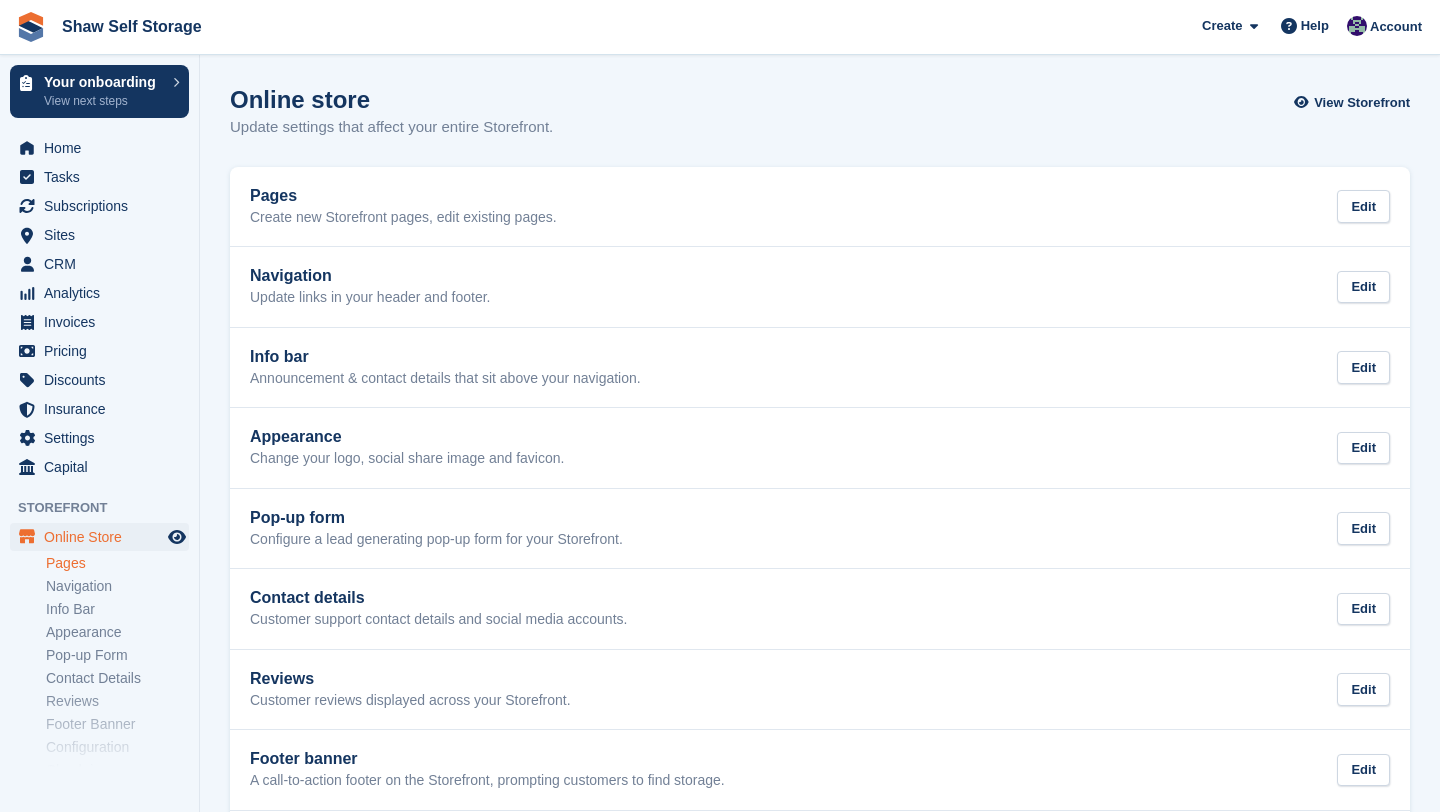 click on "Pages" at bounding box center [117, 563] 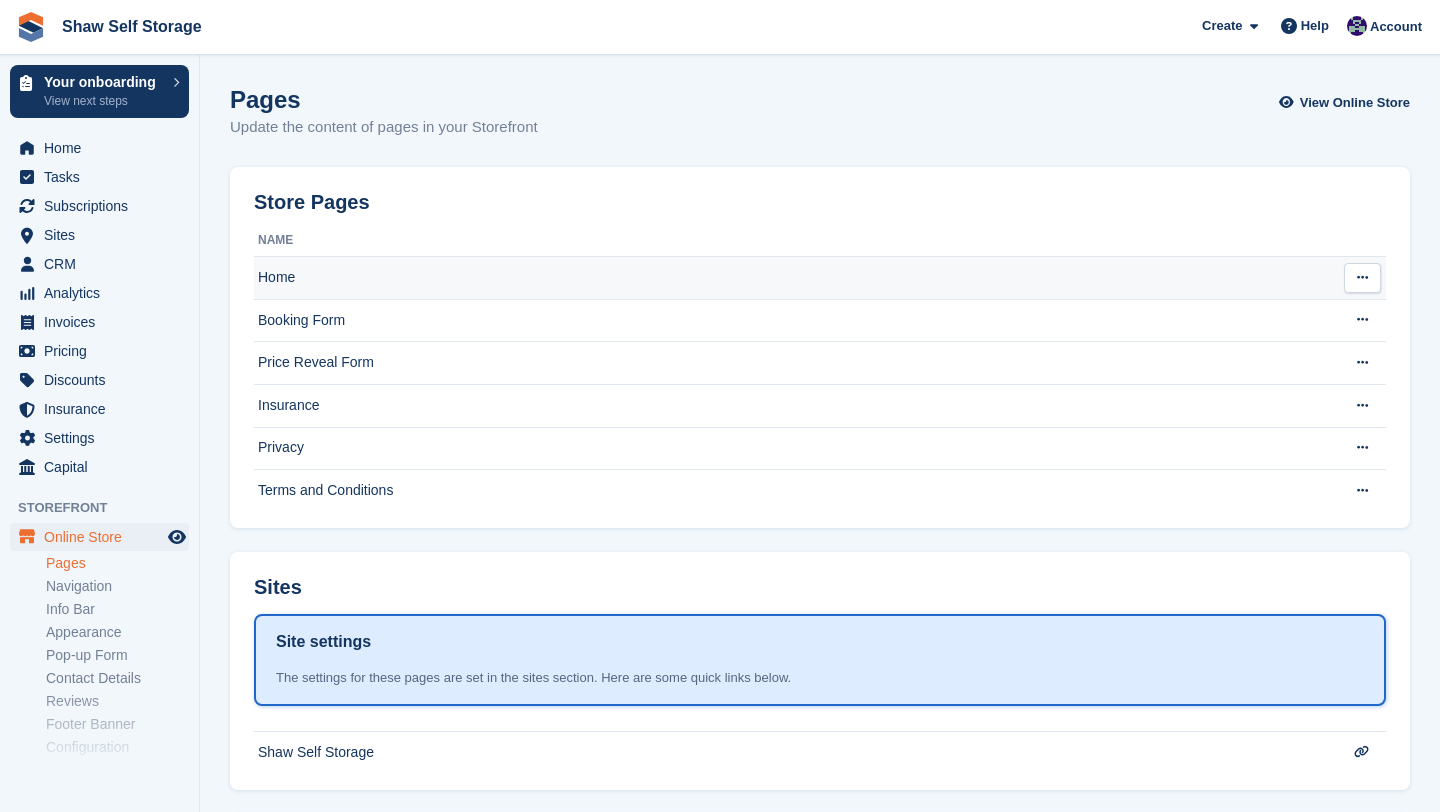 click on "Home" at bounding box center [791, 278] 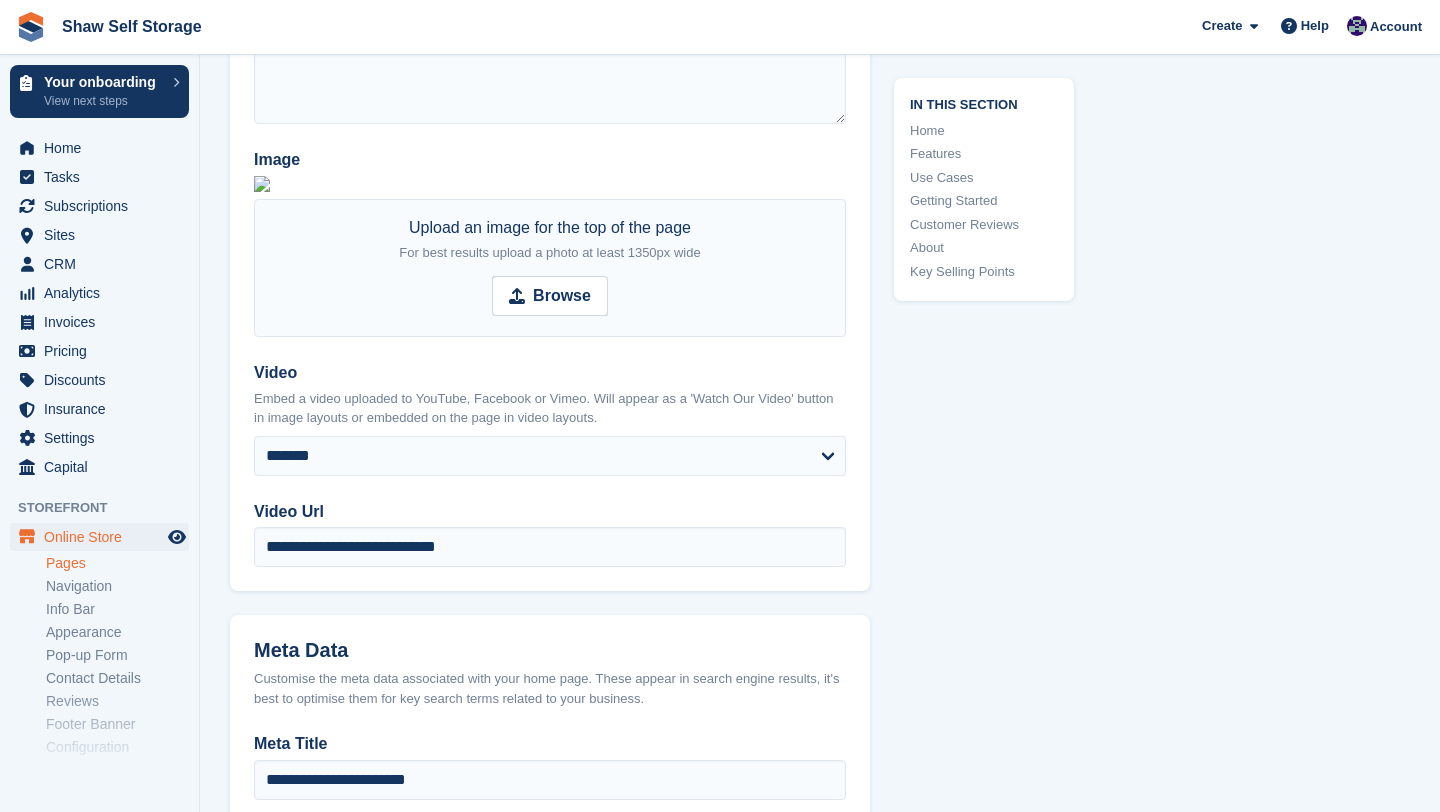scroll, scrollTop: 487, scrollLeft: 0, axis: vertical 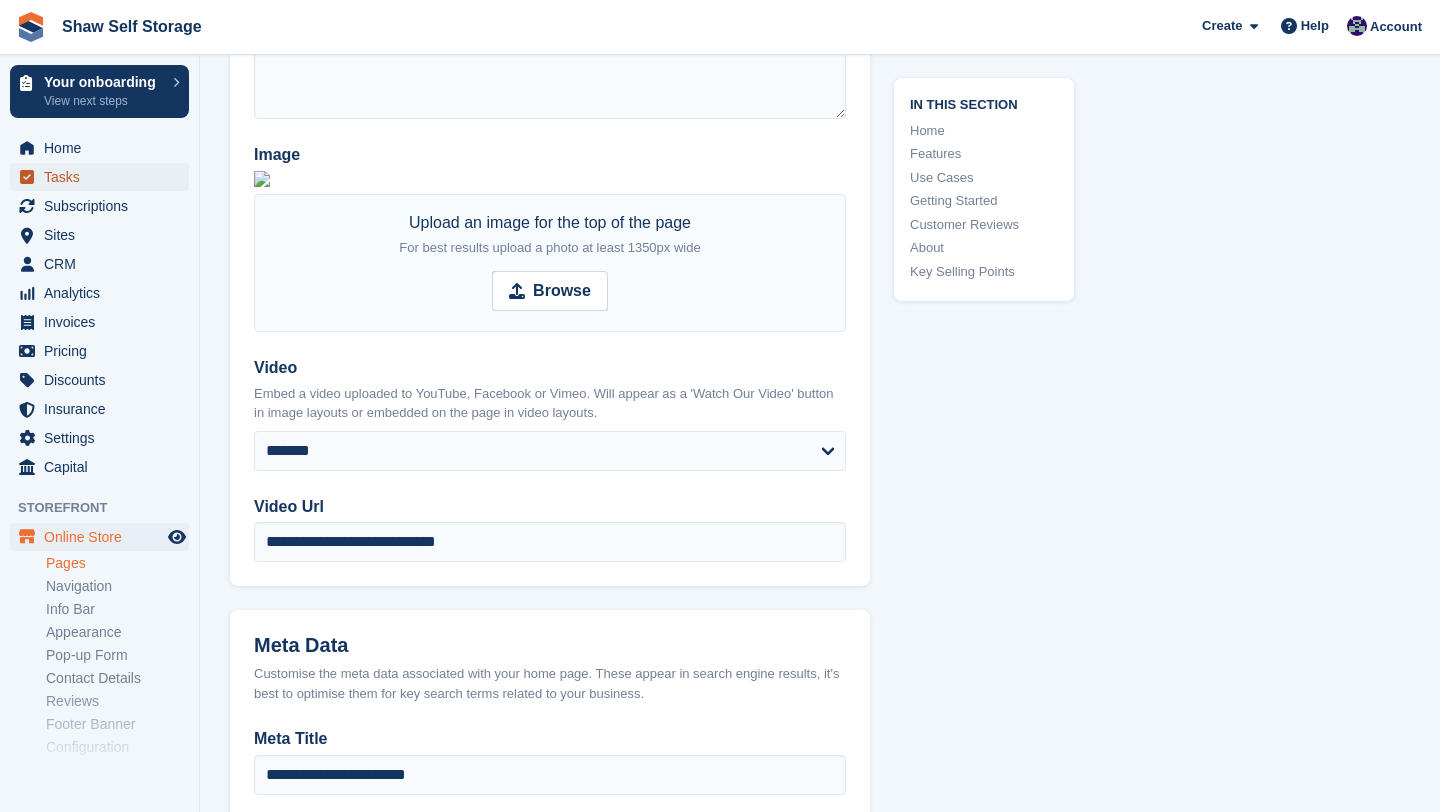 click on "Tasks" at bounding box center (104, 177) 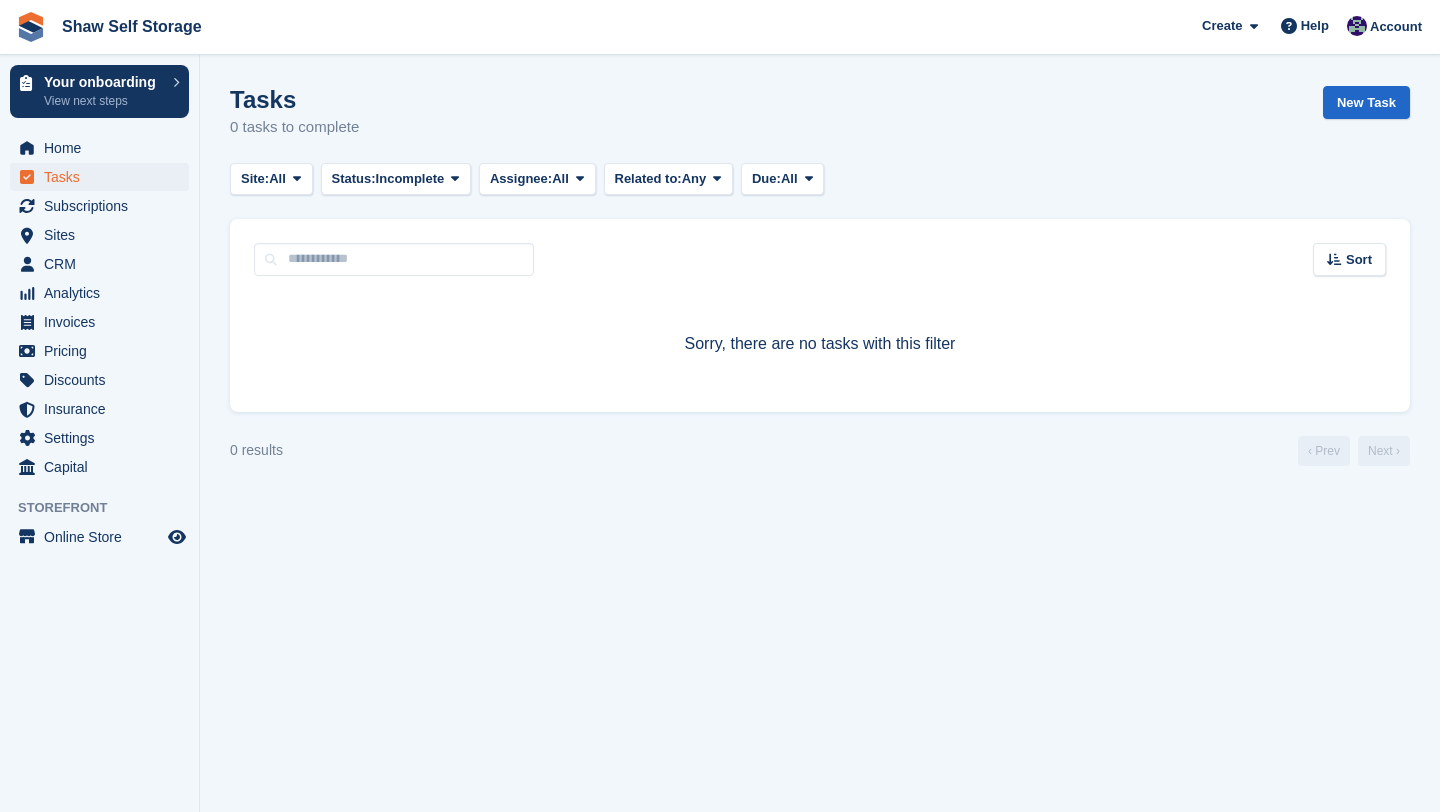 scroll, scrollTop: 0, scrollLeft: 0, axis: both 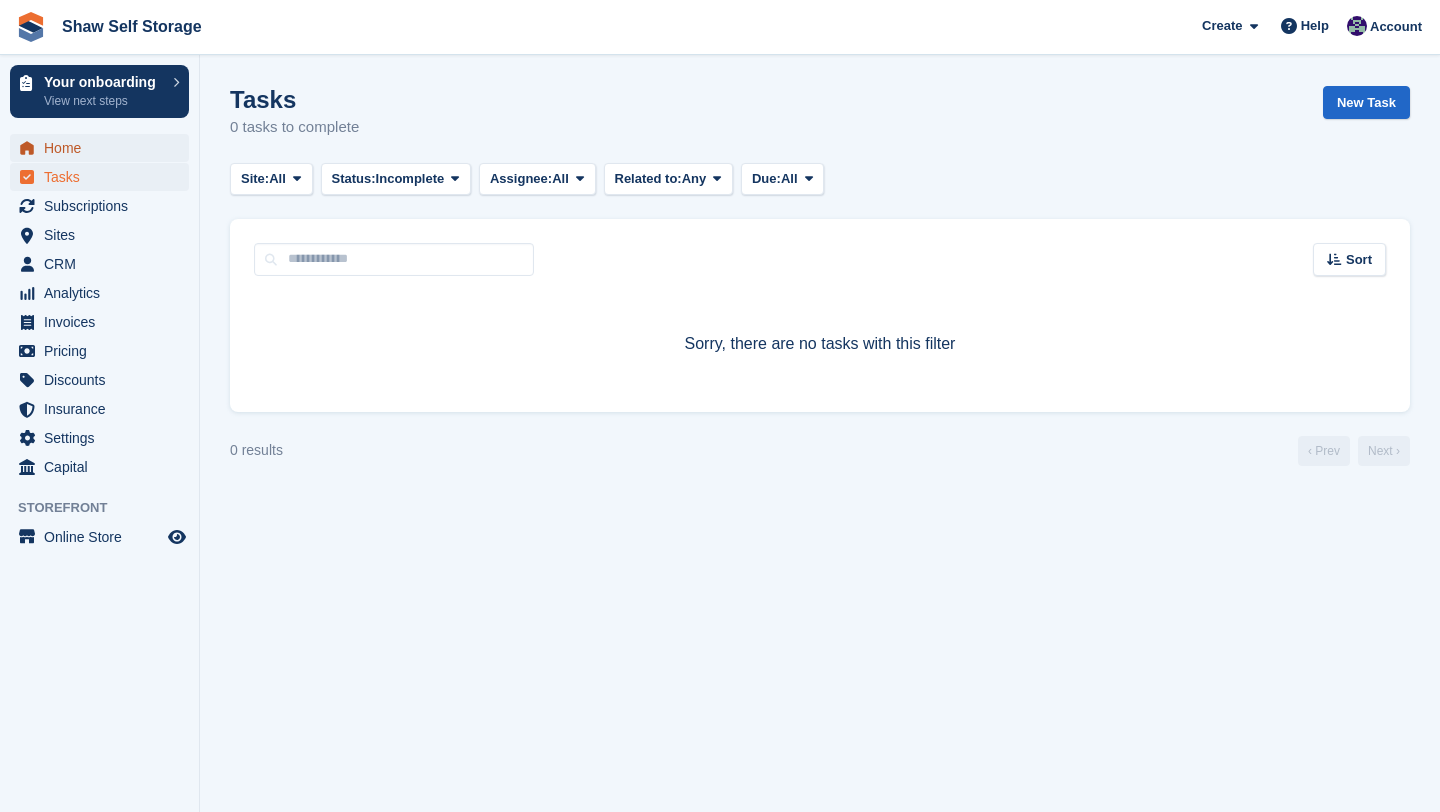 click on "Home" at bounding box center (104, 148) 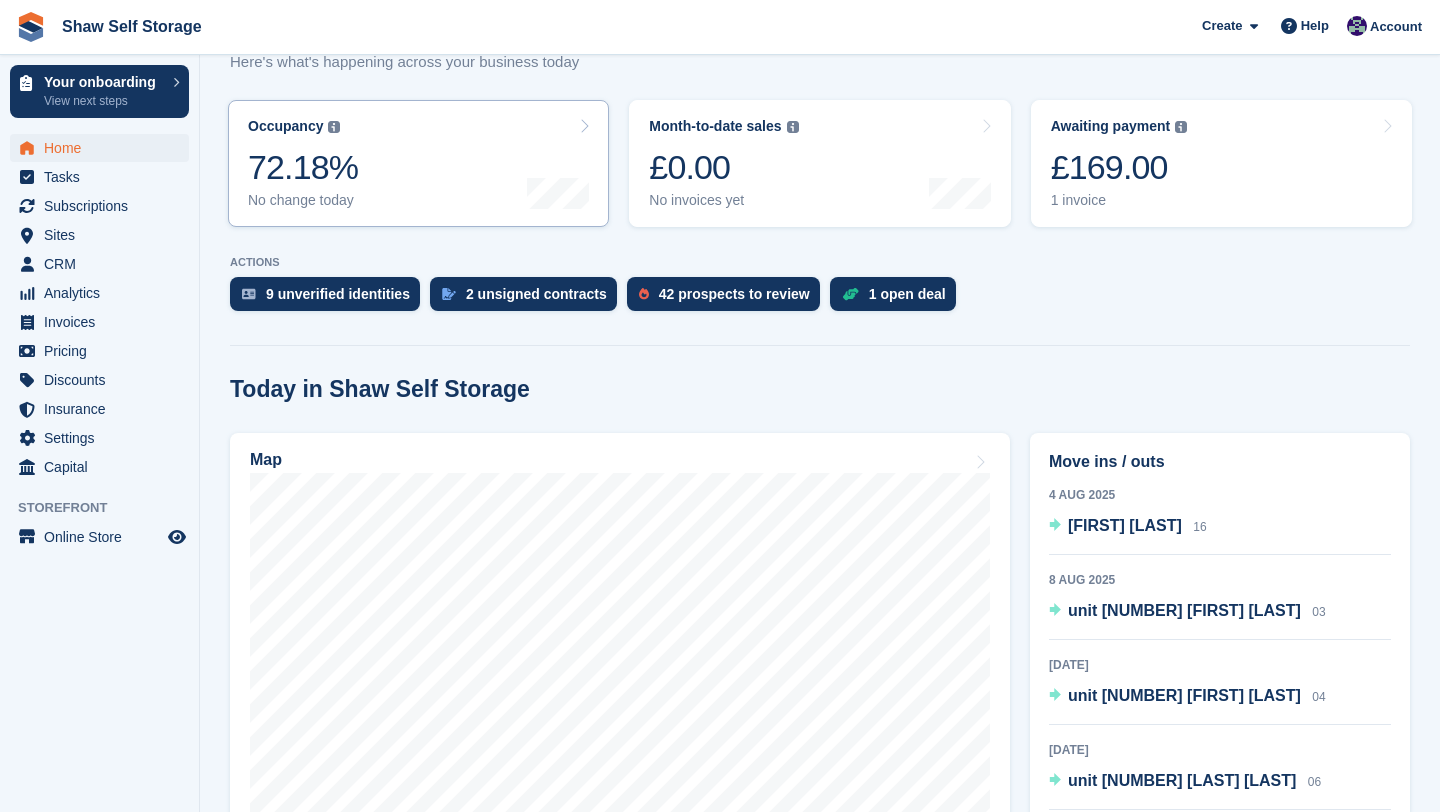 scroll, scrollTop: 431, scrollLeft: 0, axis: vertical 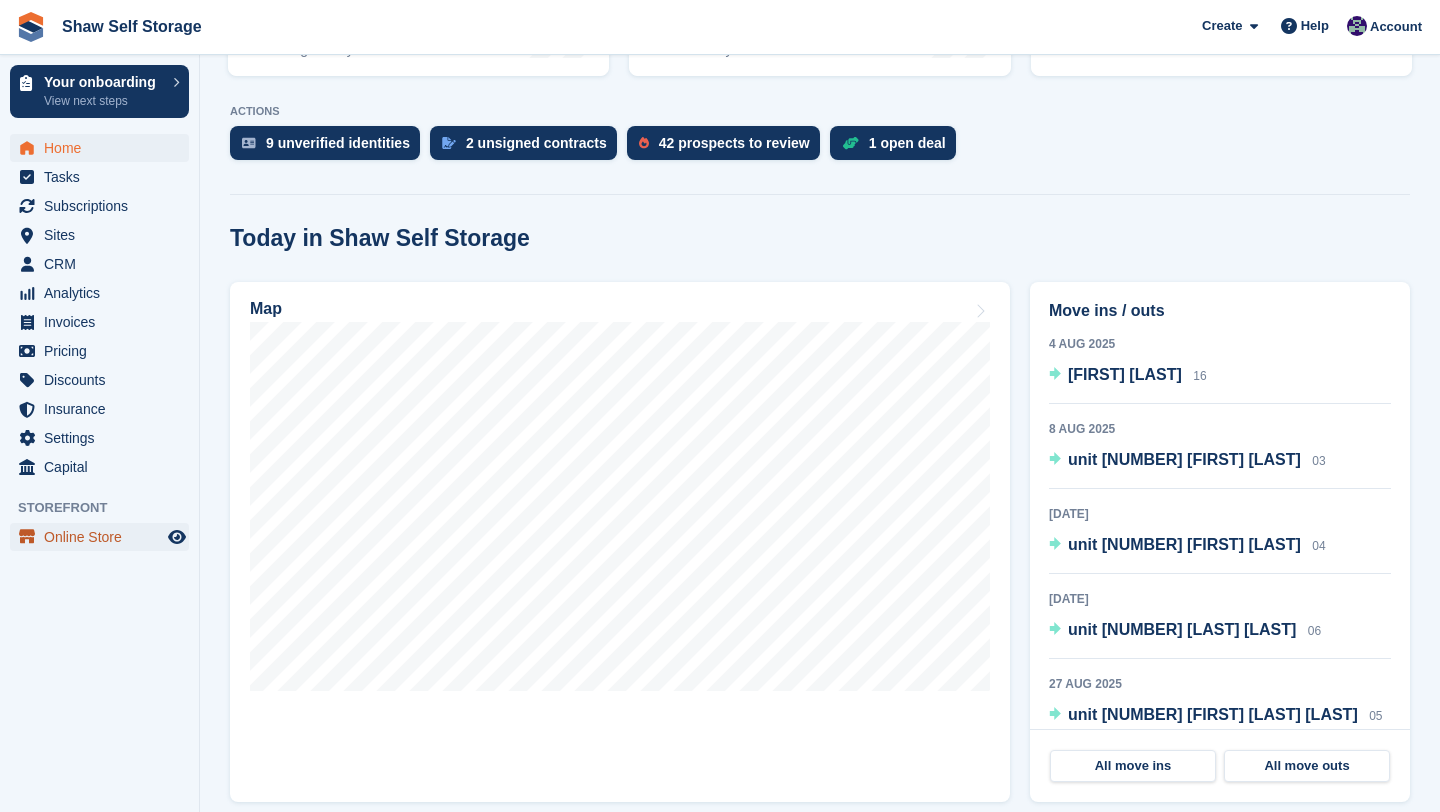 click on "Online Store" at bounding box center (104, 537) 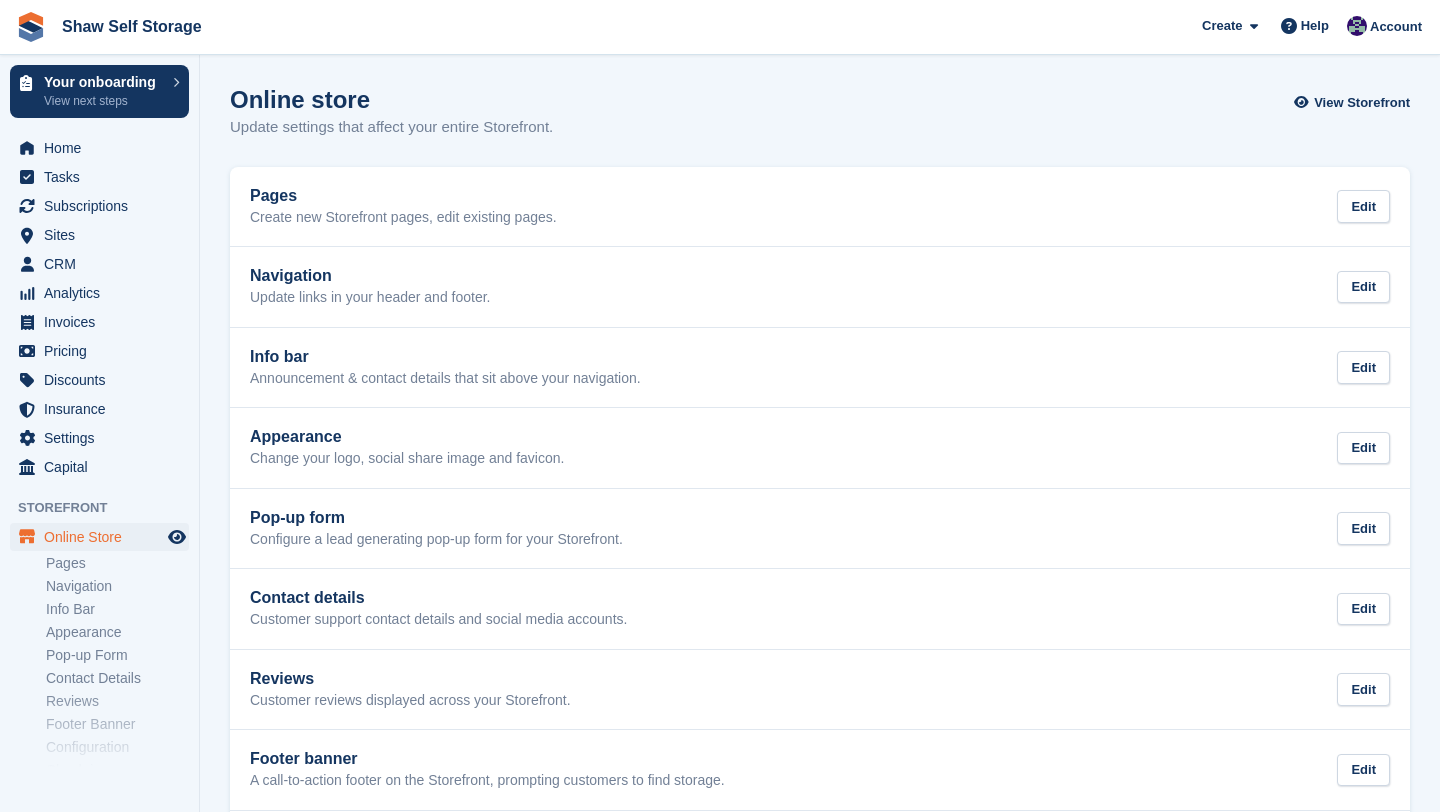 scroll, scrollTop: 0, scrollLeft: 0, axis: both 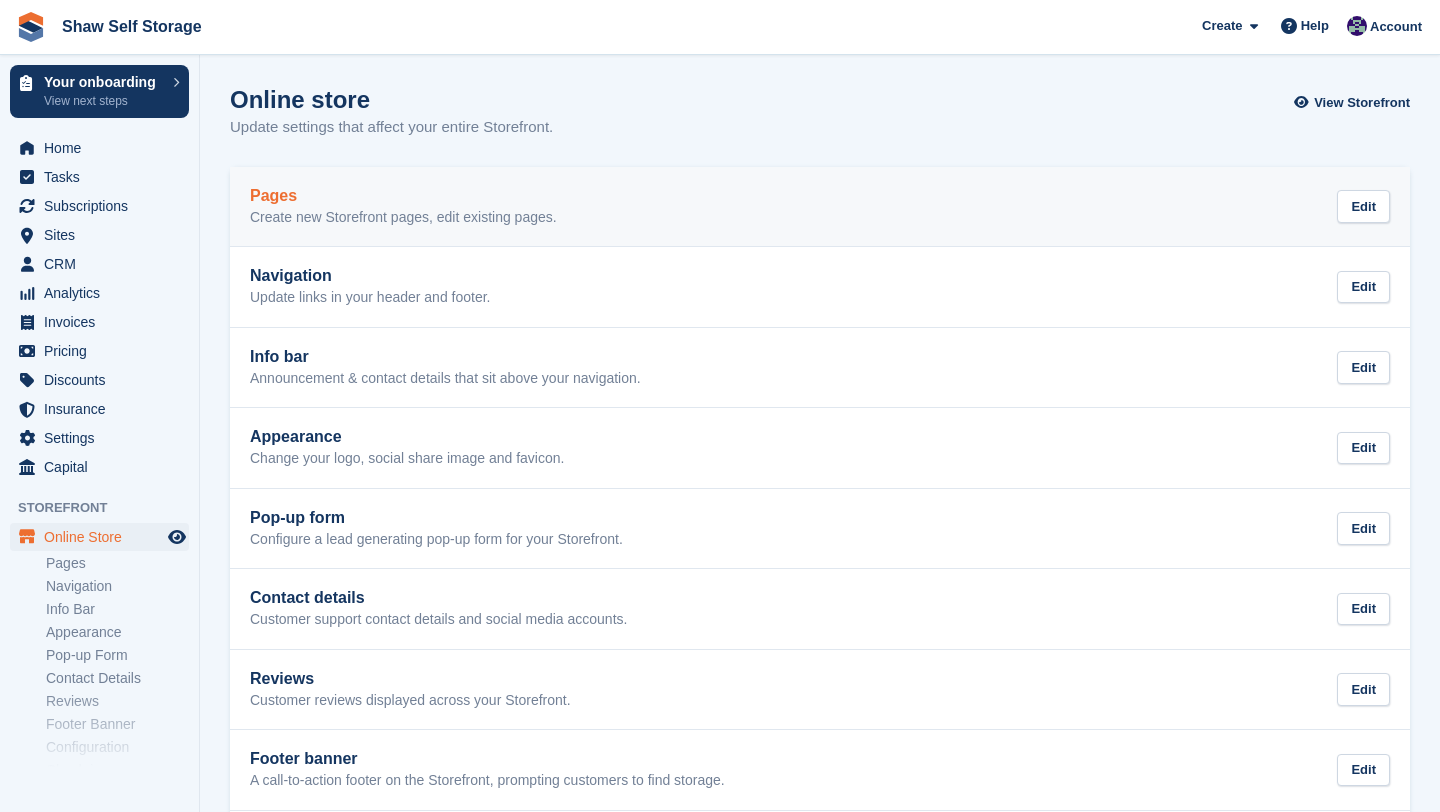 click on "Create new Storefront pages, edit existing pages." at bounding box center [403, 218] 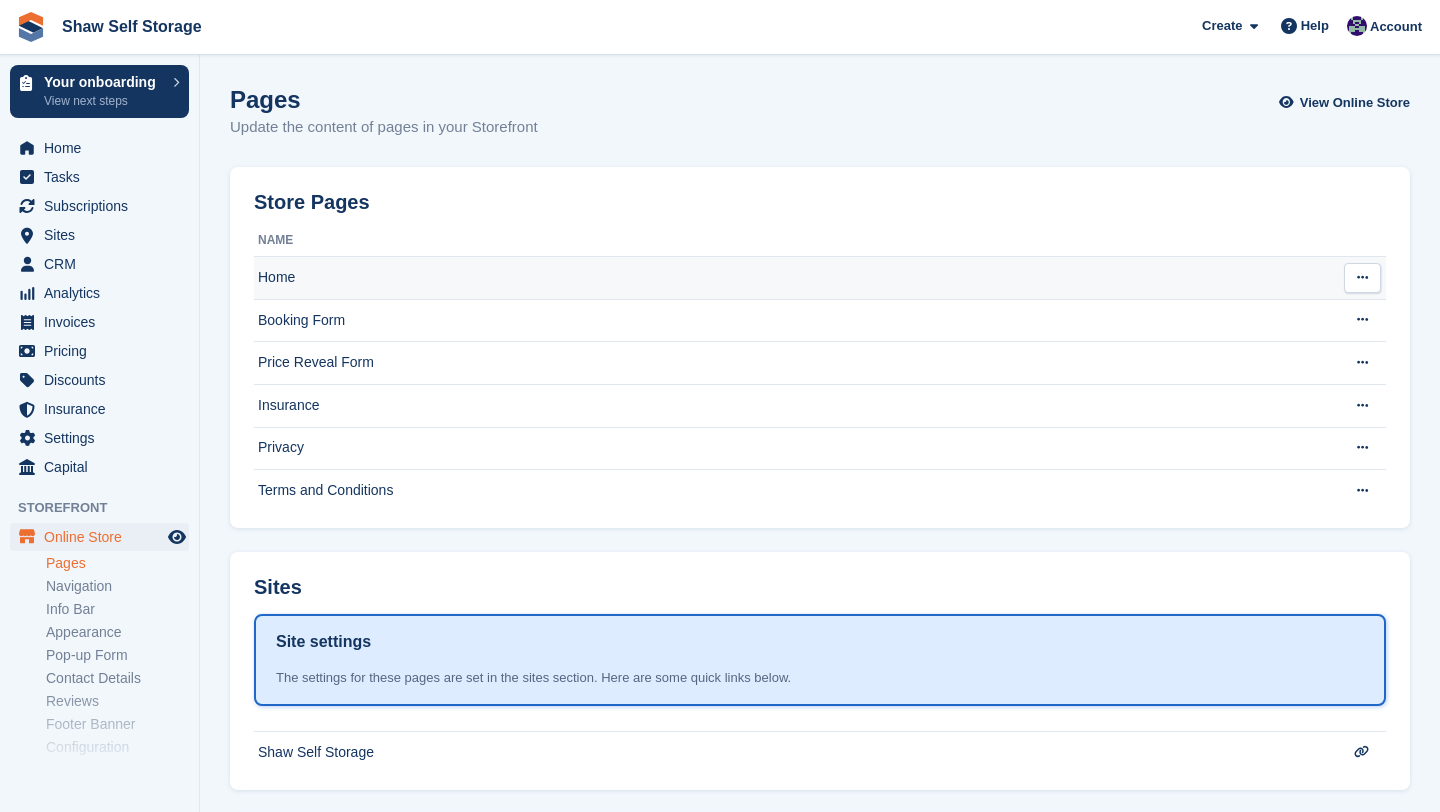 click on "Home" at bounding box center [791, 278] 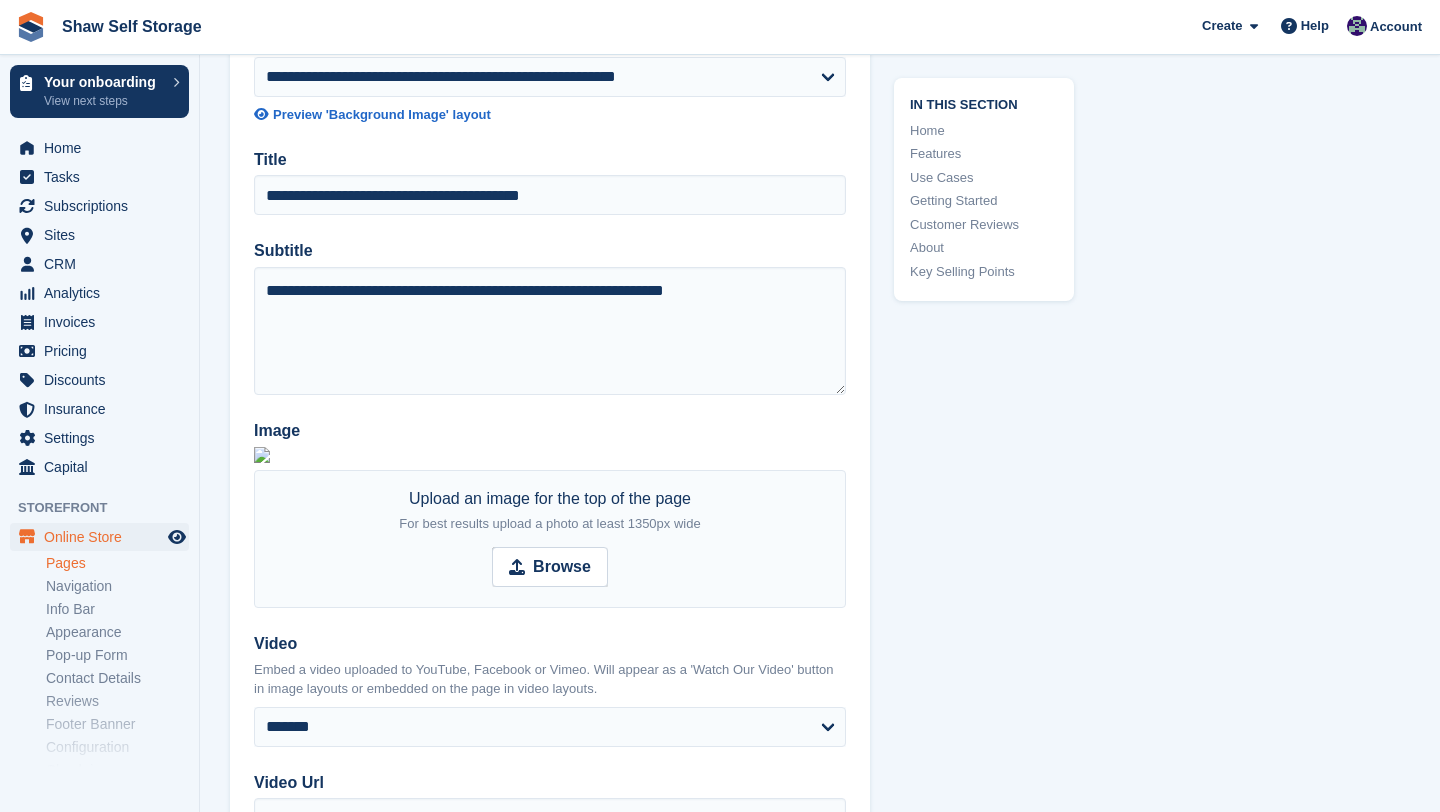 scroll, scrollTop: 749, scrollLeft: 0, axis: vertical 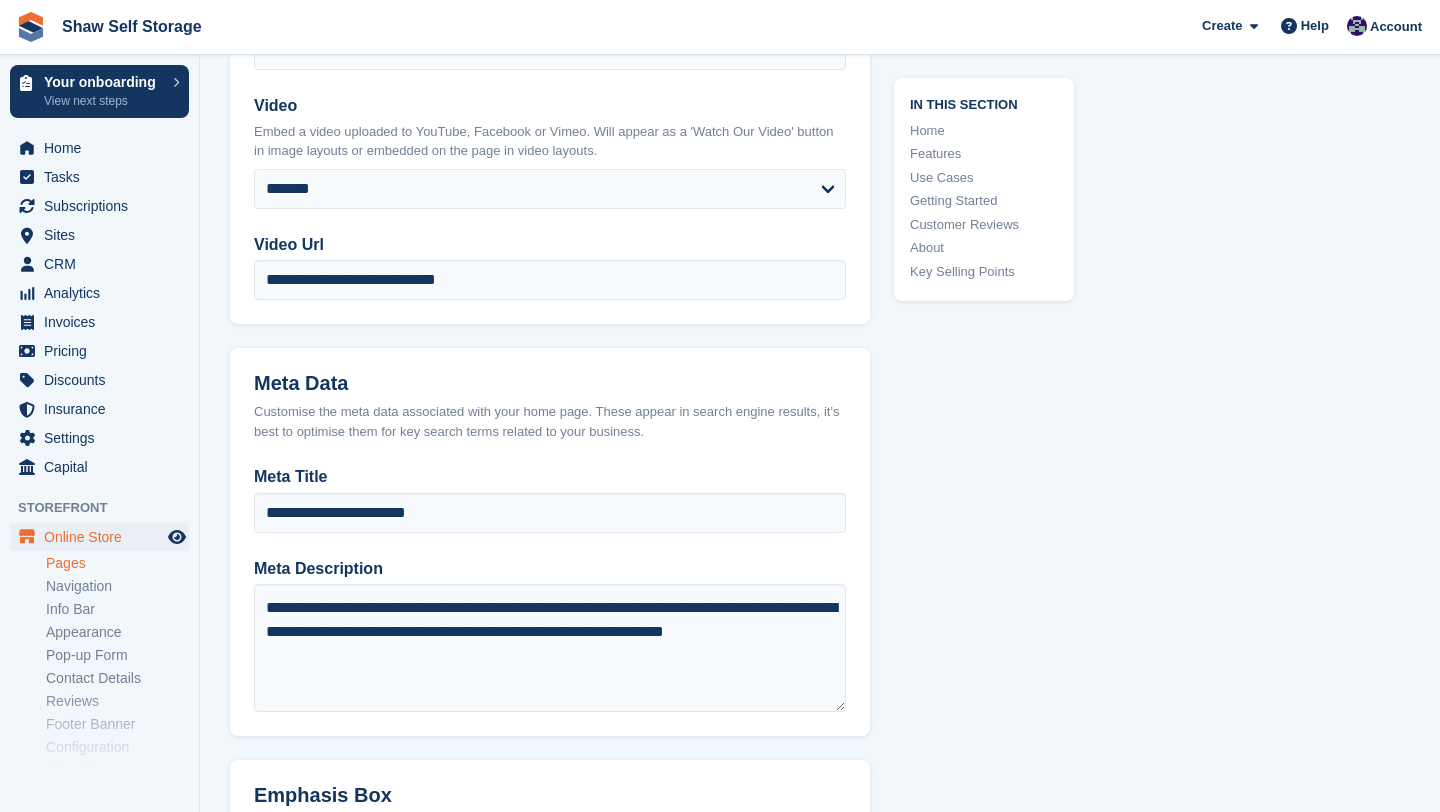 click on "Browse" at bounding box center (562, 29) 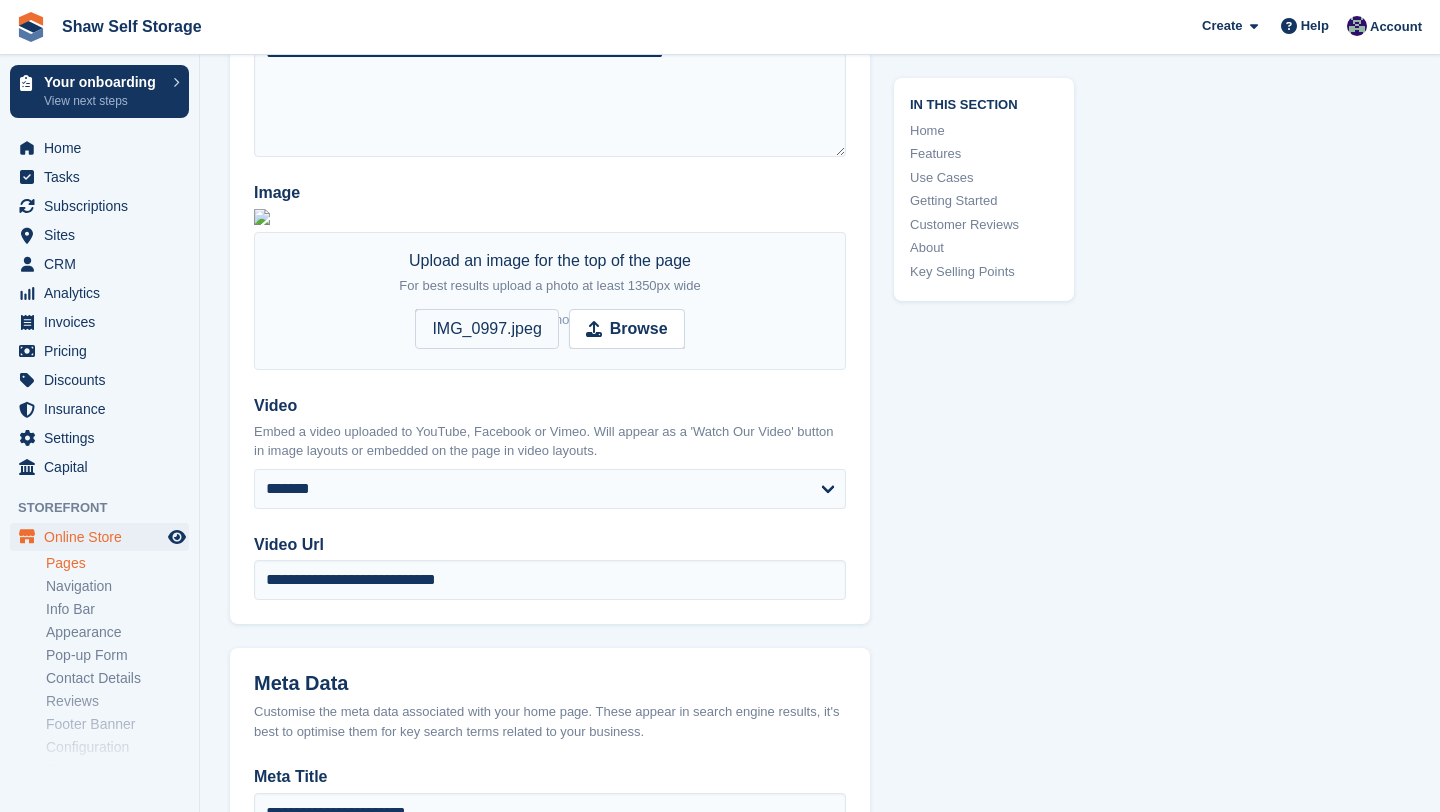 scroll, scrollTop: 435, scrollLeft: 0, axis: vertical 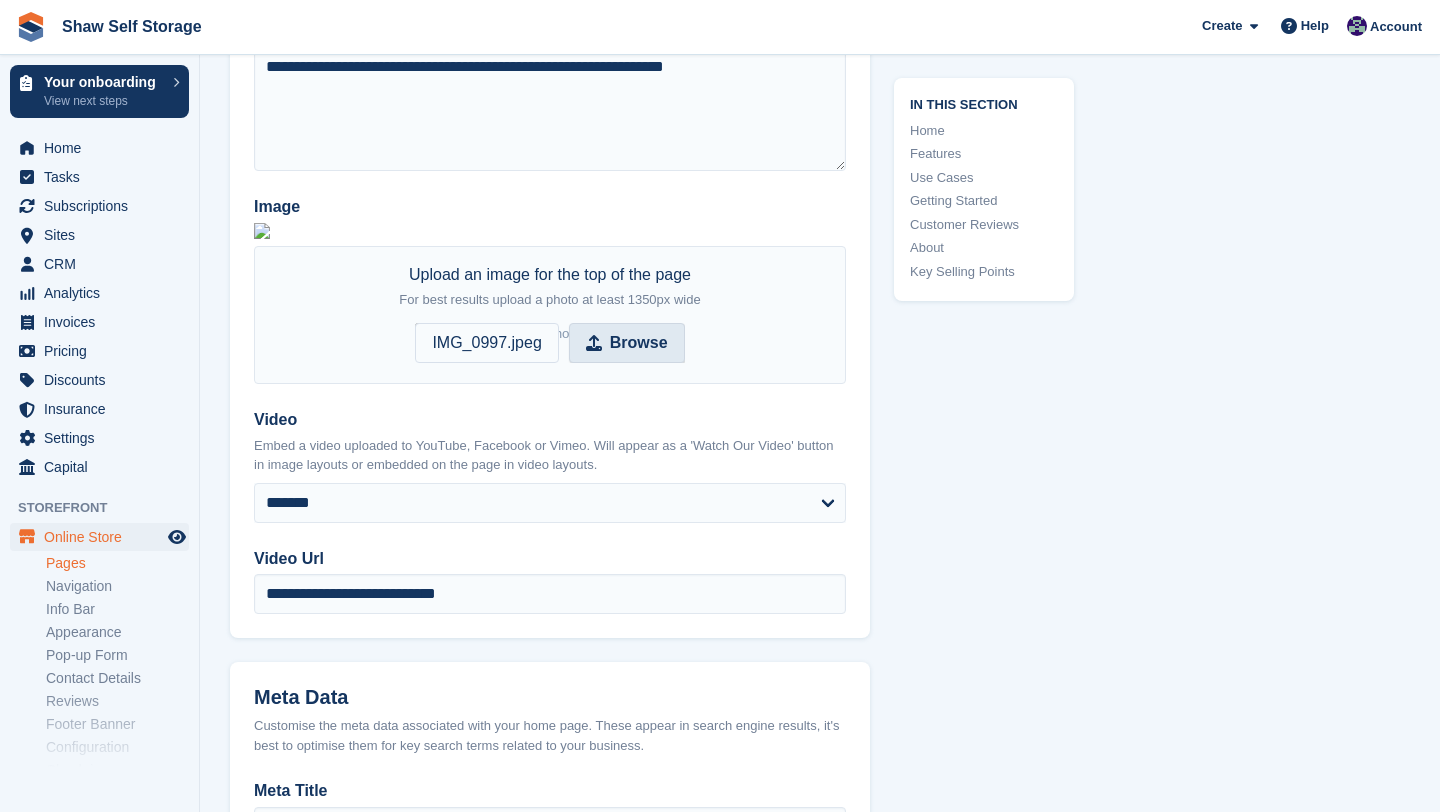 click on "Browse" at bounding box center [639, 343] 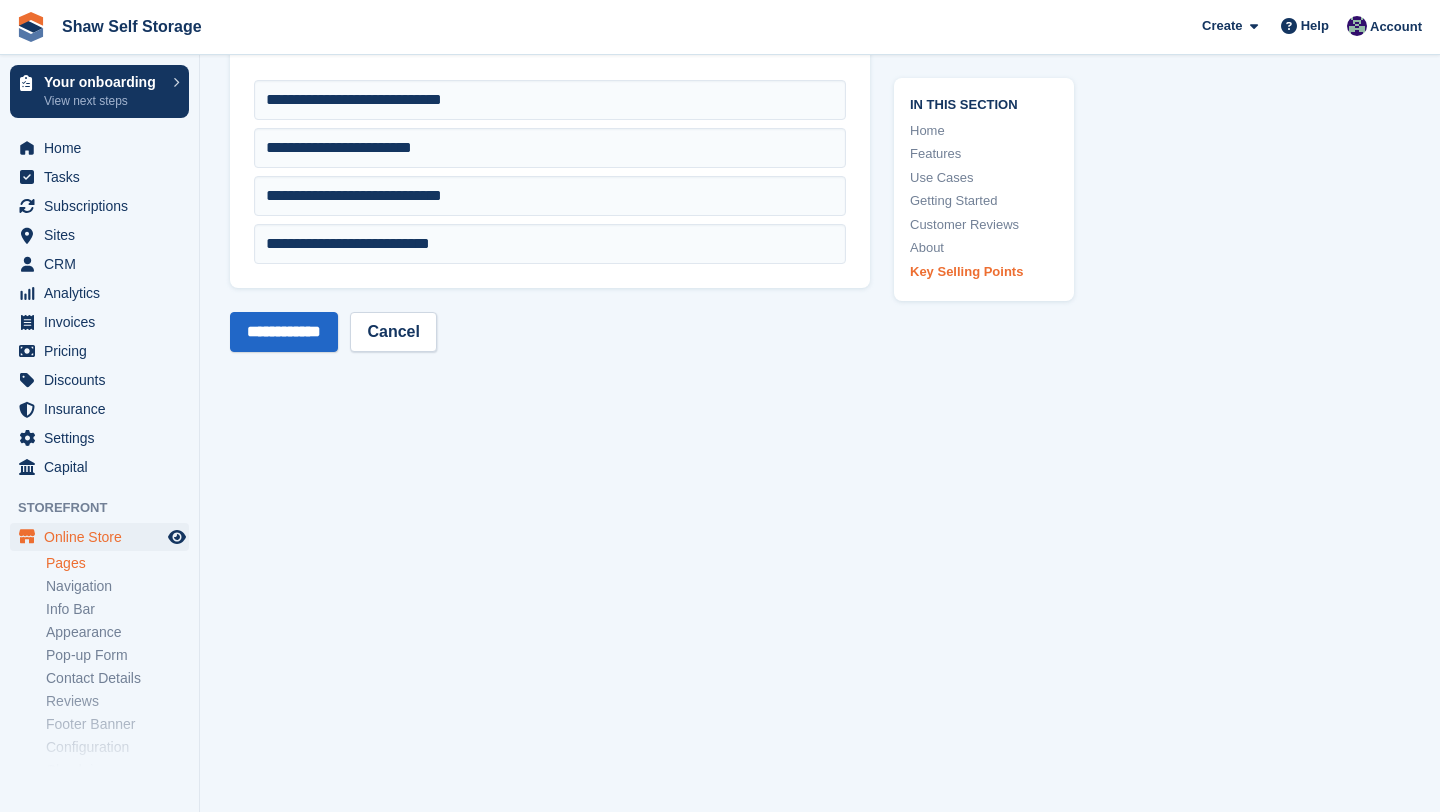 scroll, scrollTop: 7939, scrollLeft: 0, axis: vertical 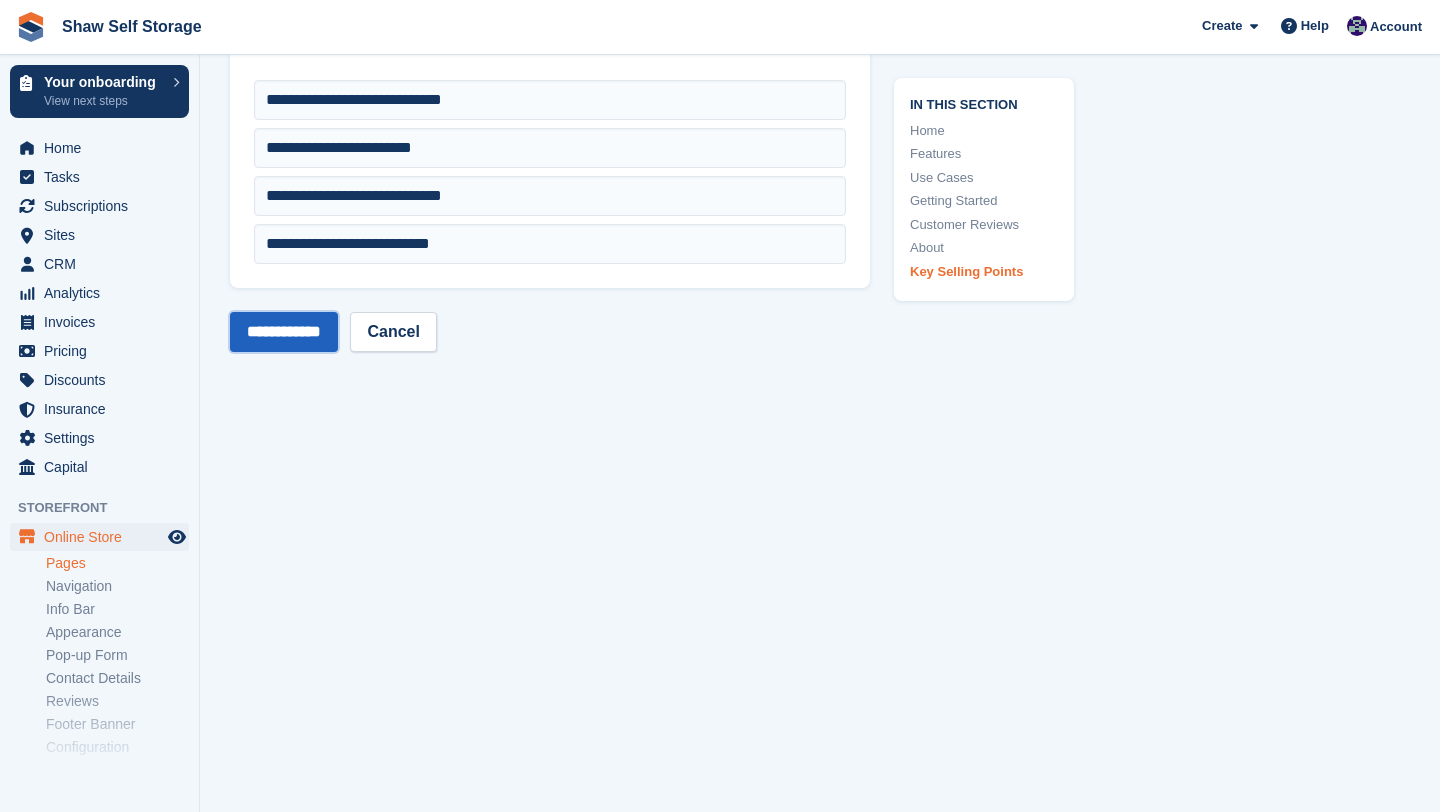 click on "**********" at bounding box center [284, 332] 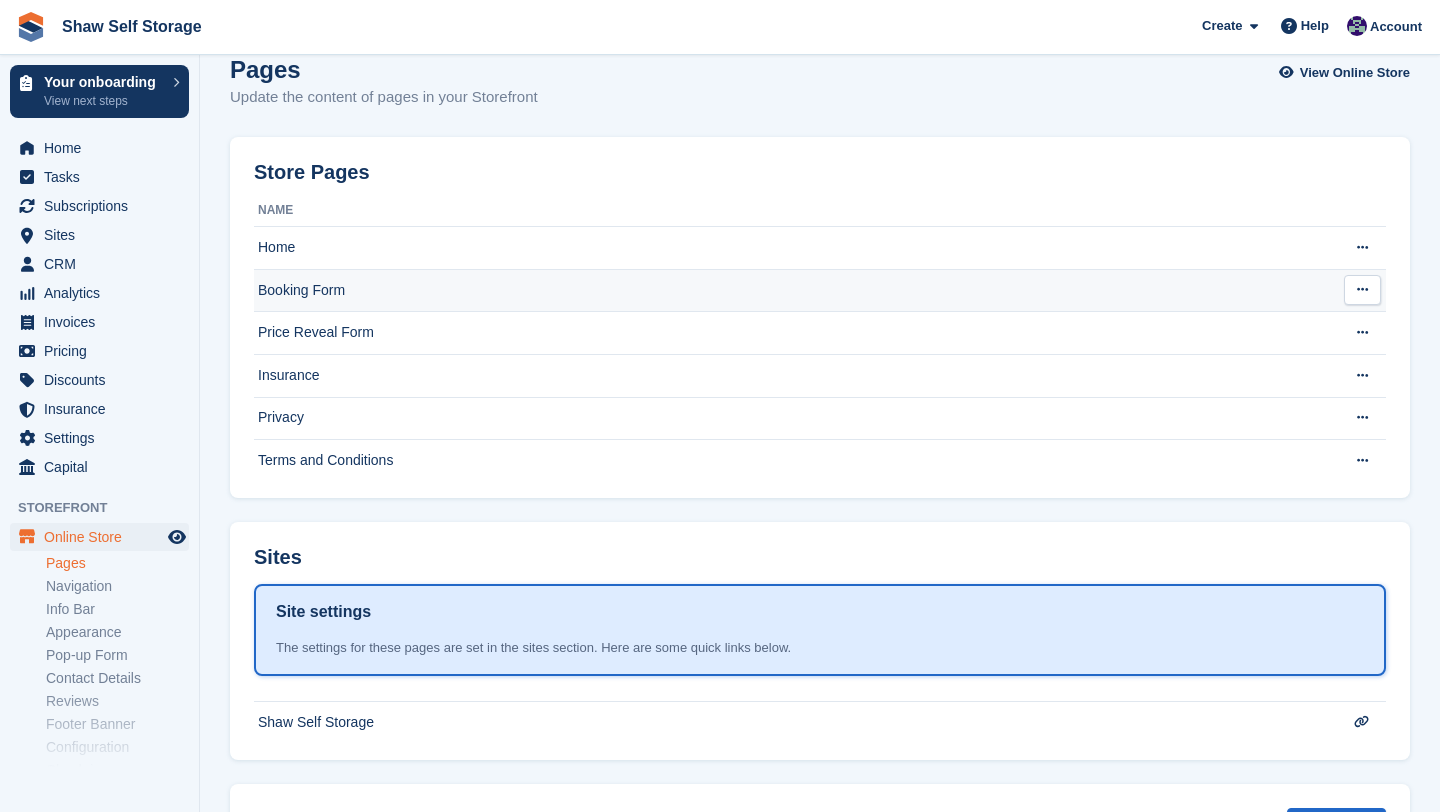 scroll, scrollTop: 0, scrollLeft: 0, axis: both 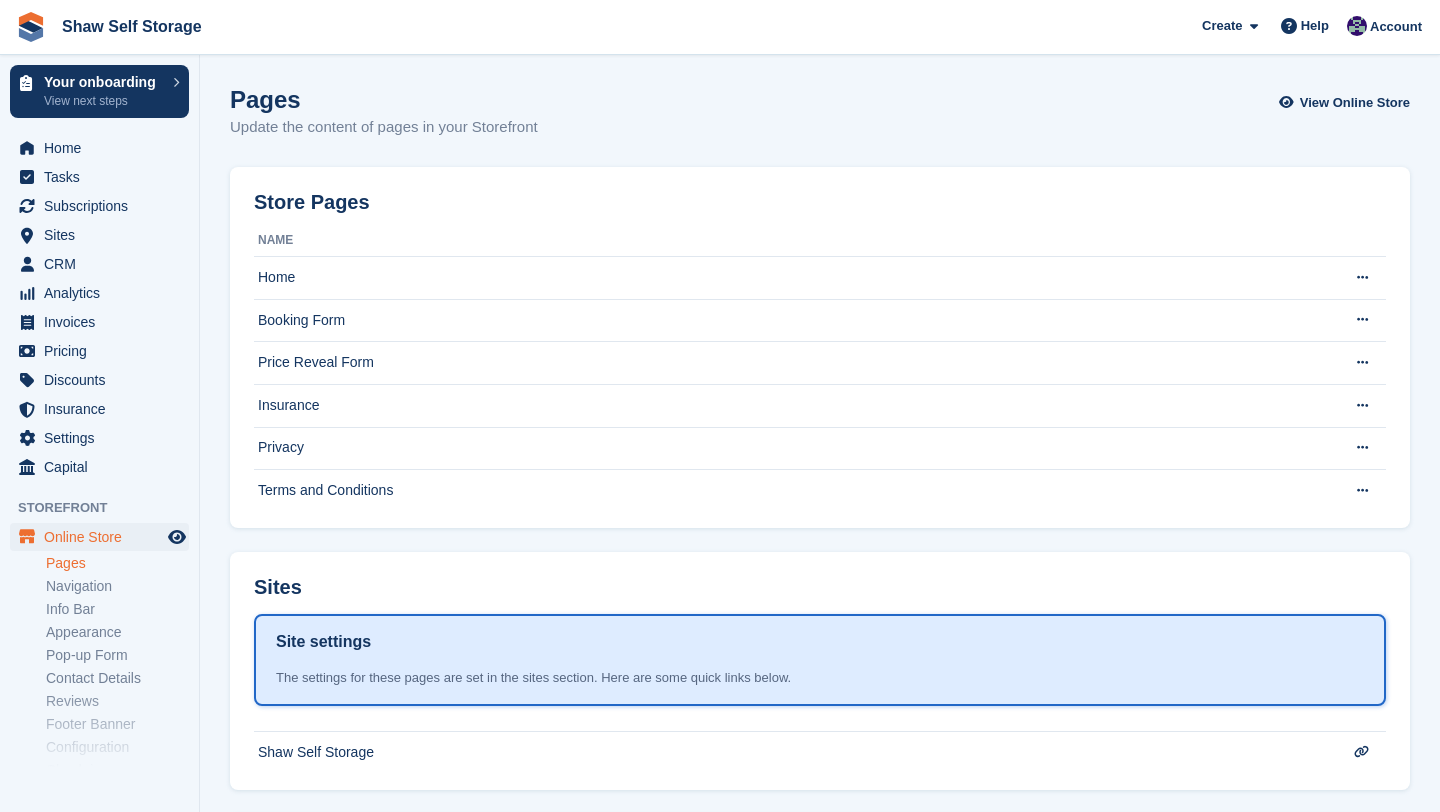 click on "Pages" at bounding box center [117, 563] 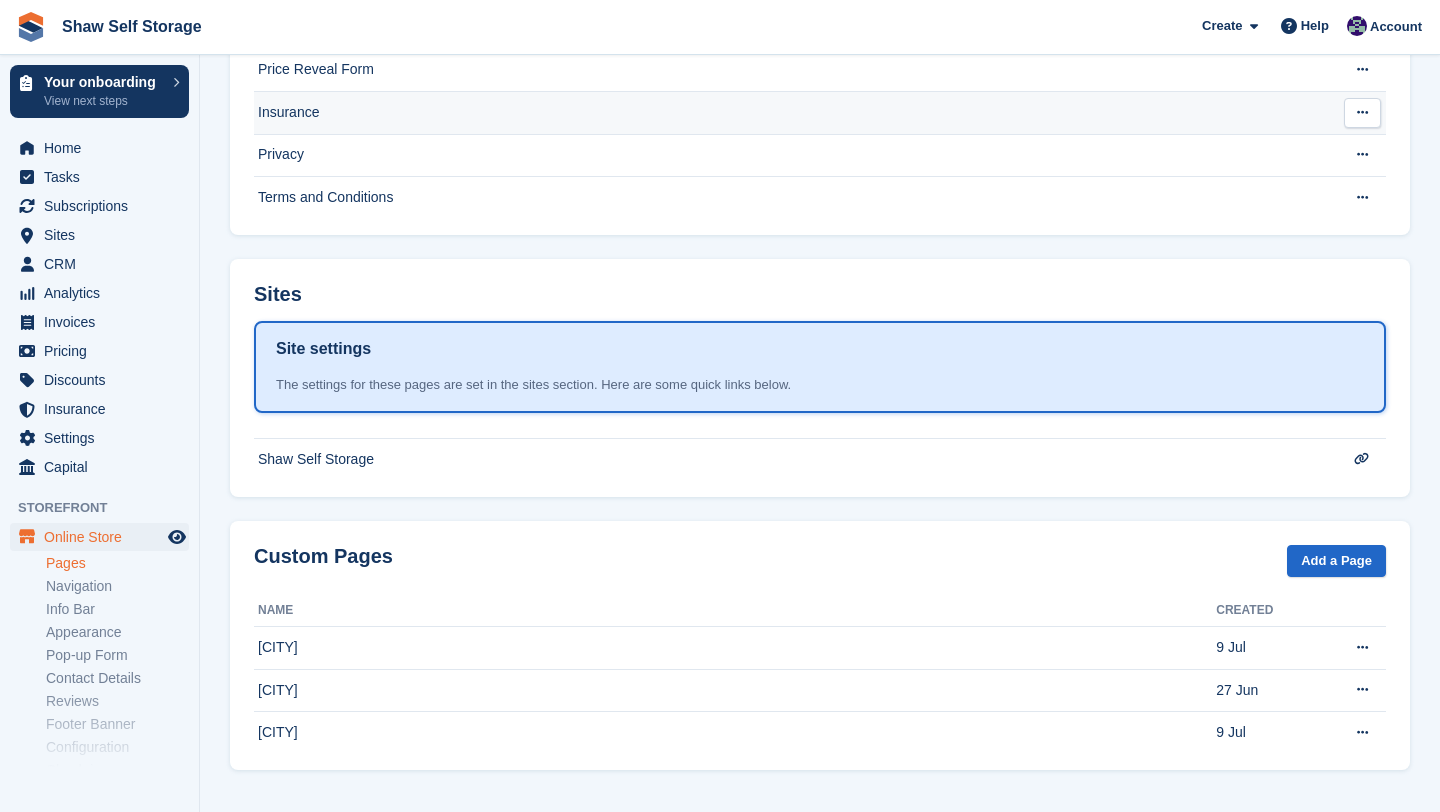 scroll, scrollTop: 0, scrollLeft: 0, axis: both 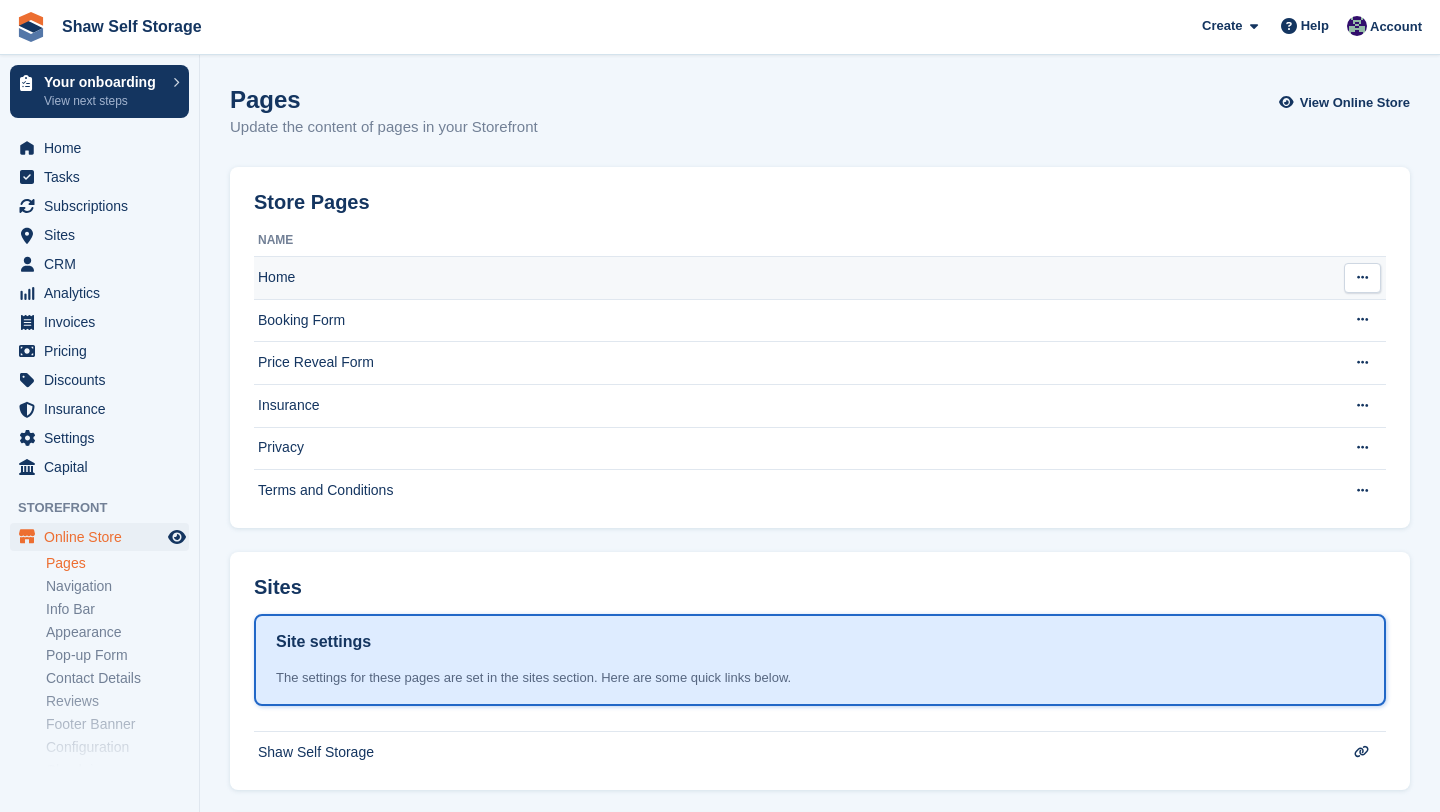 click on "Home" at bounding box center (791, 278) 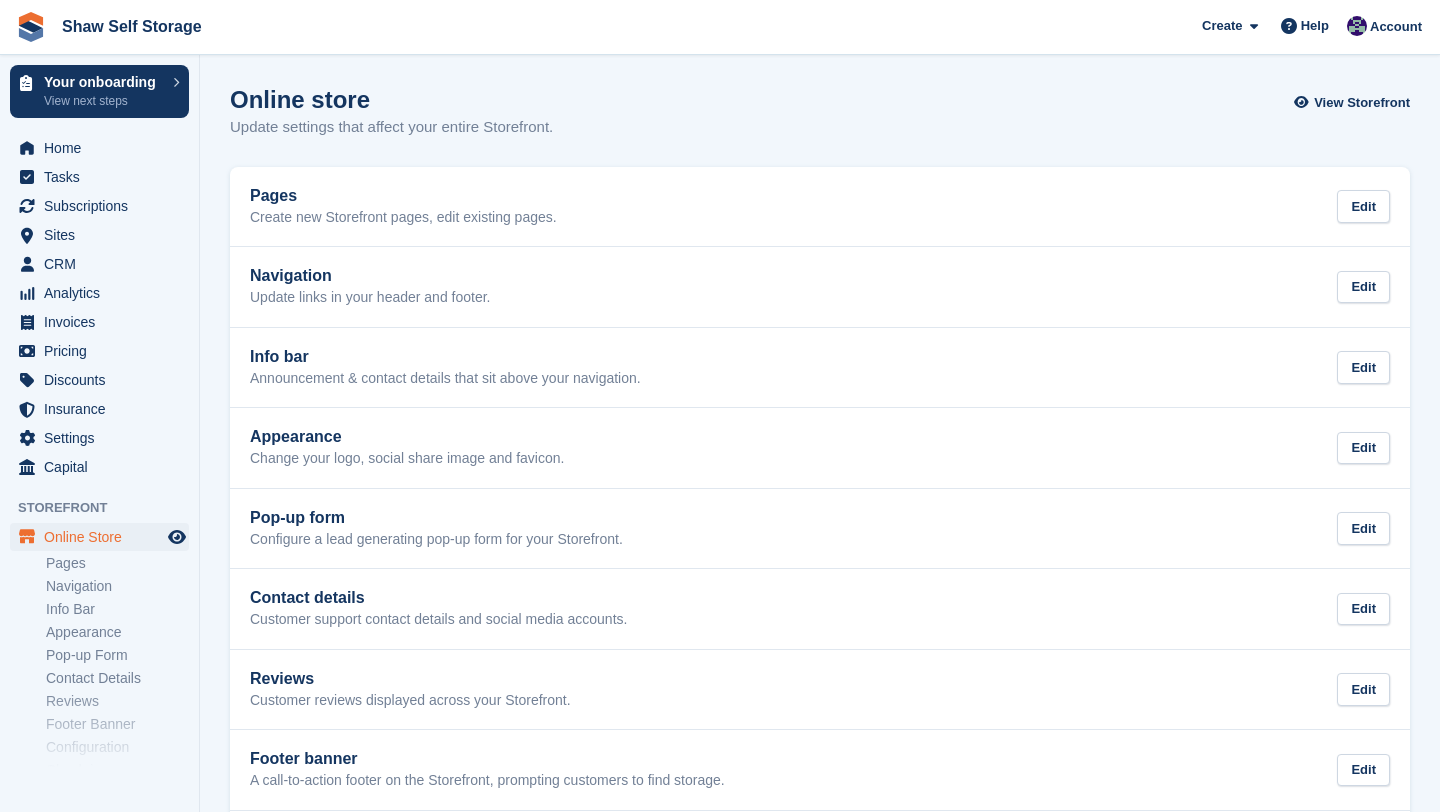 scroll, scrollTop: 0, scrollLeft: 0, axis: both 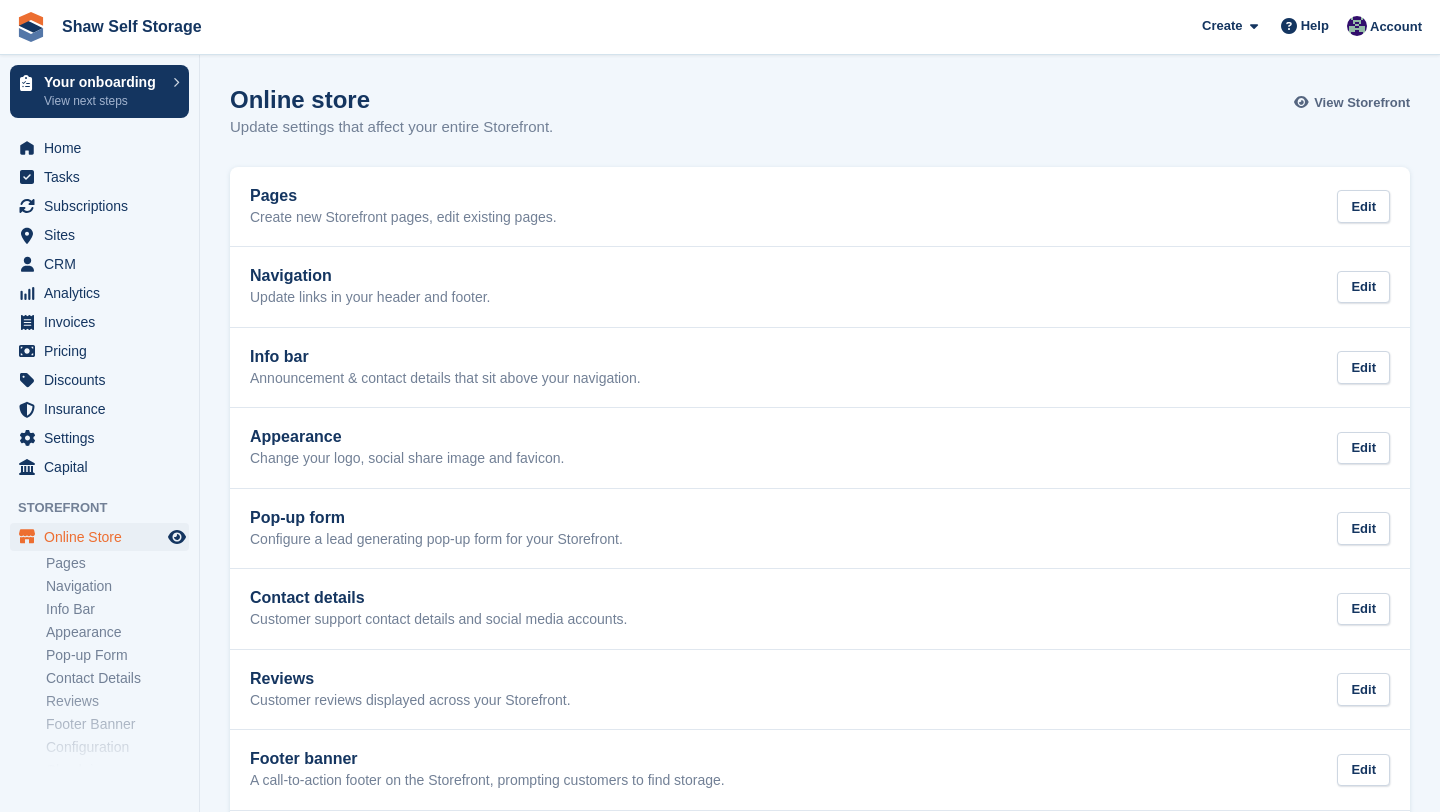 click on "View Storefront" at bounding box center (1362, 103) 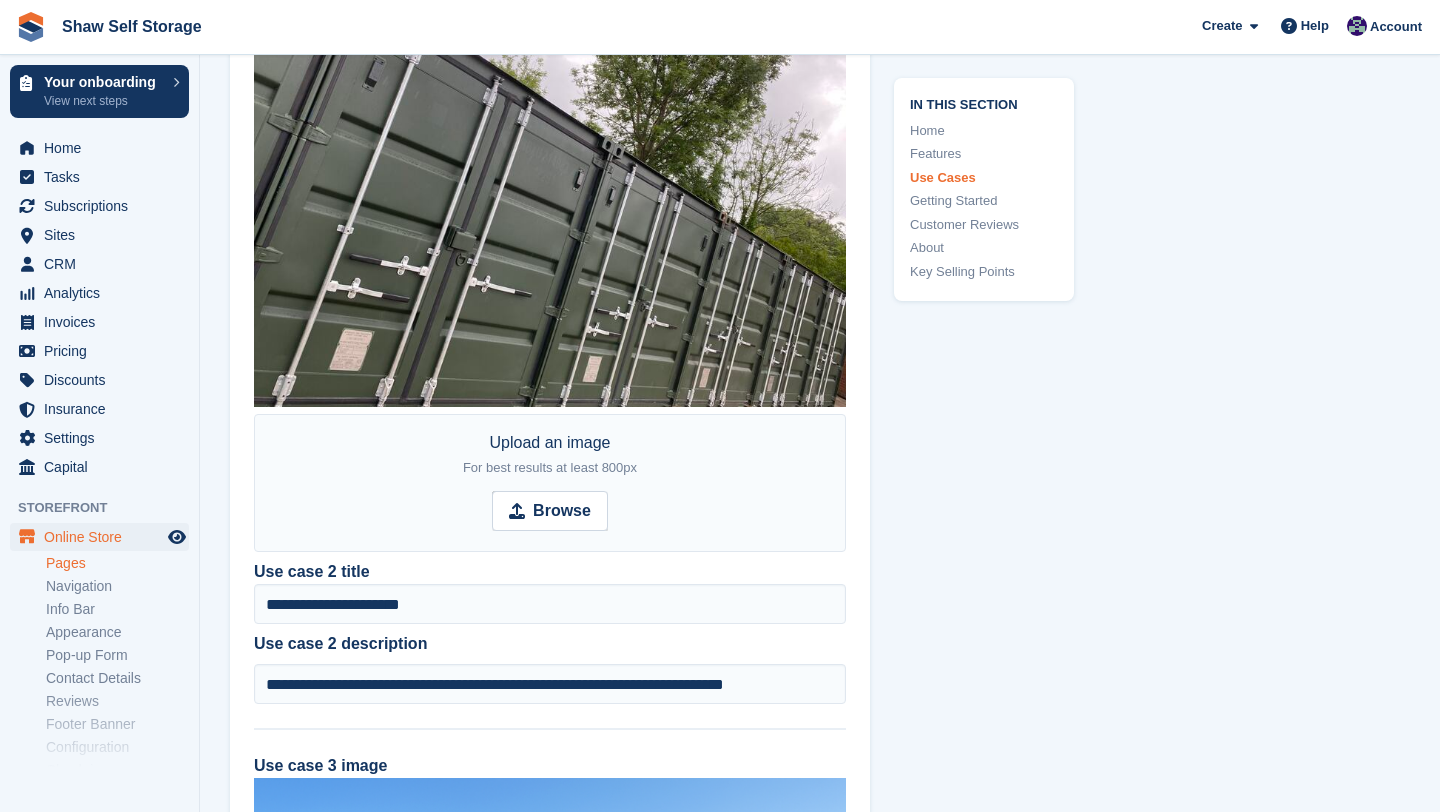scroll, scrollTop: 3340, scrollLeft: 0, axis: vertical 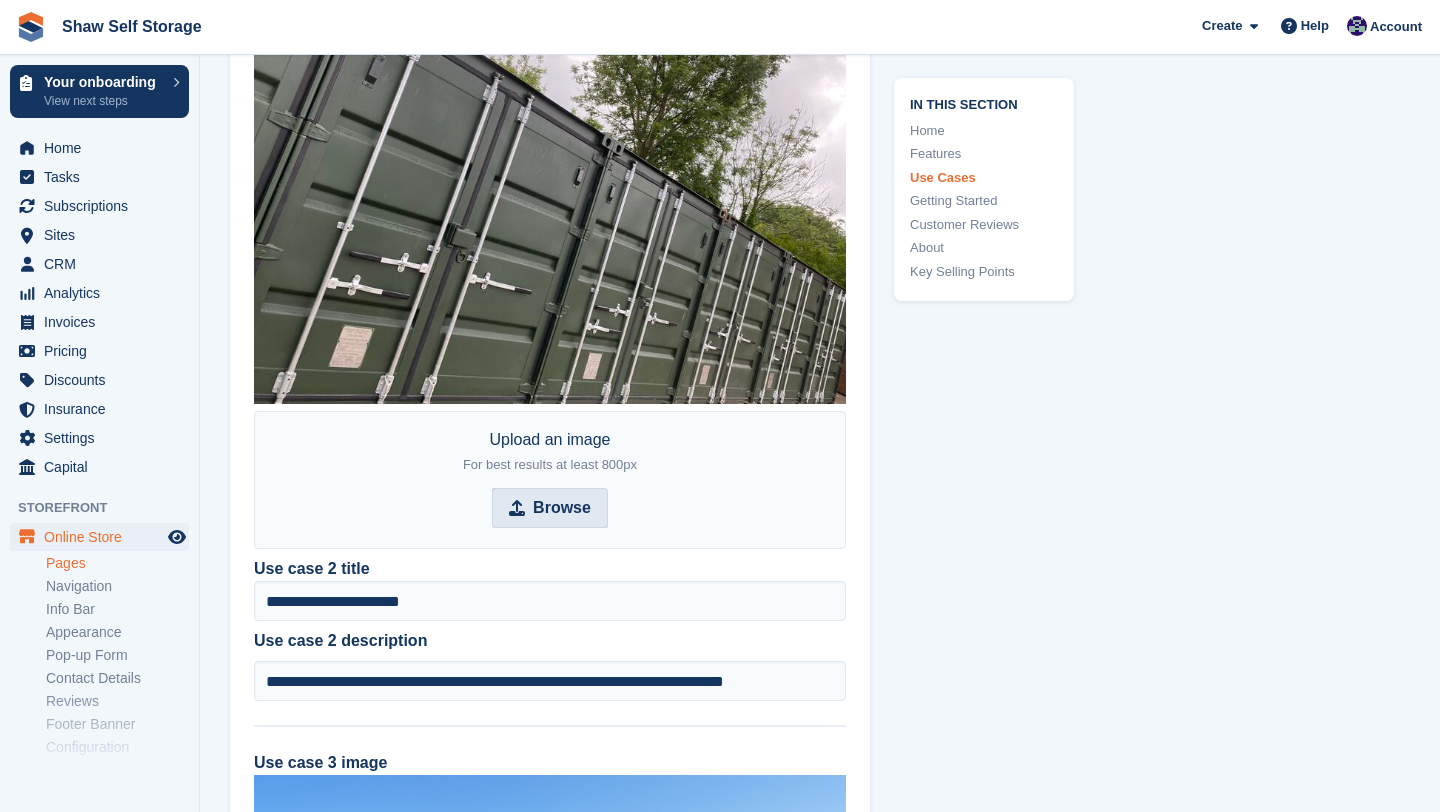 click on "Browse" at bounding box center (562, 508) 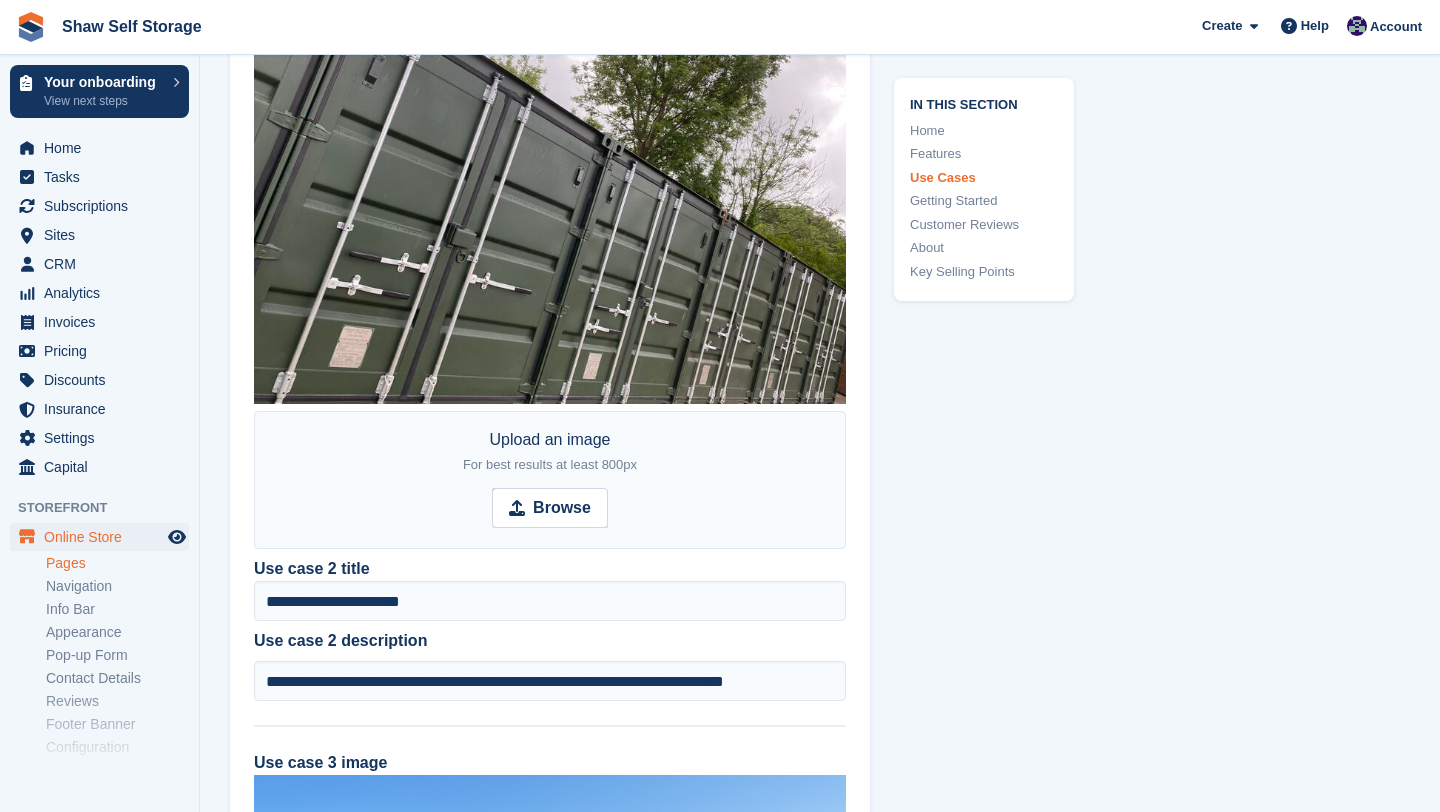 type on "**********" 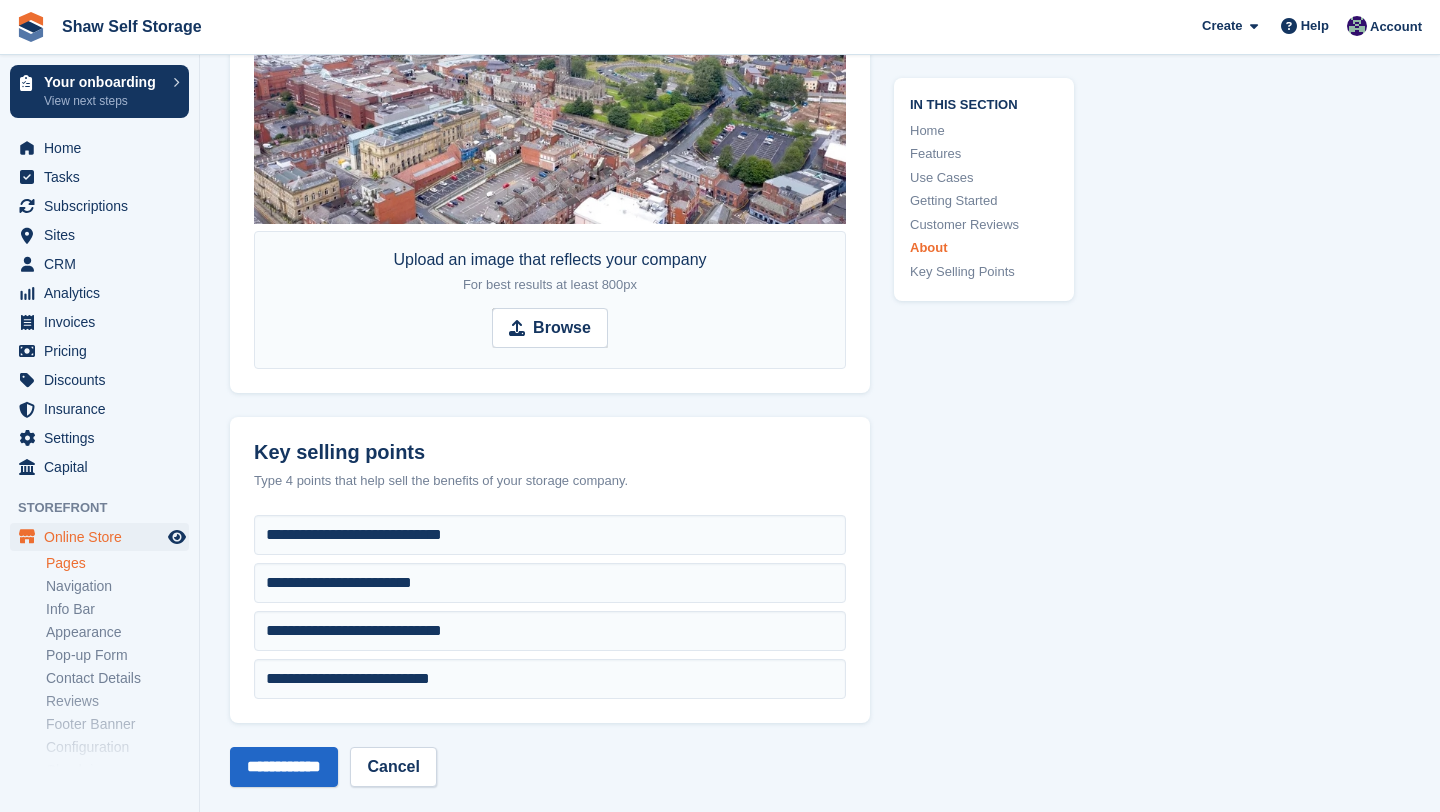 scroll, scrollTop: 7778, scrollLeft: 0, axis: vertical 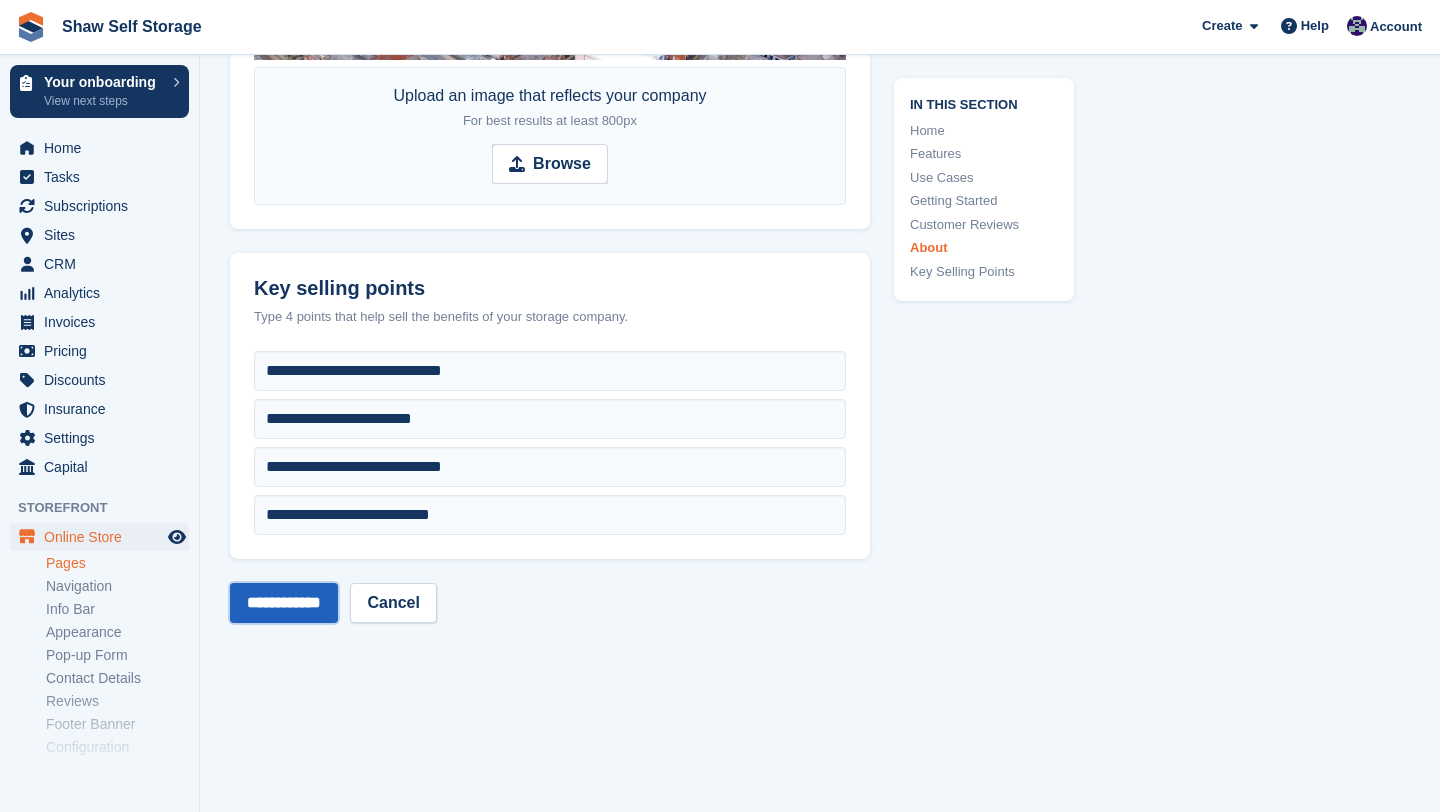 click on "**********" at bounding box center (284, 603) 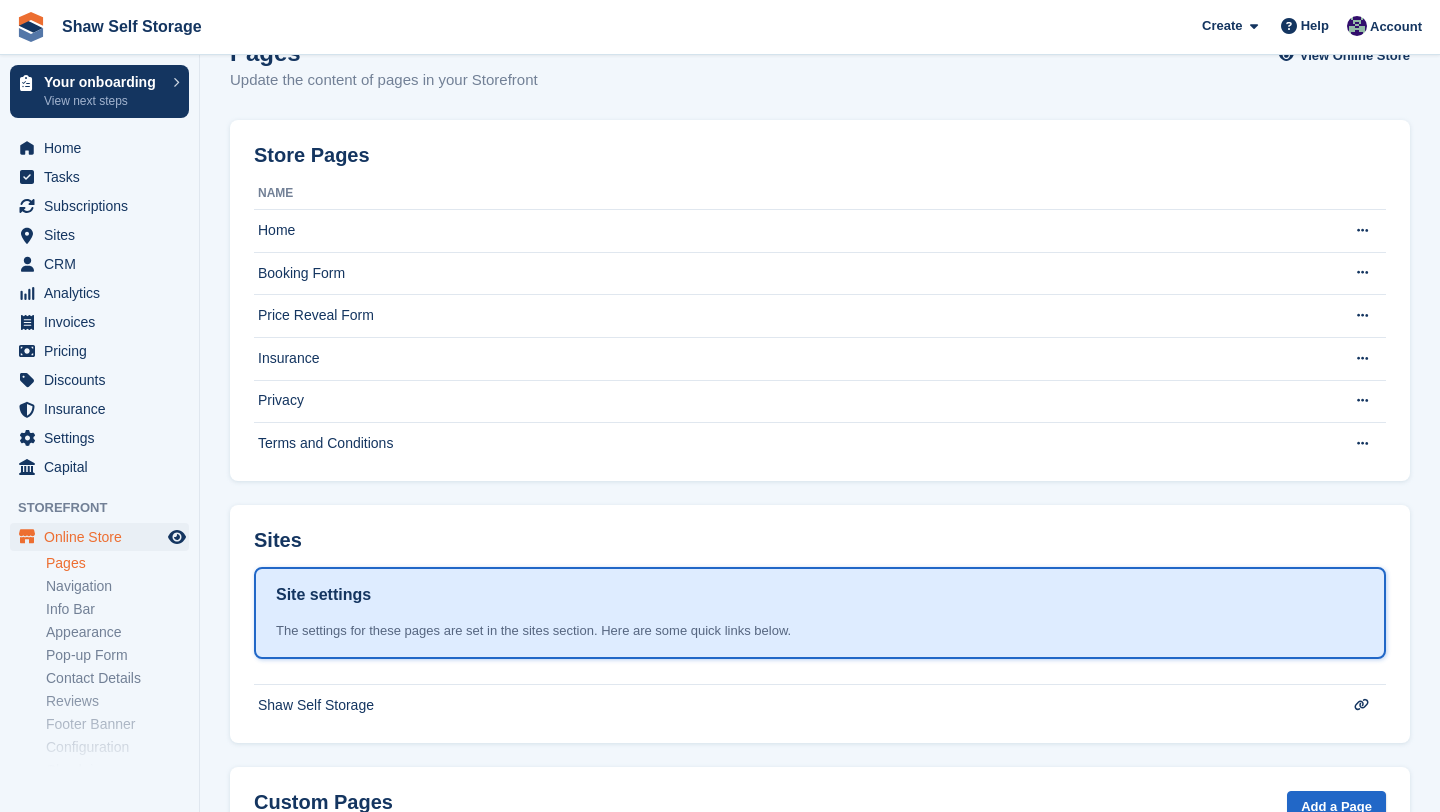 scroll, scrollTop: 0, scrollLeft: 0, axis: both 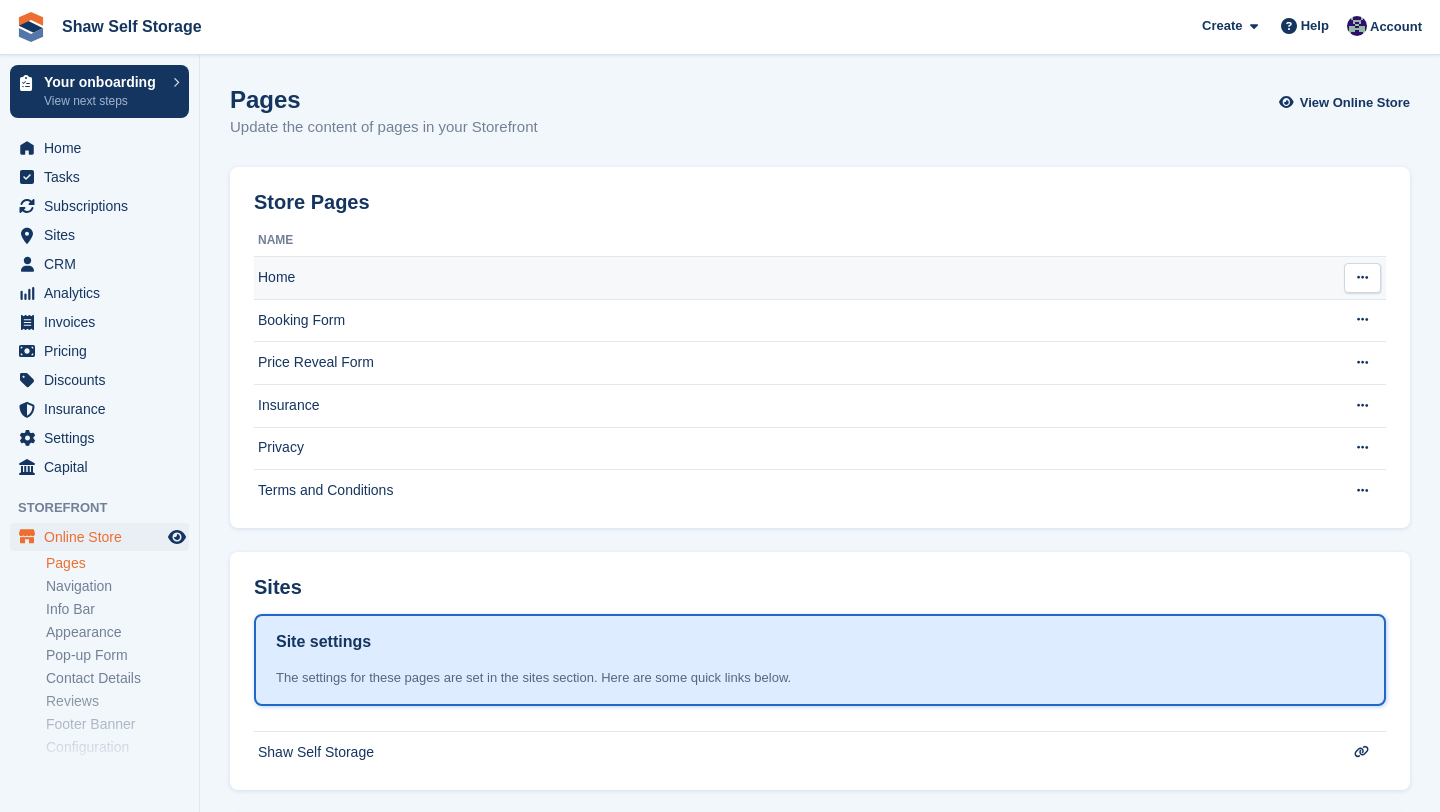 click on "Home" at bounding box center (791, 278) 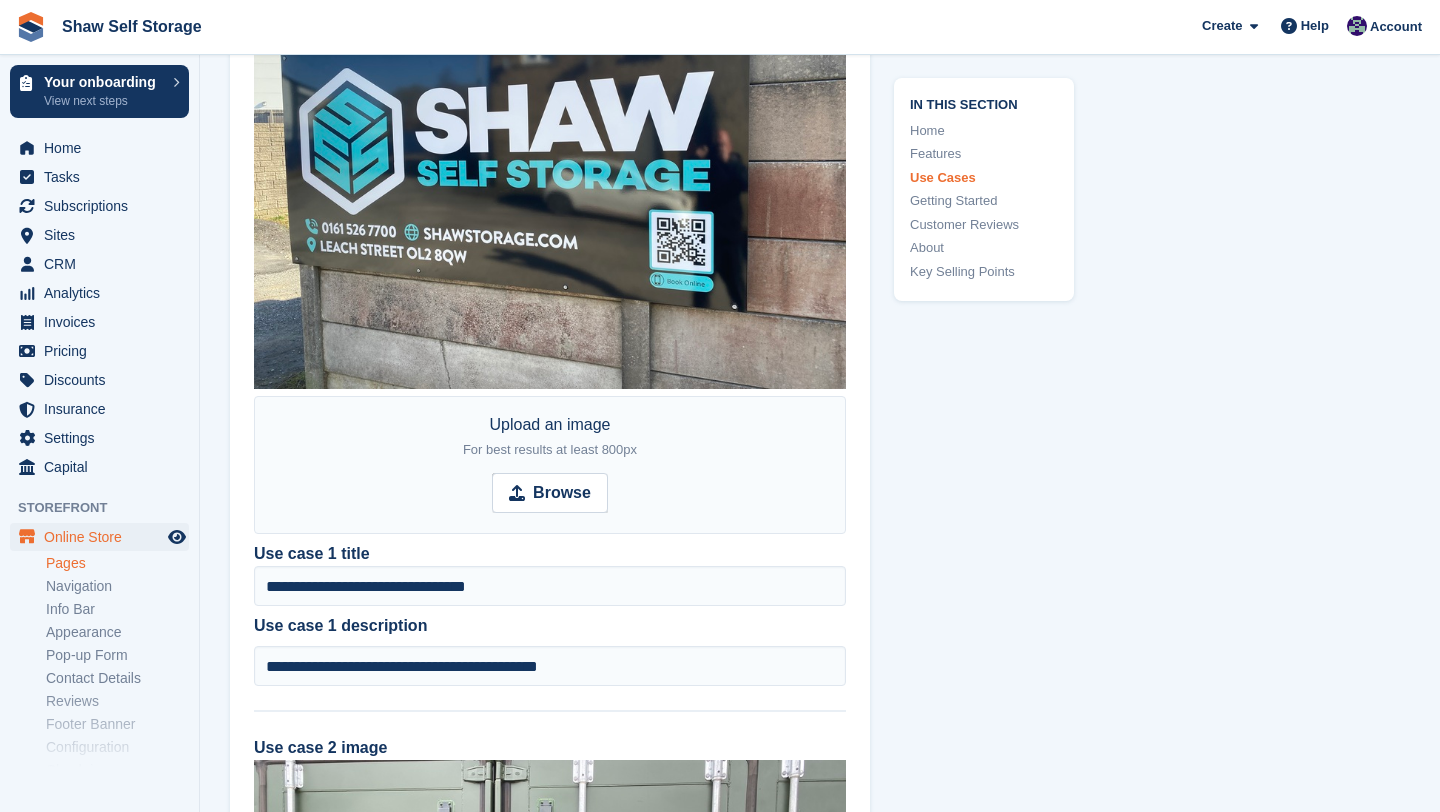 scroll, scrollTop: 2542, scrollLeft: 0, axis: vertical 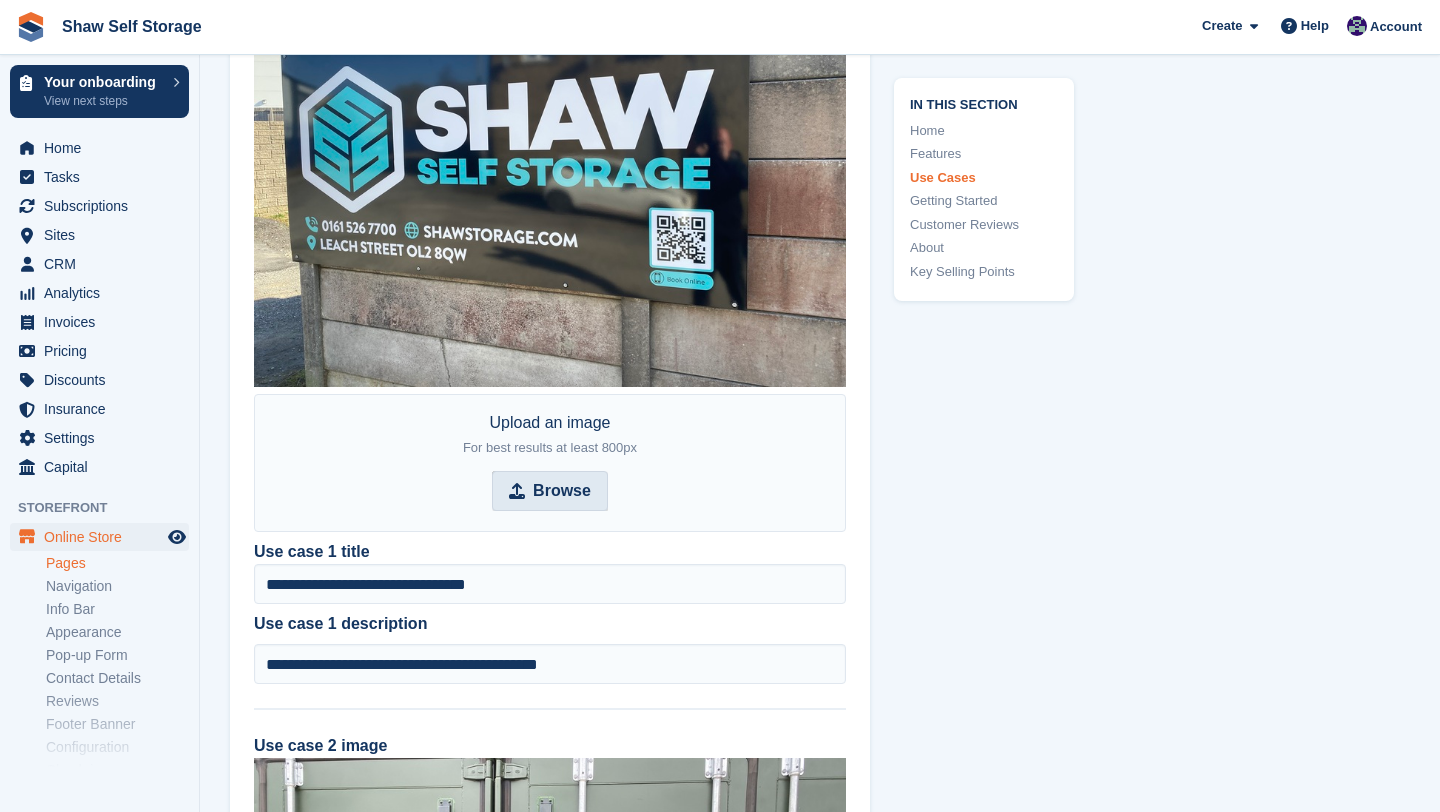 click on "Browse" at bounding box center [550, 491] 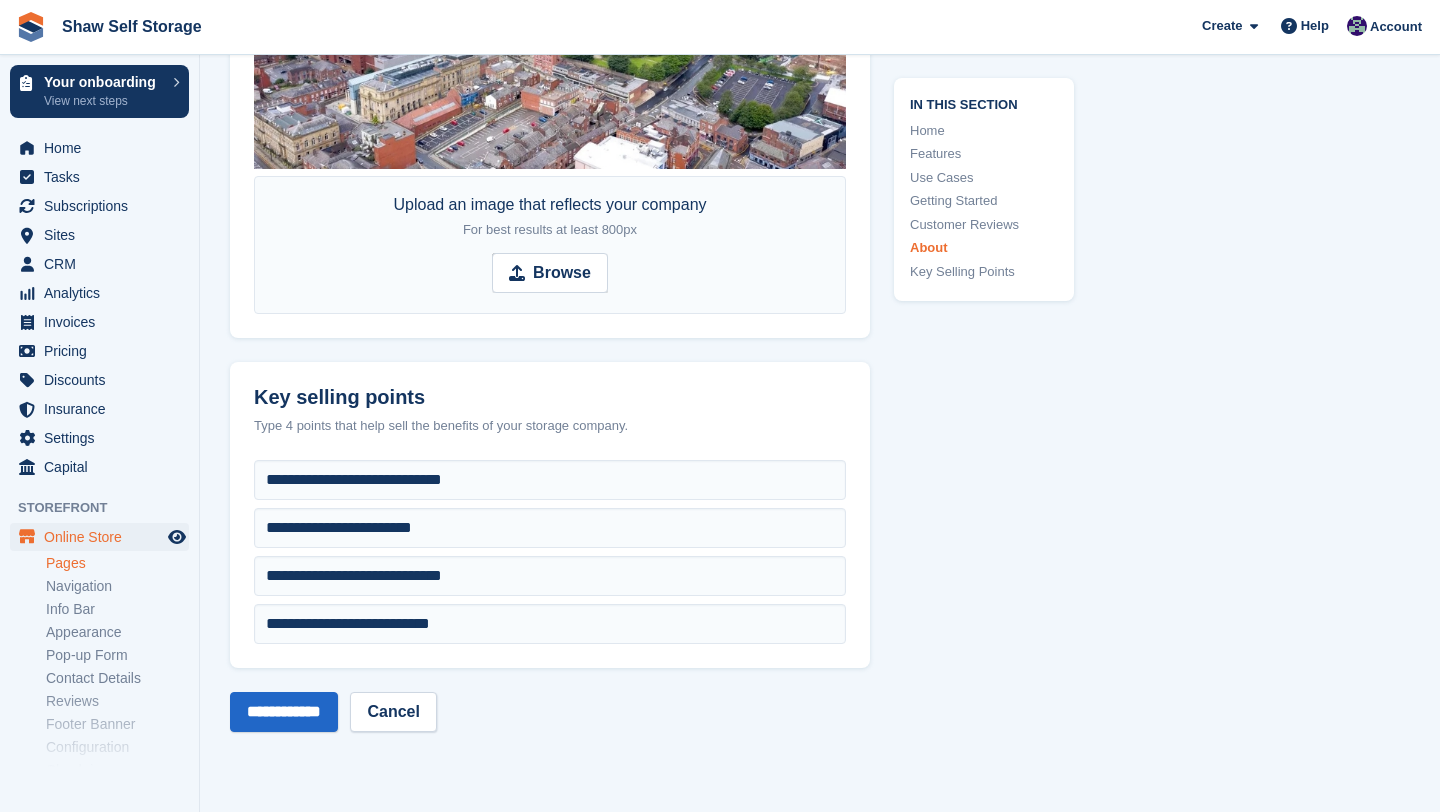 scroll, scrollTop: 8043, scrollLeft: 0, axis: vertical 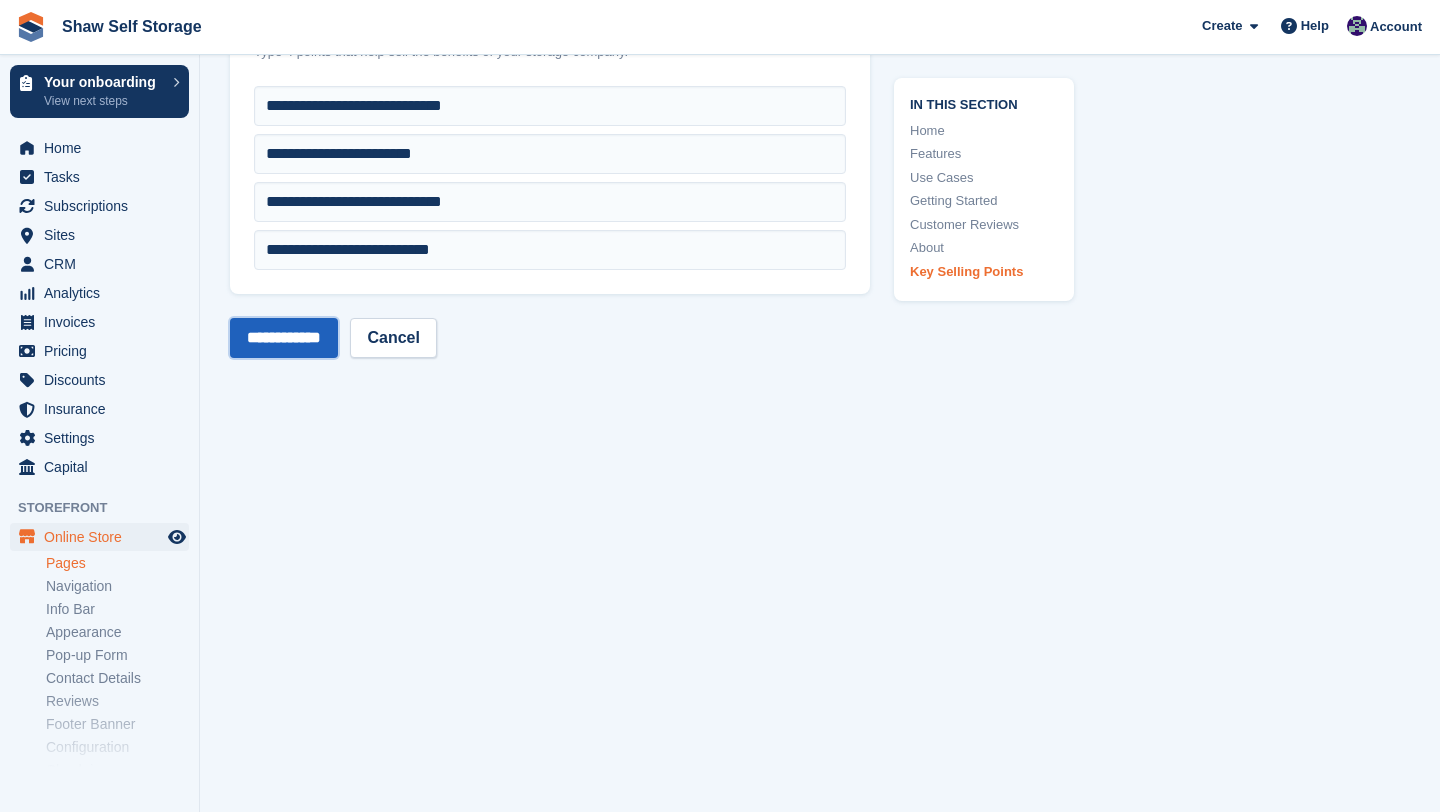 click on "**********" at bounding box center [284, 338] 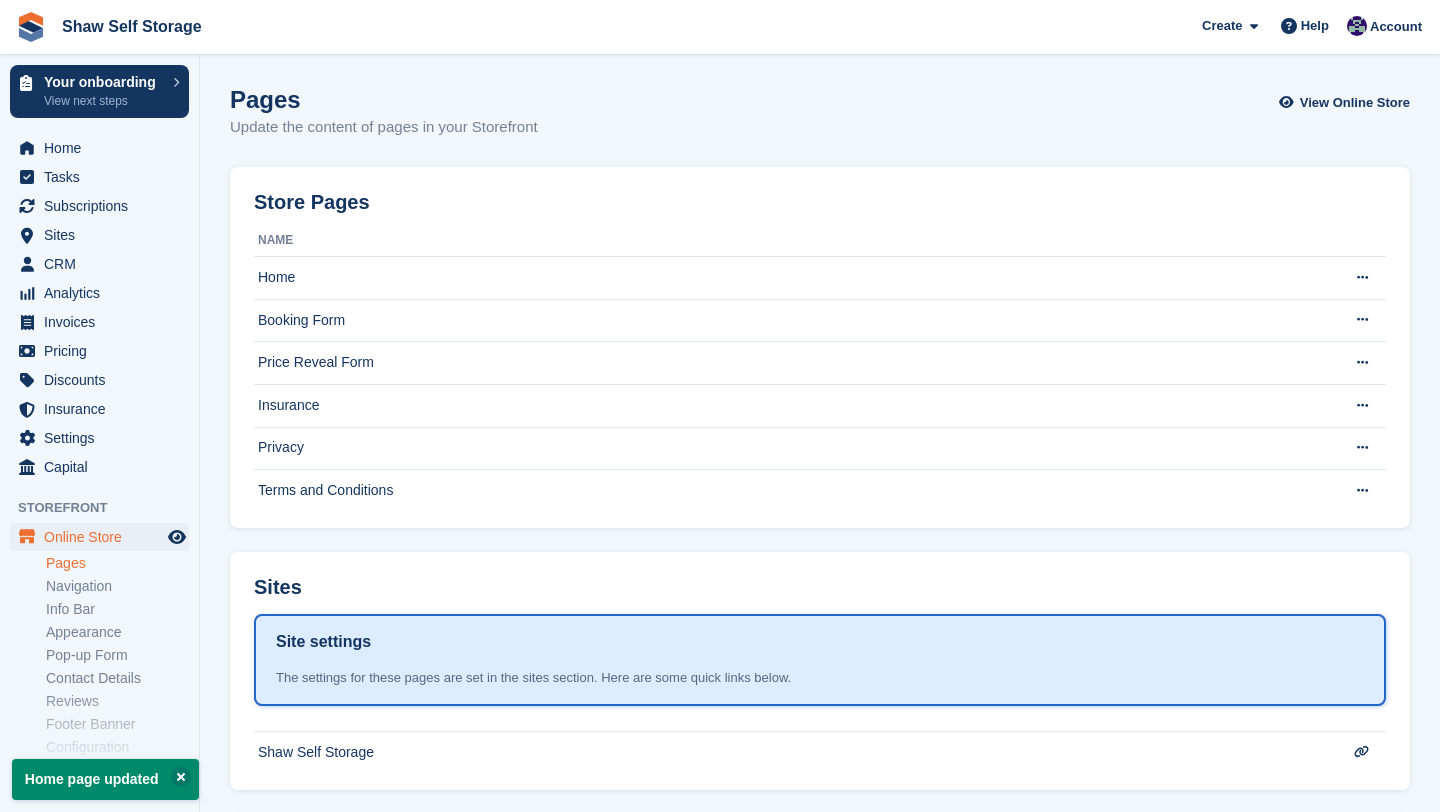 scroll, scrollTop: 0, scrollLeft: 0, axis: both 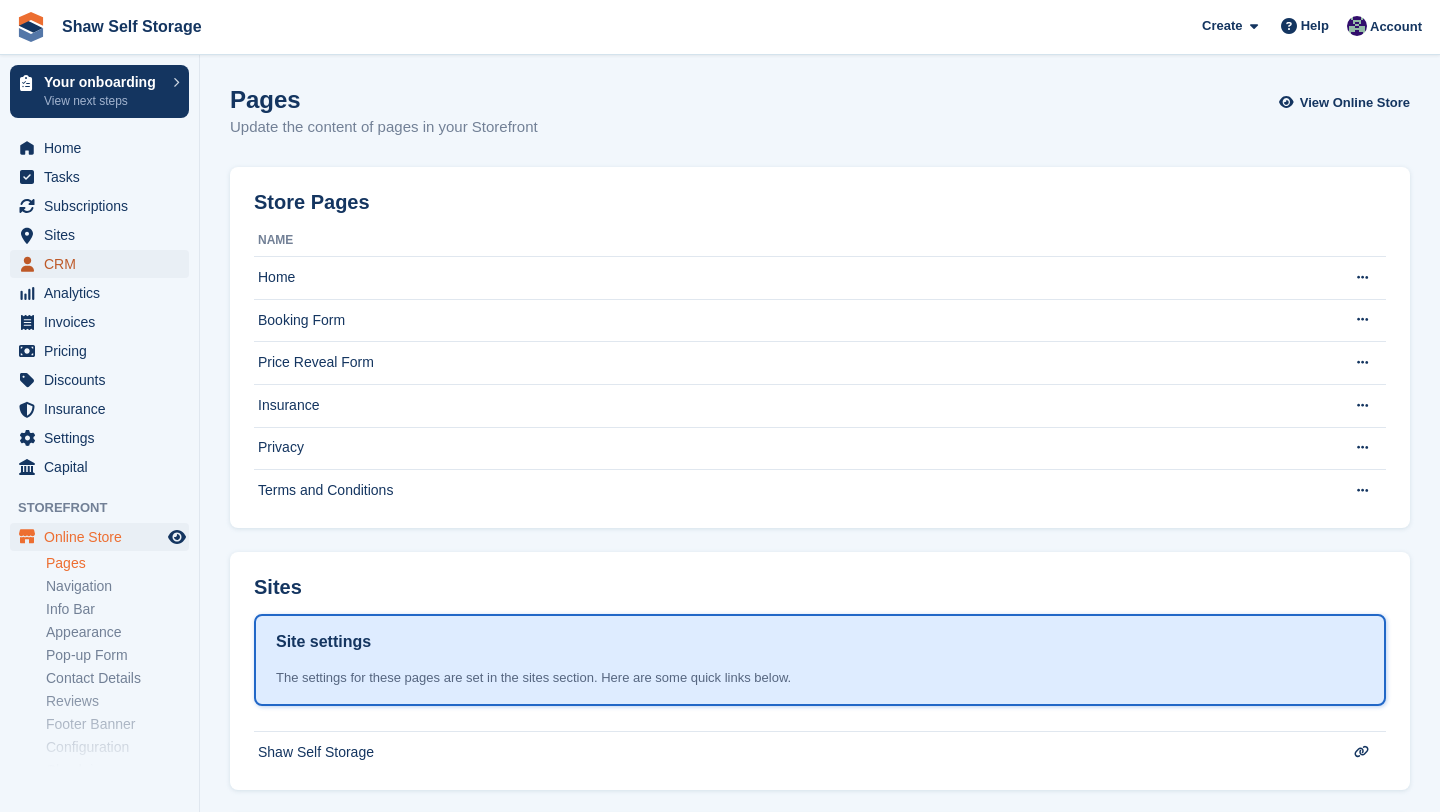 click on "CRM" at bounding box center [104, 264] 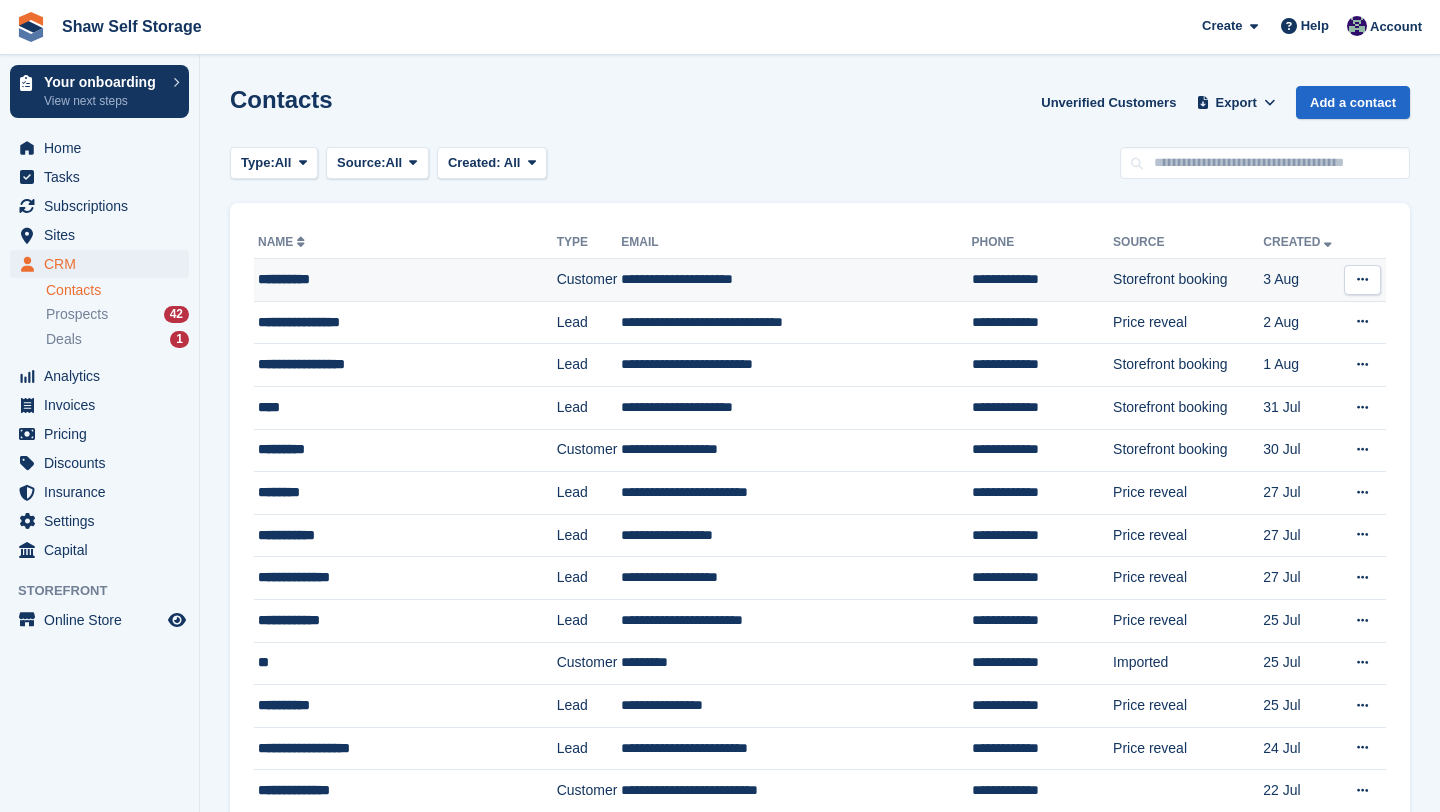 click on "**********" at bounding box center (398, 279) 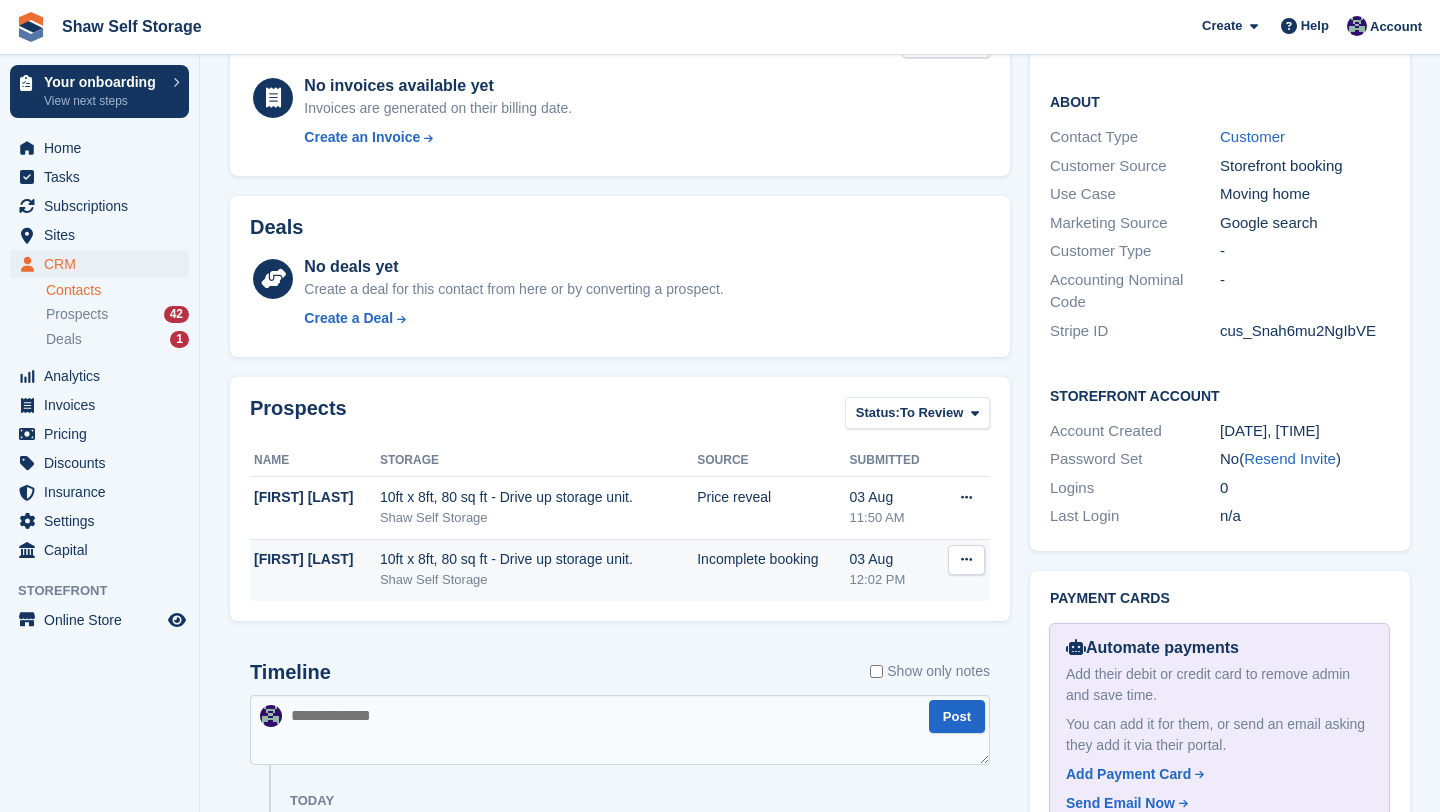 scroll, scrollTop: 0, scrollLeft: 0, axis: both 